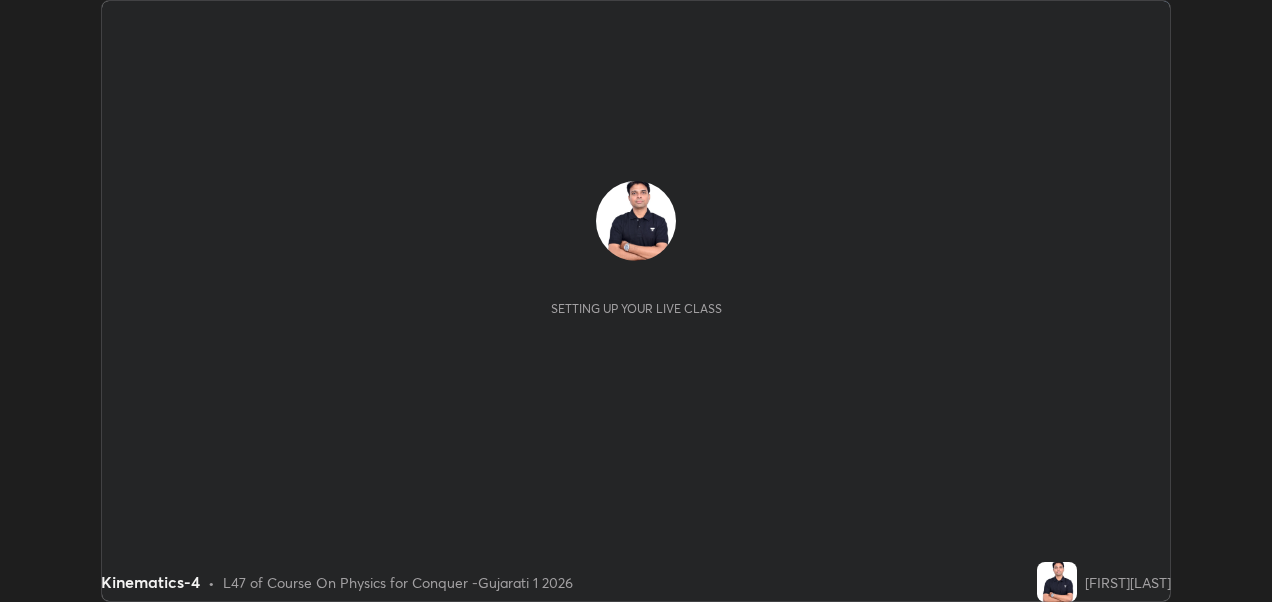 scroll, scrollTop: 0, scrollLeft: 0, axis: both 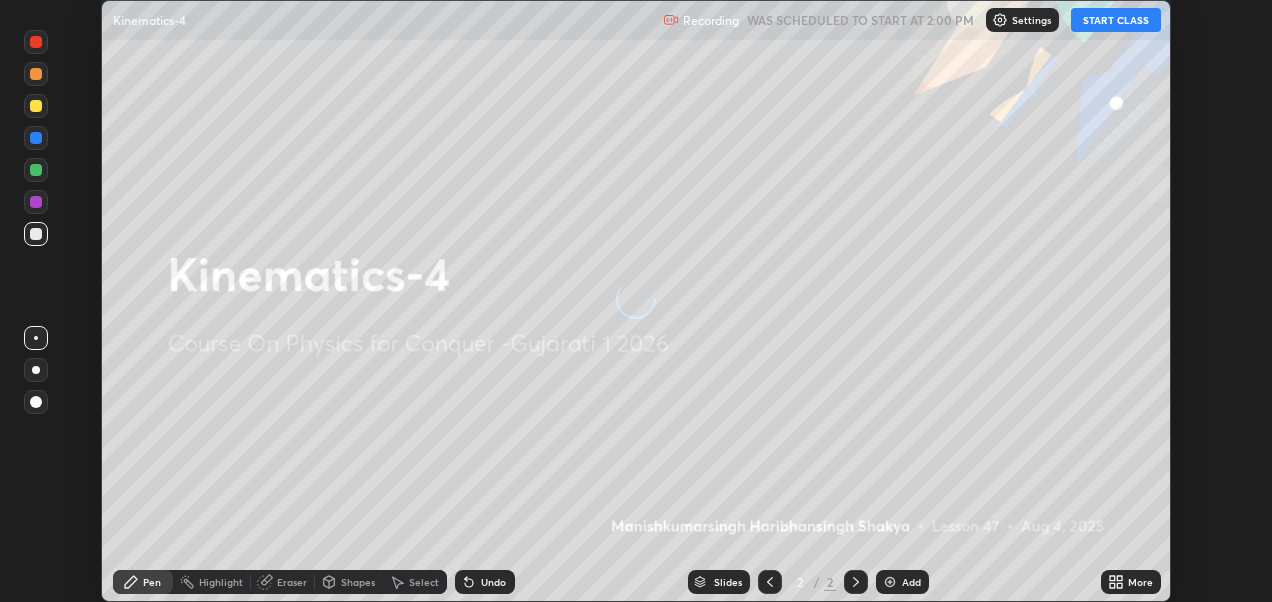 click on "START CLASS" at bounding box center [1116, 20] 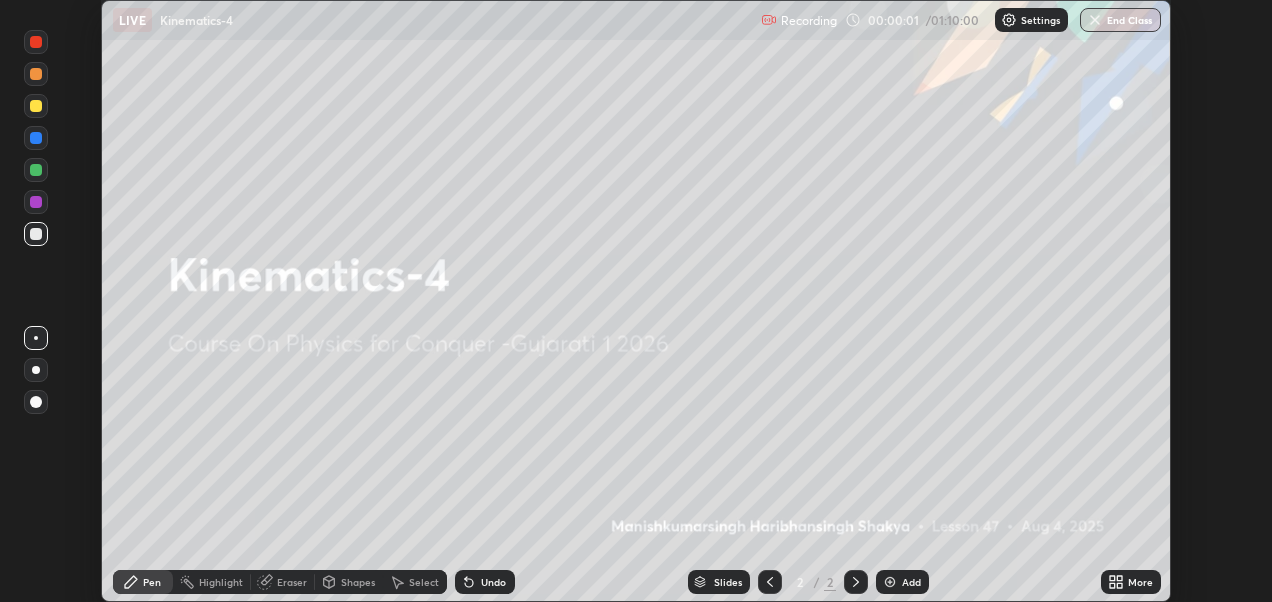 click 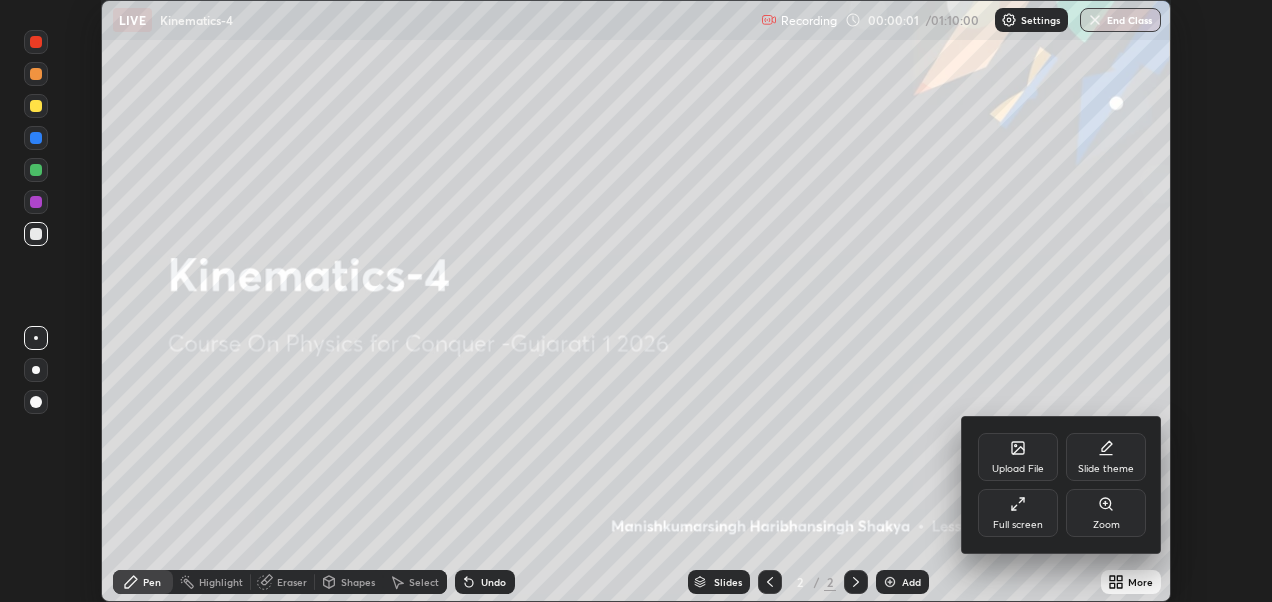 click on "Slide theme" at bounding box center [1106, 457] 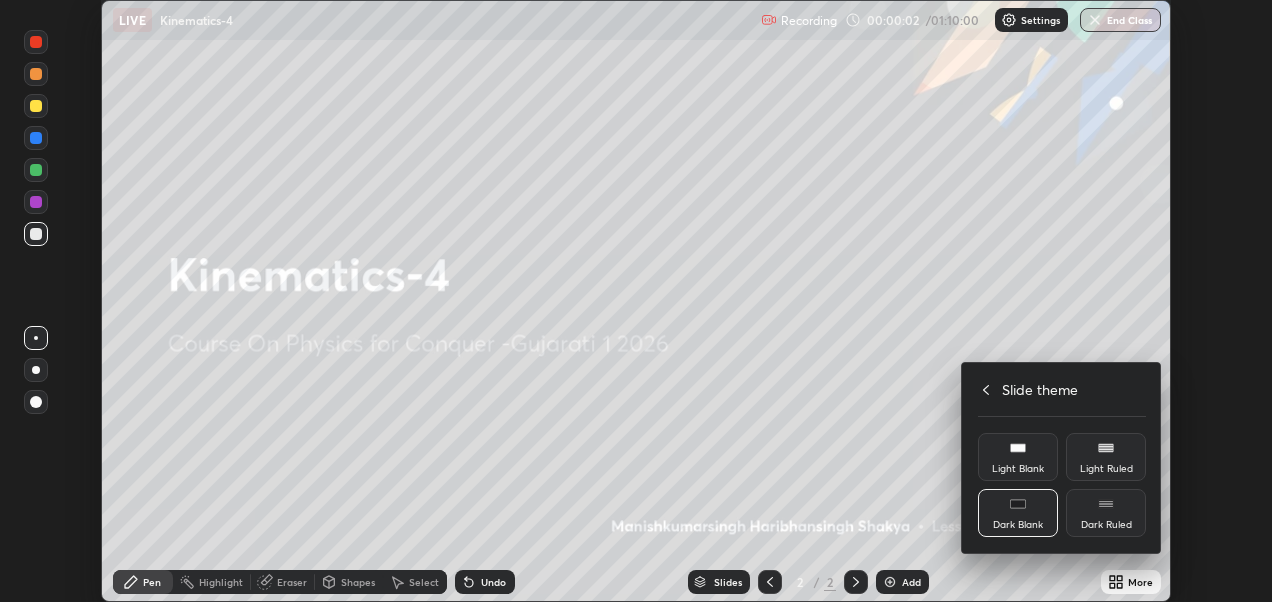 click on "Dark Ruled" at bounding box center (1106, 513) 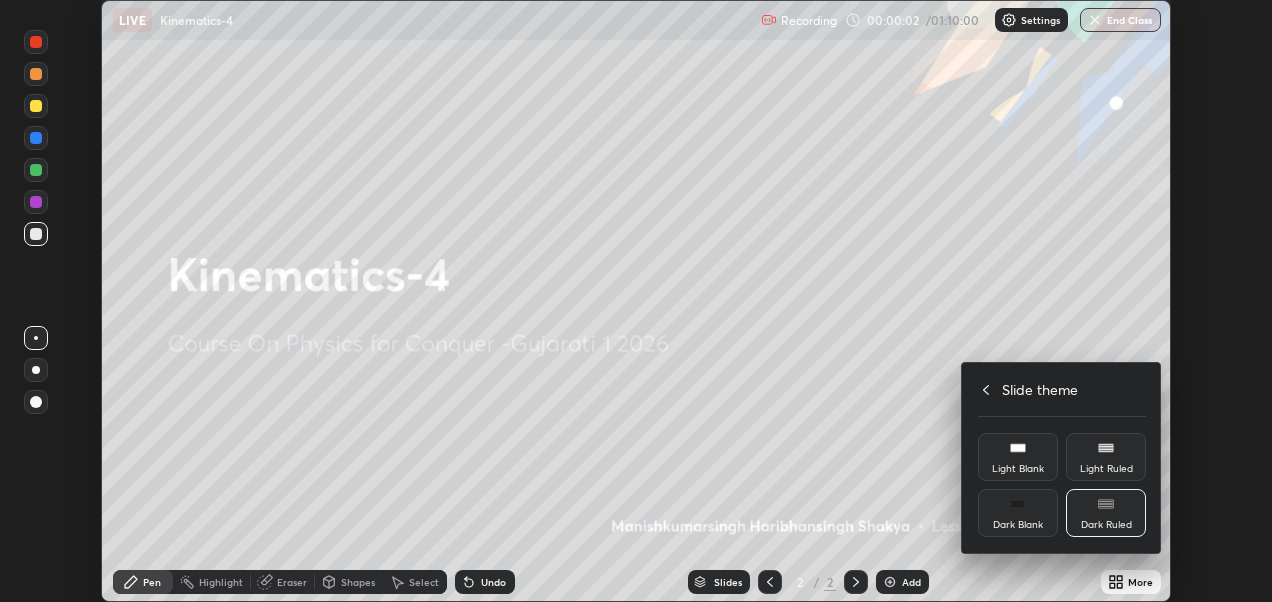 click 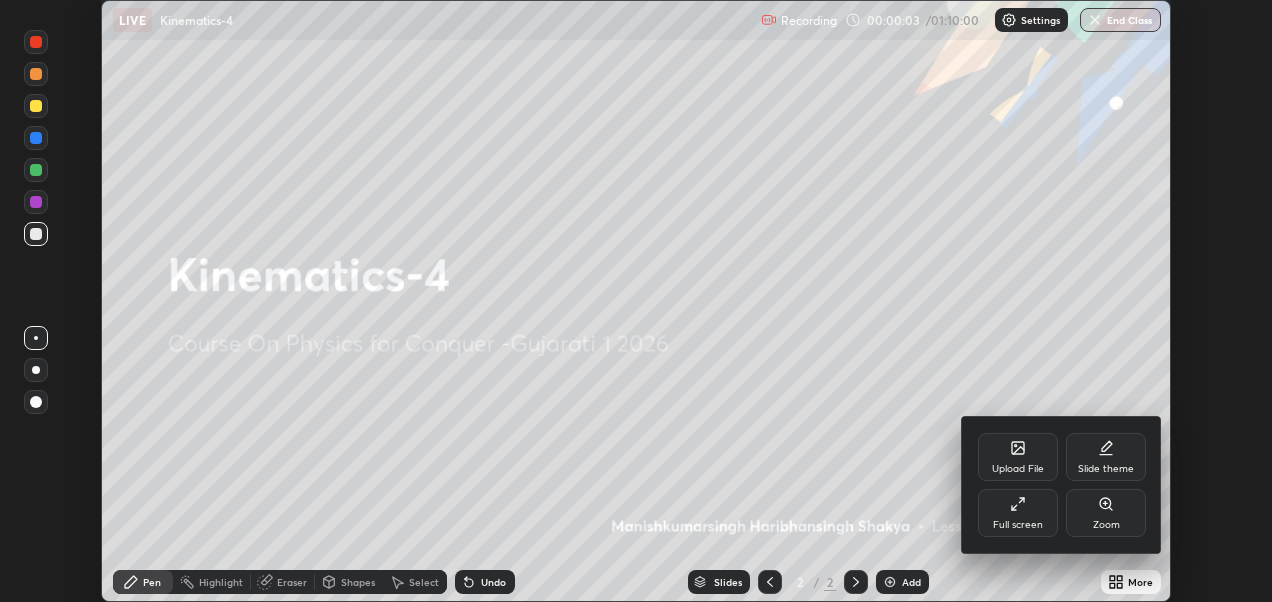 click on "Full screen" at bounding box center (1018, 513) 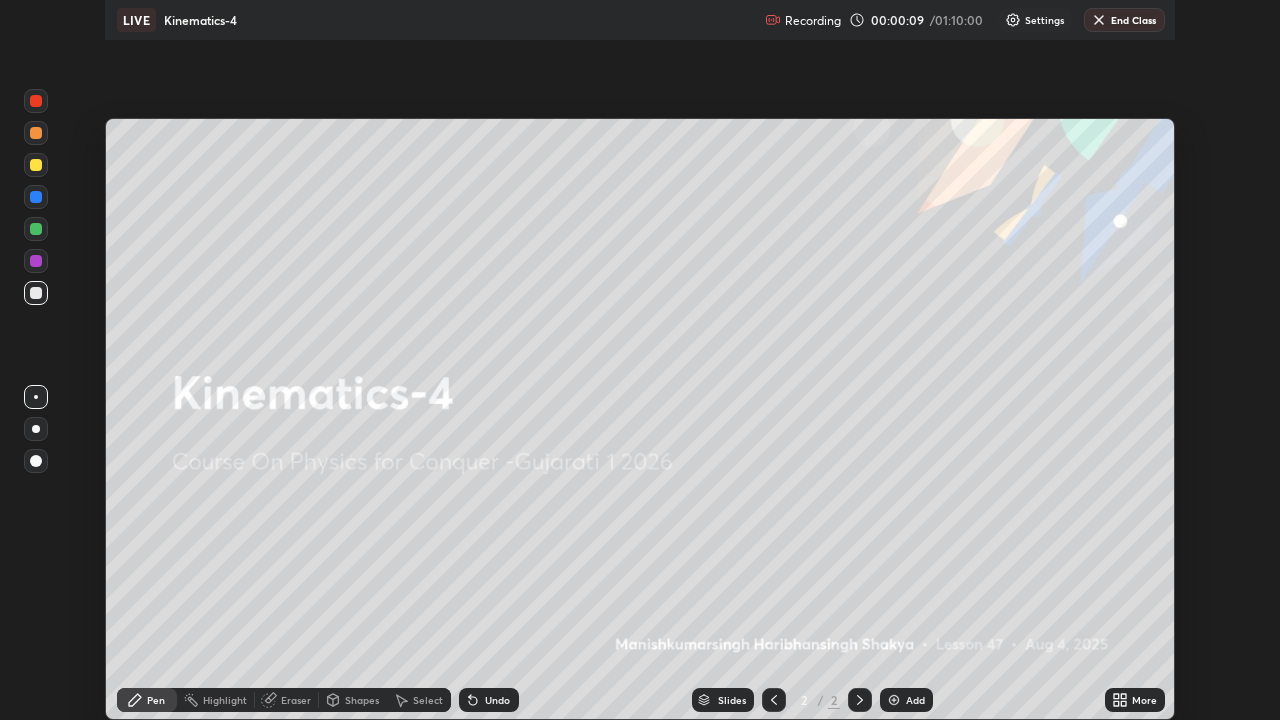 scroll, scrollTop: 99280, scrollLeft: 98720, axis: both 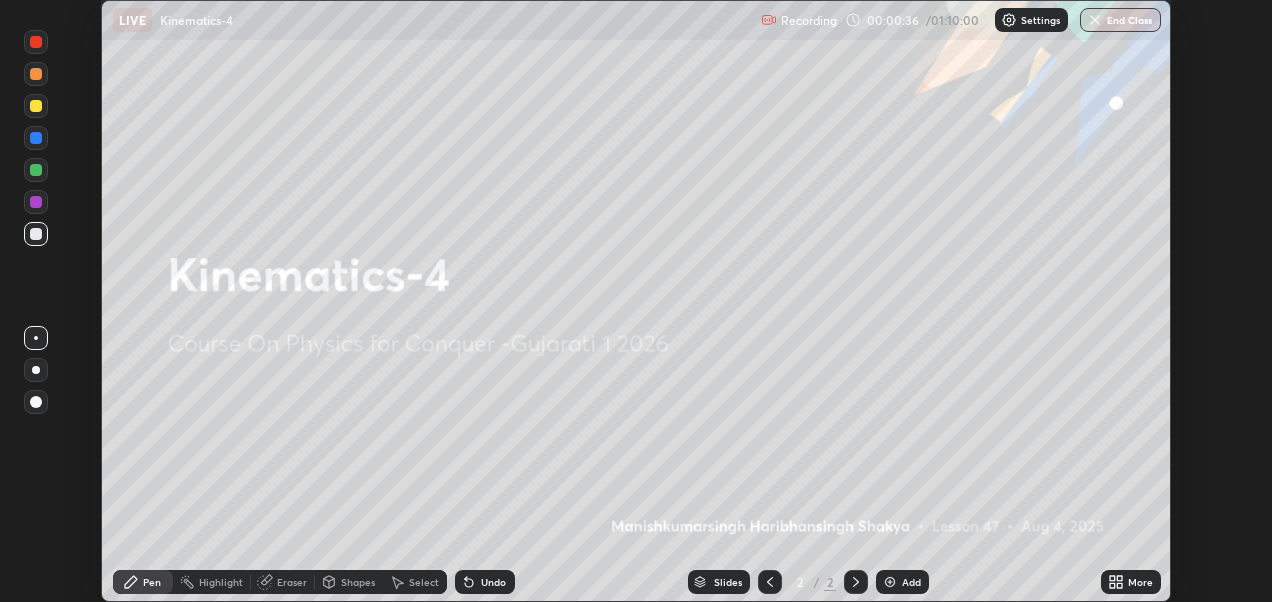 click 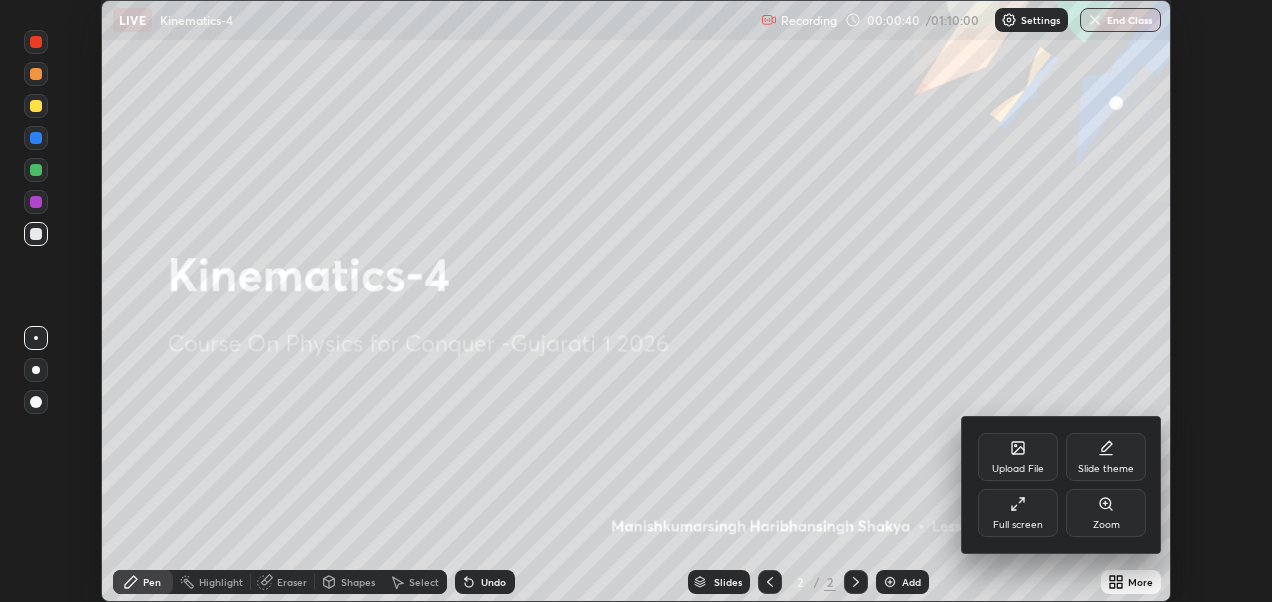 click on "Full screen" at bounding box center [1018, 513] 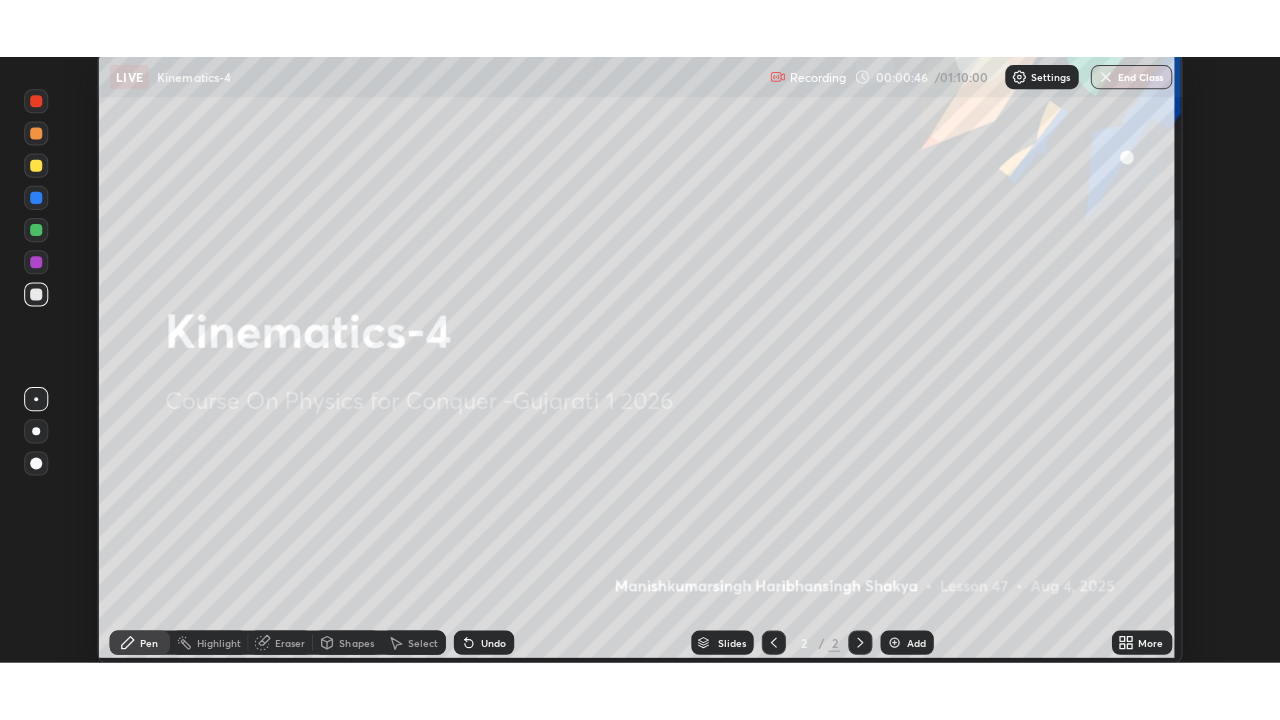 scroll, scrollTop: 99280, scrollLeft: 98720, axis: both 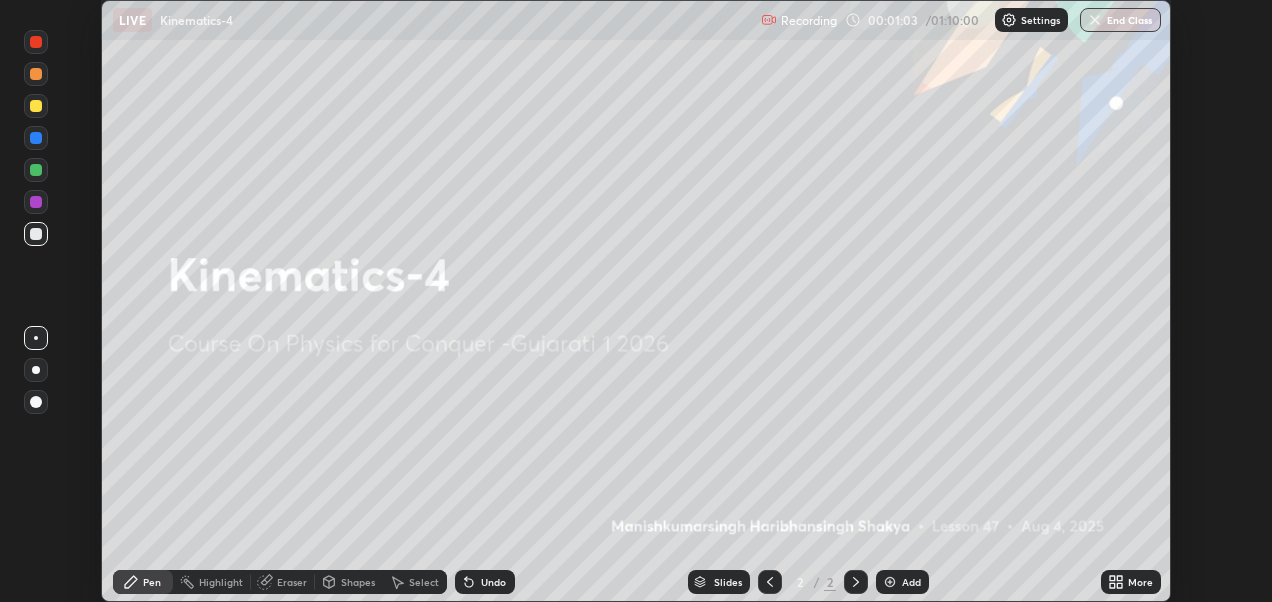 click on "Eraser" at bounding box center [292, 582] 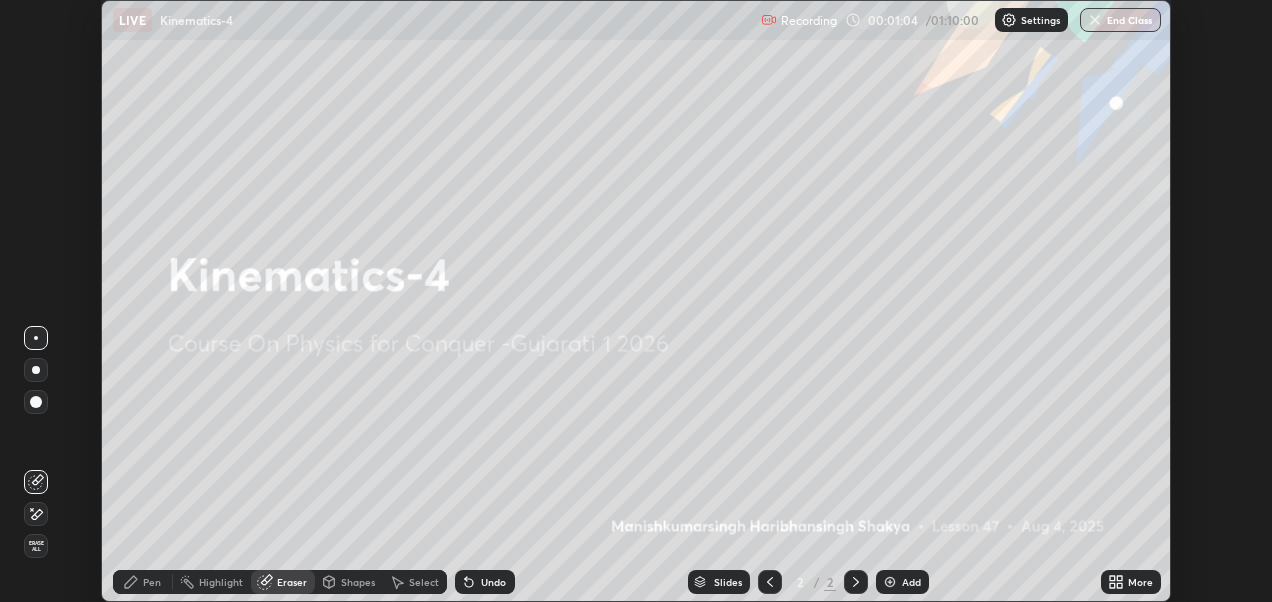 click on "Erase all" at bounding box center [36, 546] 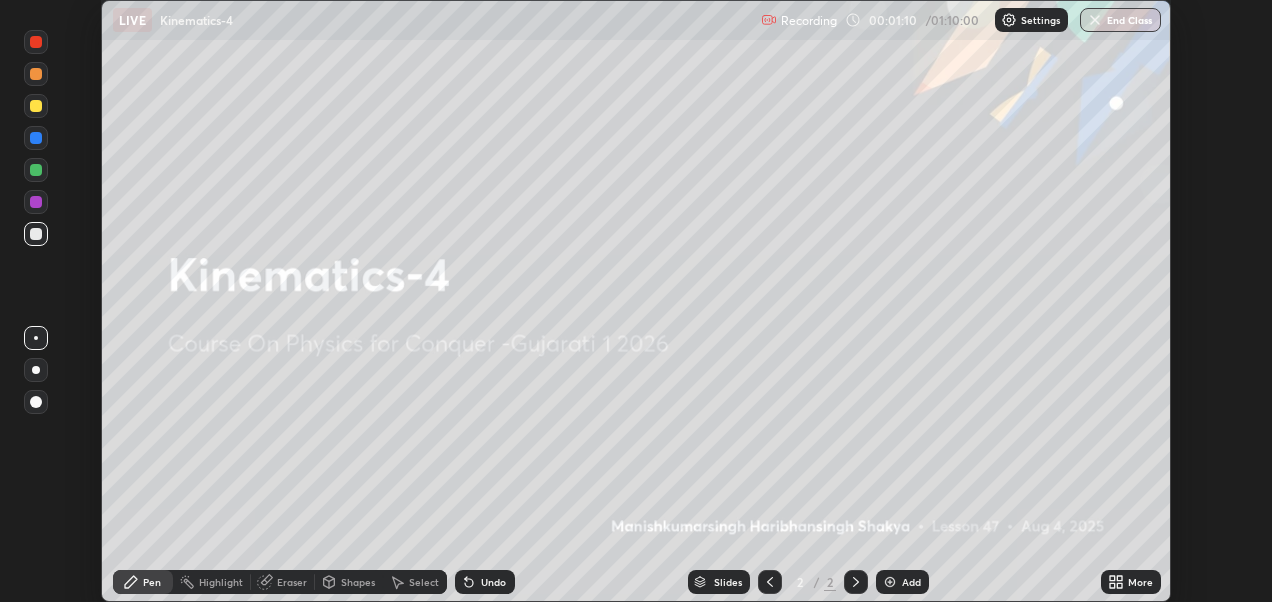 click at bounding box center [36, 402] 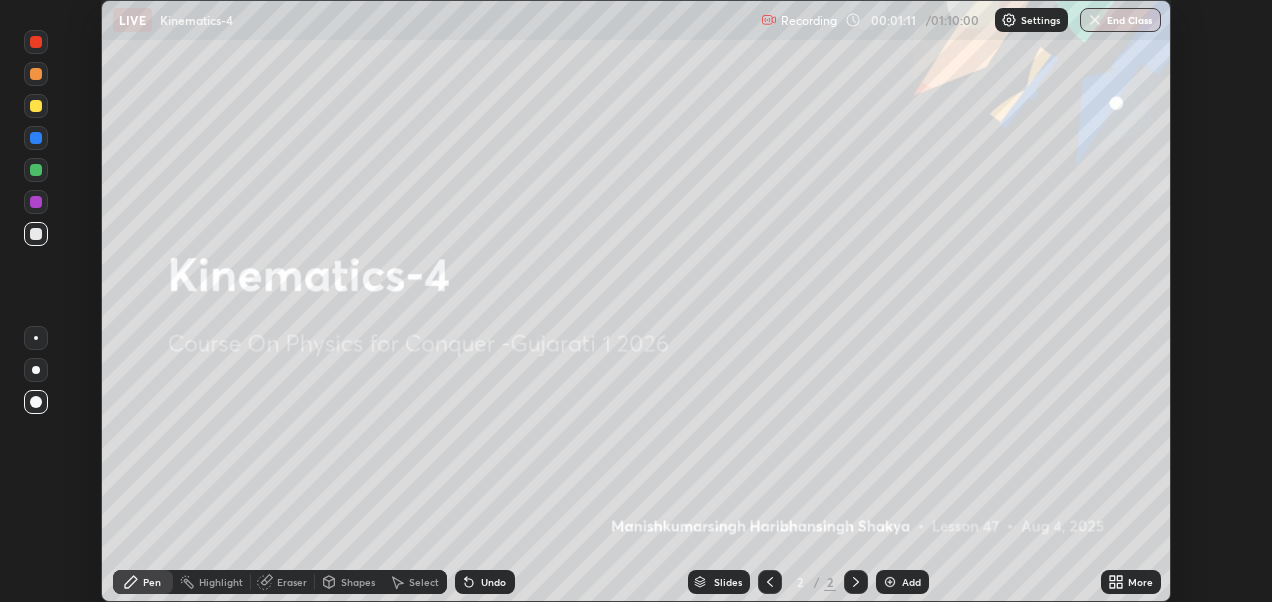 click at bounding box center [36, 74] 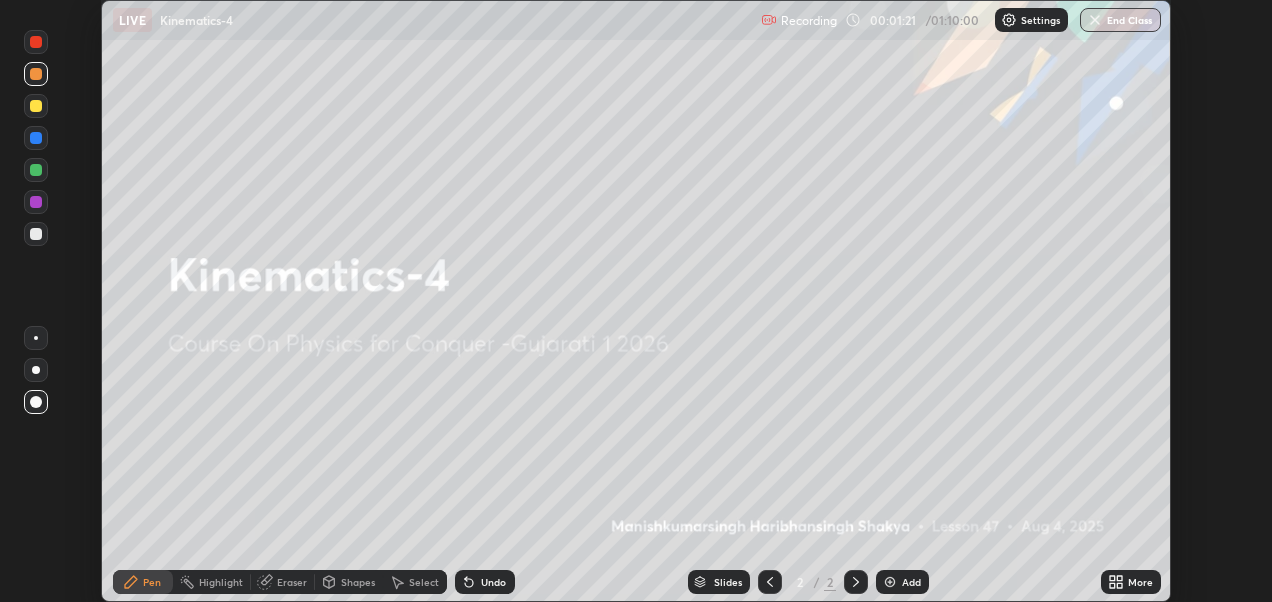 click 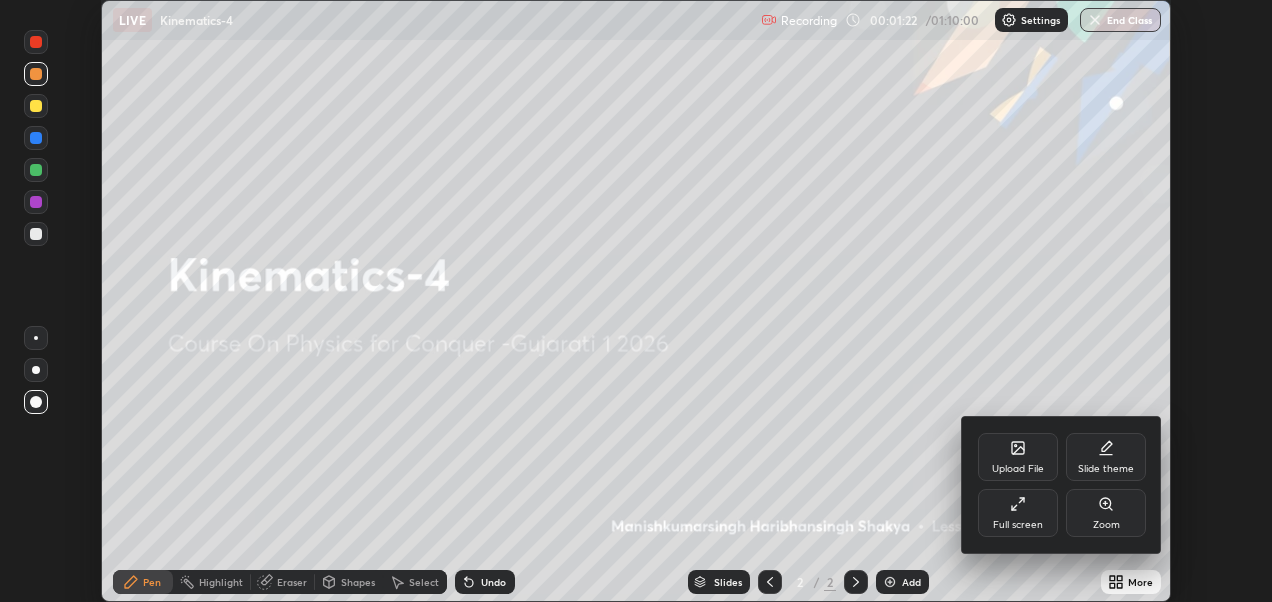 click on "Full screen" at bounding box center (1018, 513) 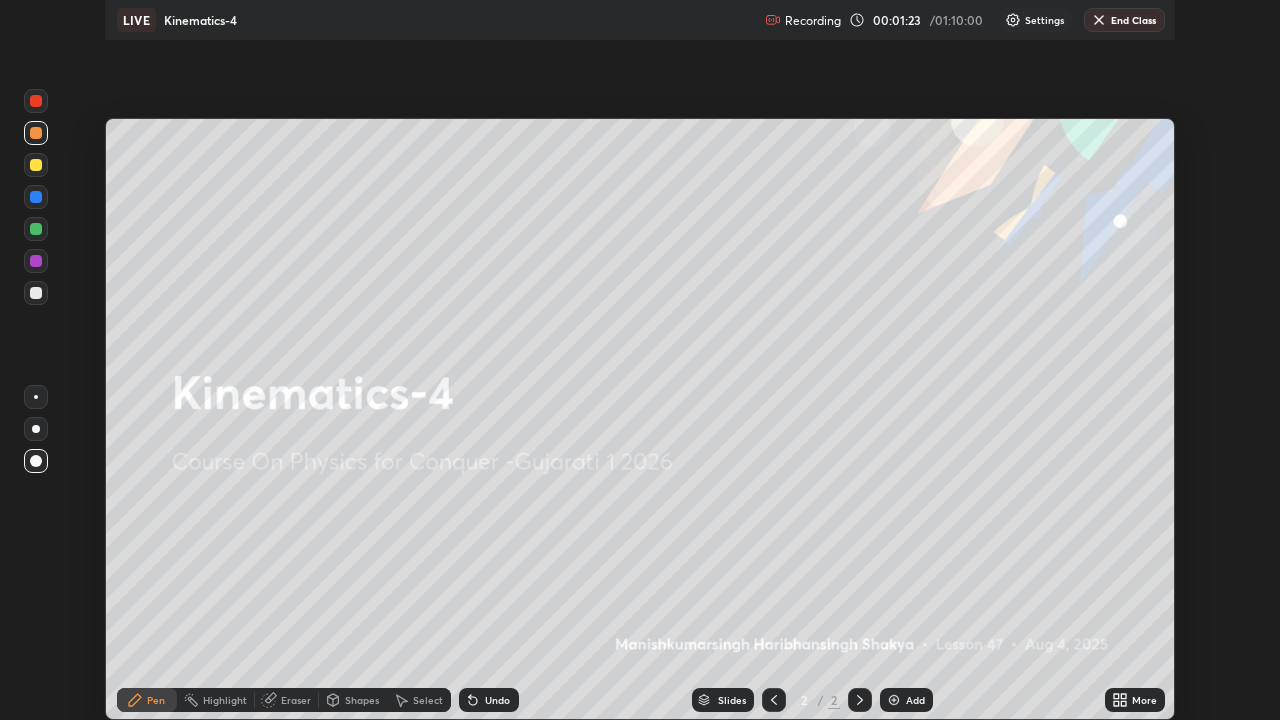 scroll, scrollTop: 99280, scrollLeft: 98720, axis: both 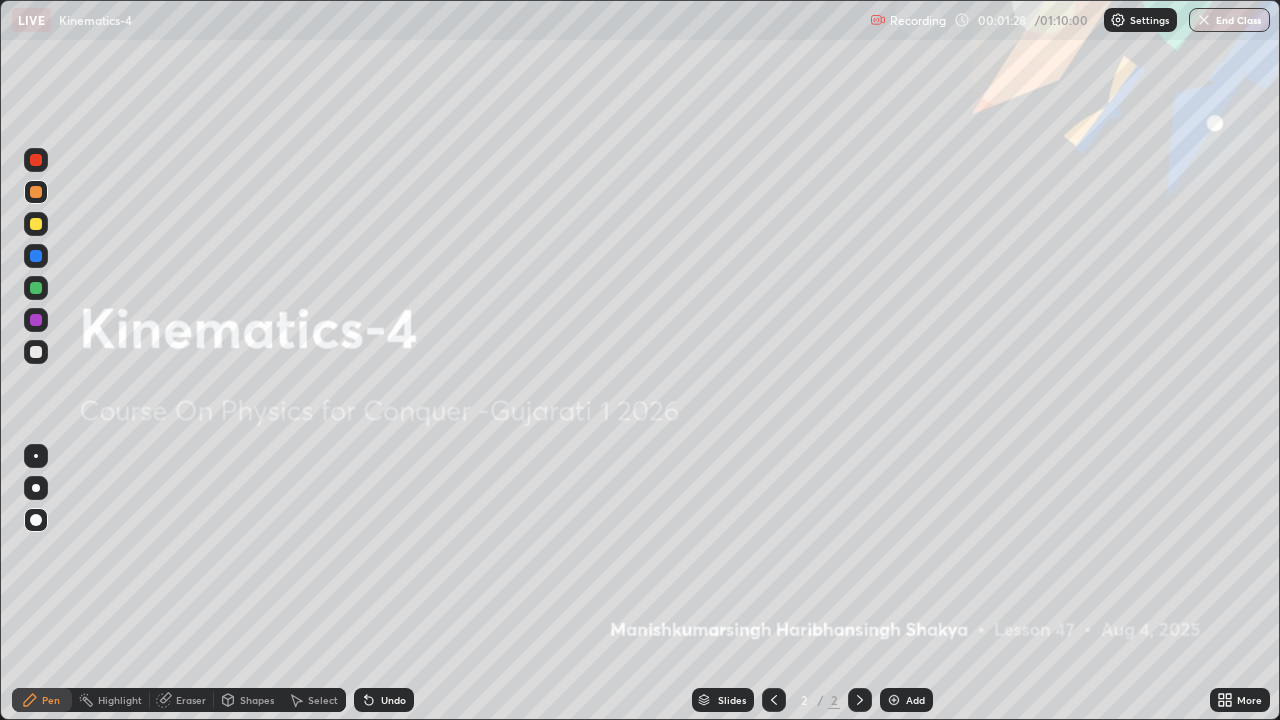 click on "Add" at bounding box center (915, 700) 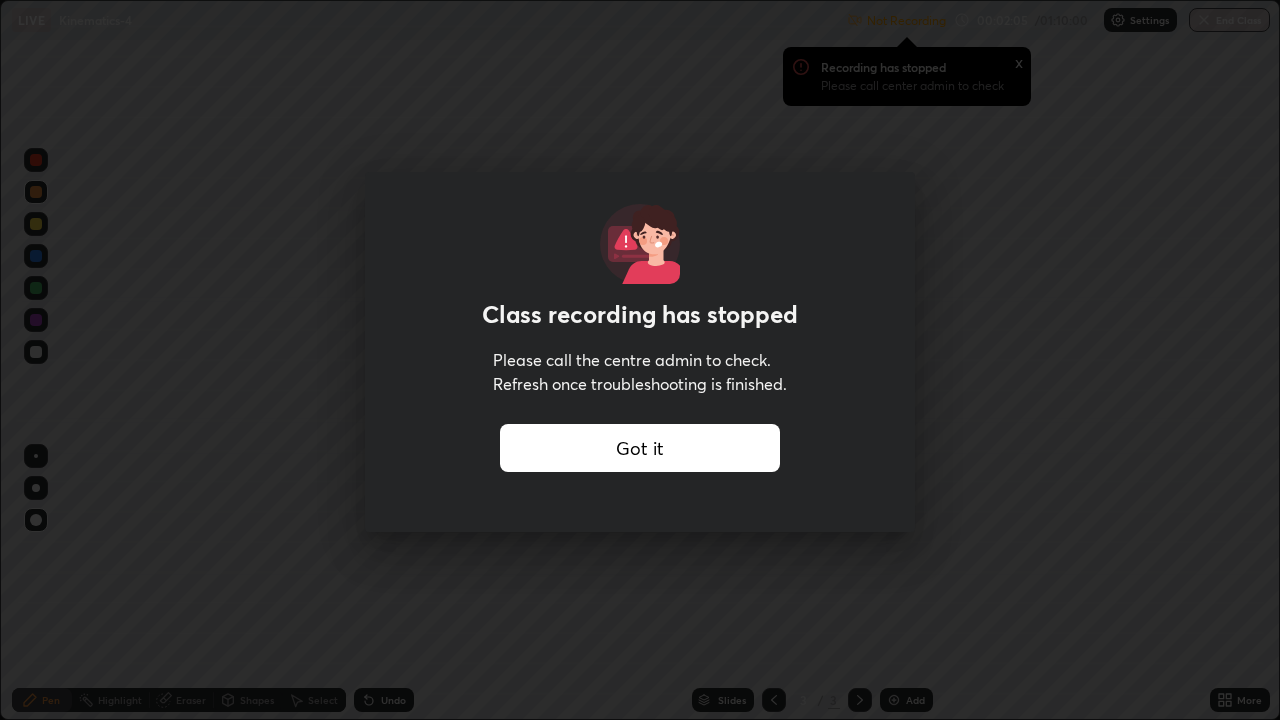 click on "Class recording has stopped Please call the centre admin to check. Refresh once troubleshooting is finished. Got it" at bounding box center (640, 360) 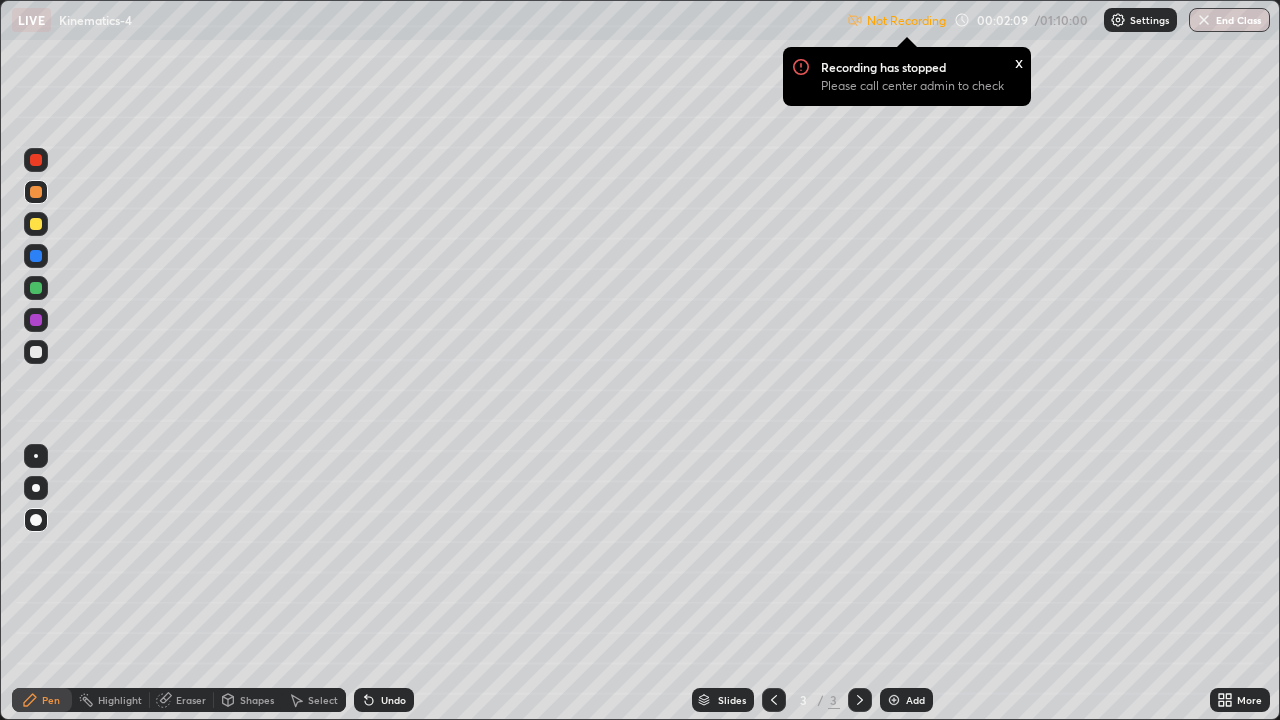 click on "Eraser" at bounding box center (191, 700) 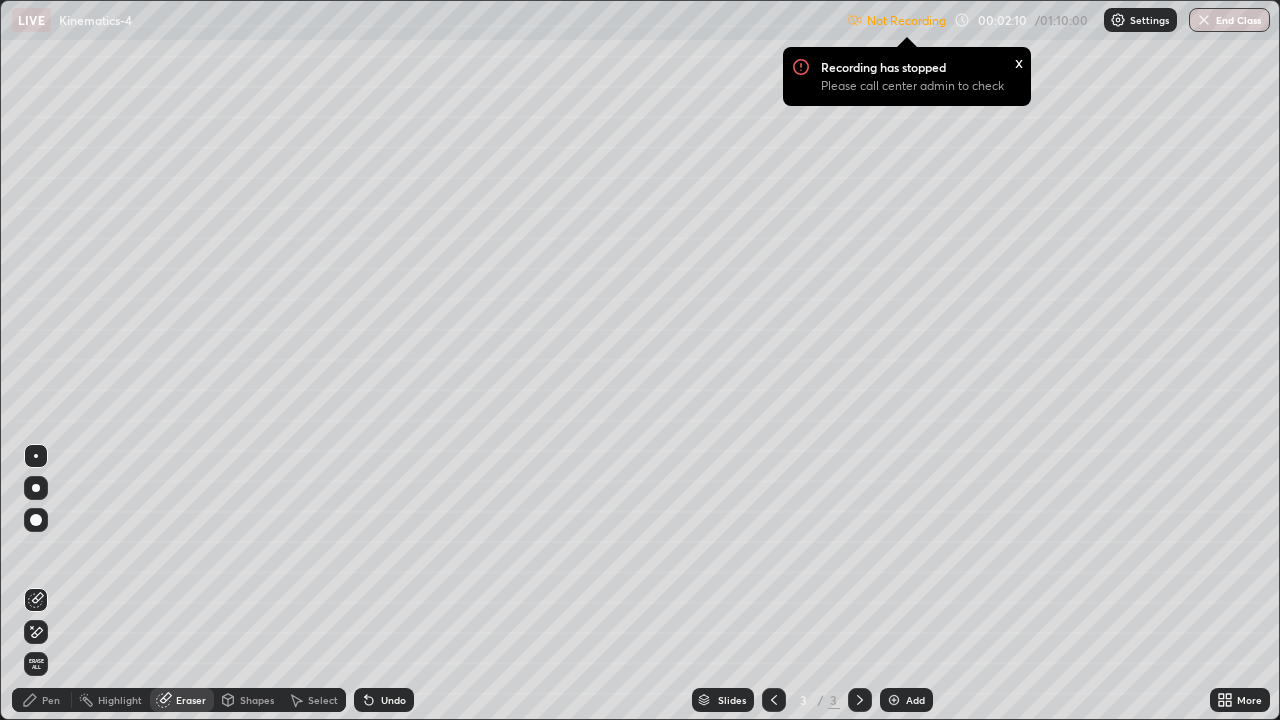 click on "Erase all" at bounding box center (36, 664) 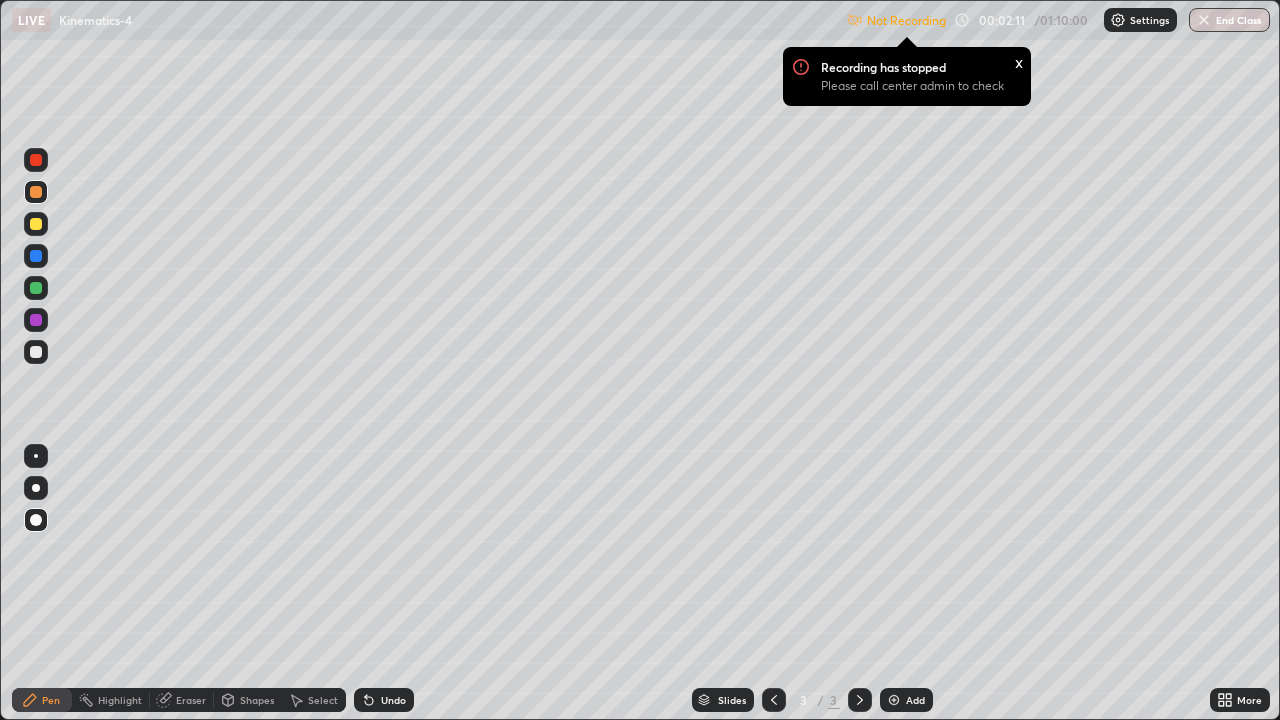 click on "Settings" at bounding box center [1149, 20] 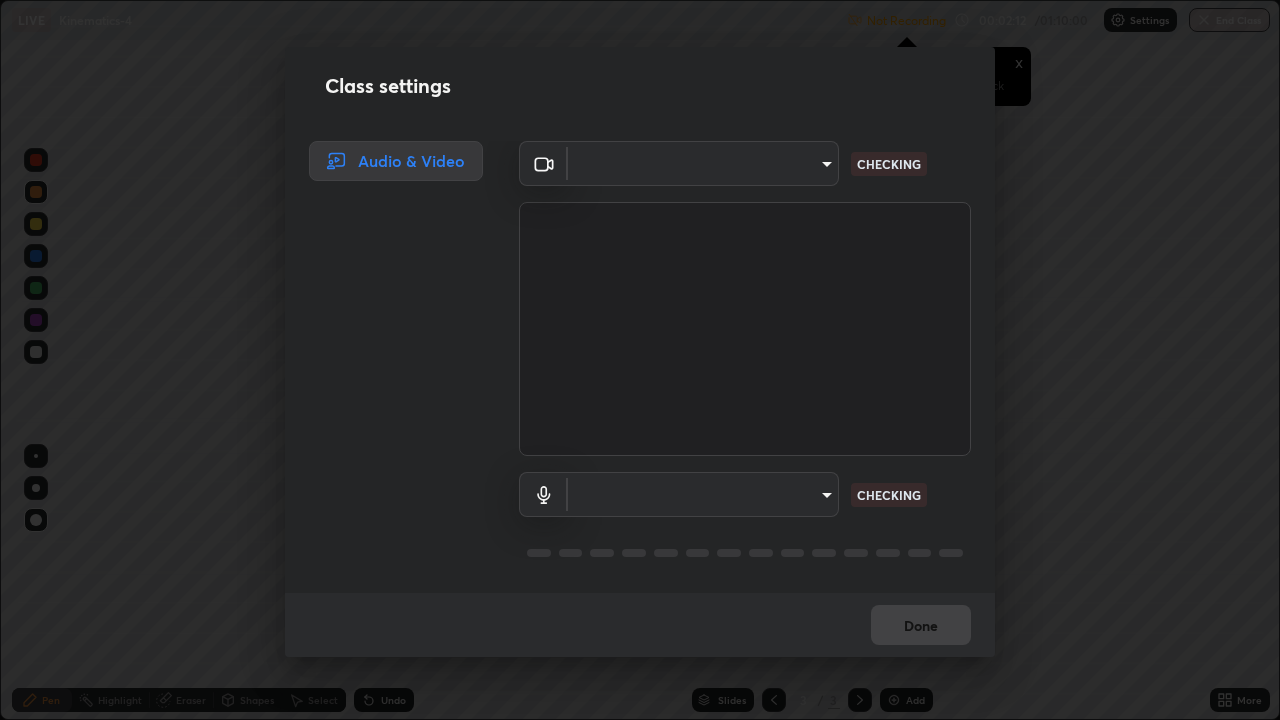 type on "ac3e881efdc06ccc9002c204d014ec451c7de35b43cd8531b49b2f8b9682eecd" 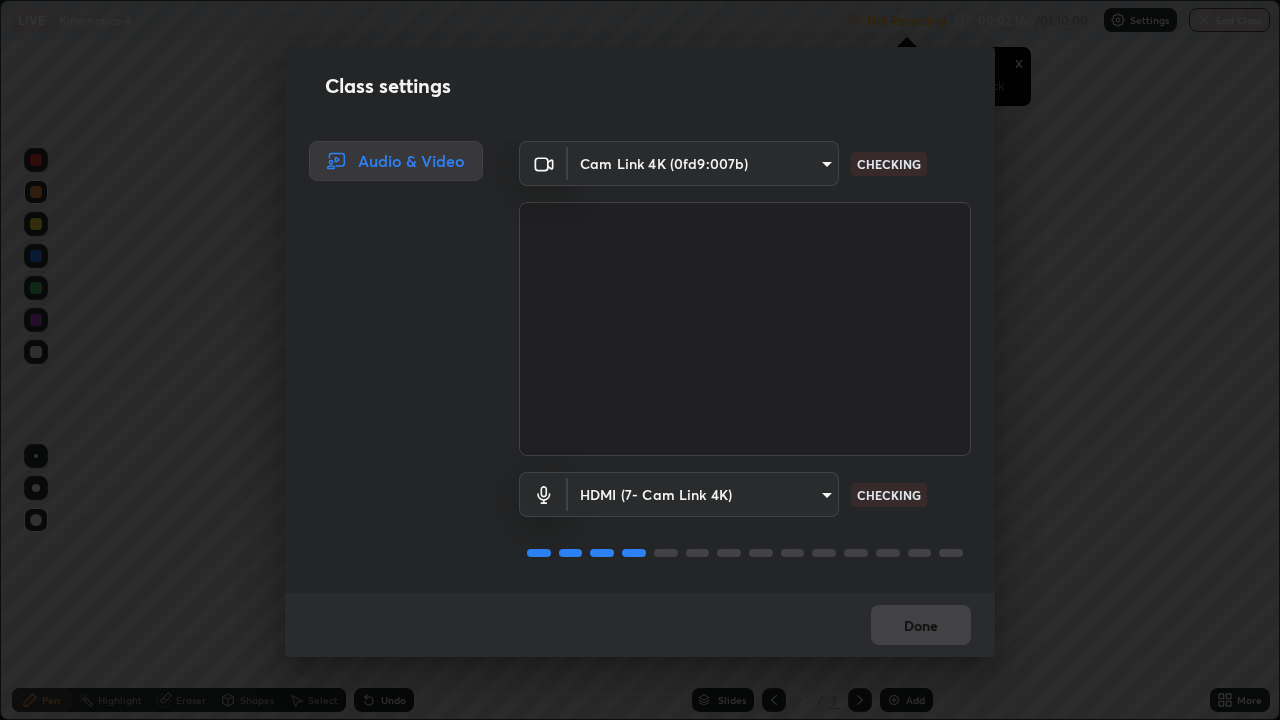 scroll, scrollTop: 2, scrollLeft: 0, axis: vertical 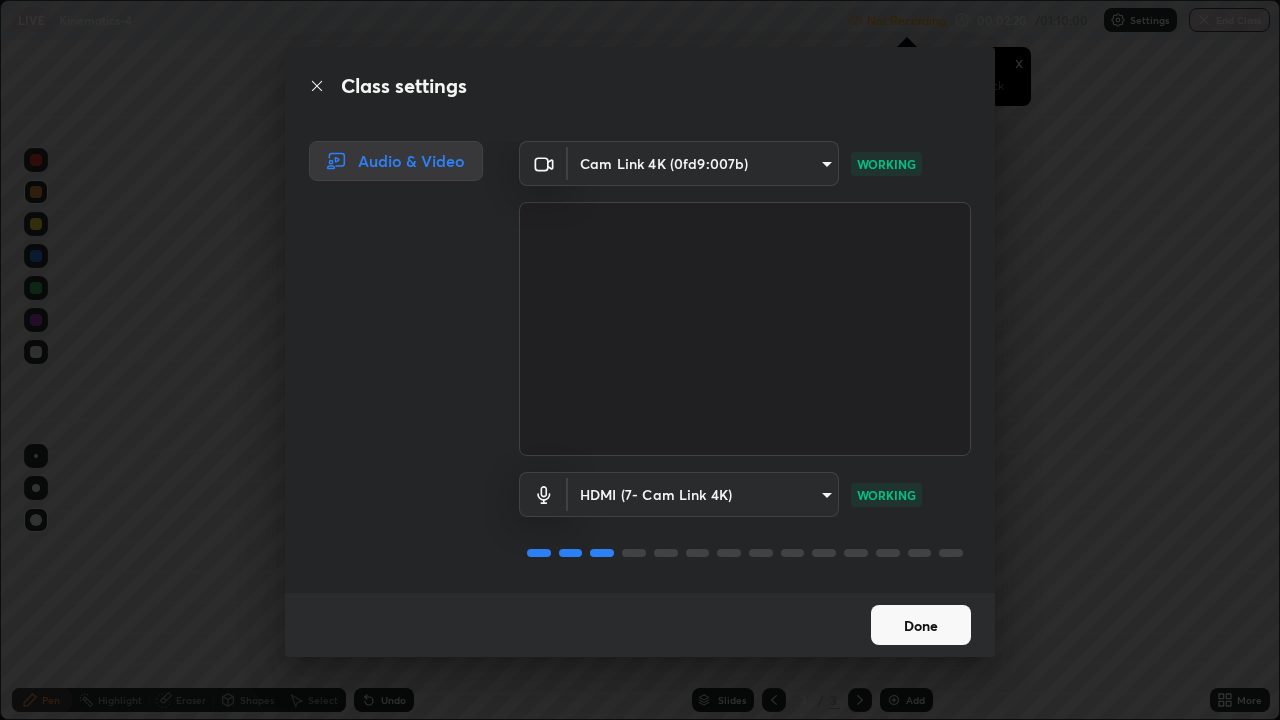 click on "Done" at bounding box center [921, 625] 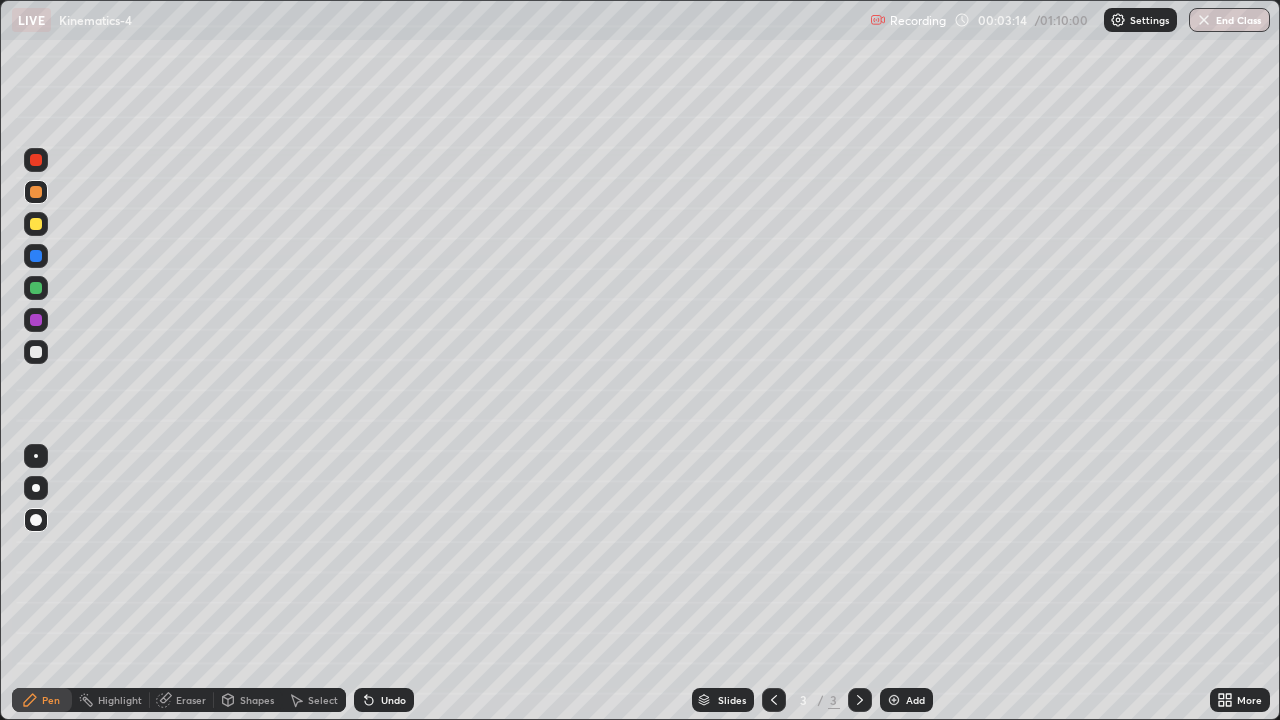click at bounding box center (36, 224) 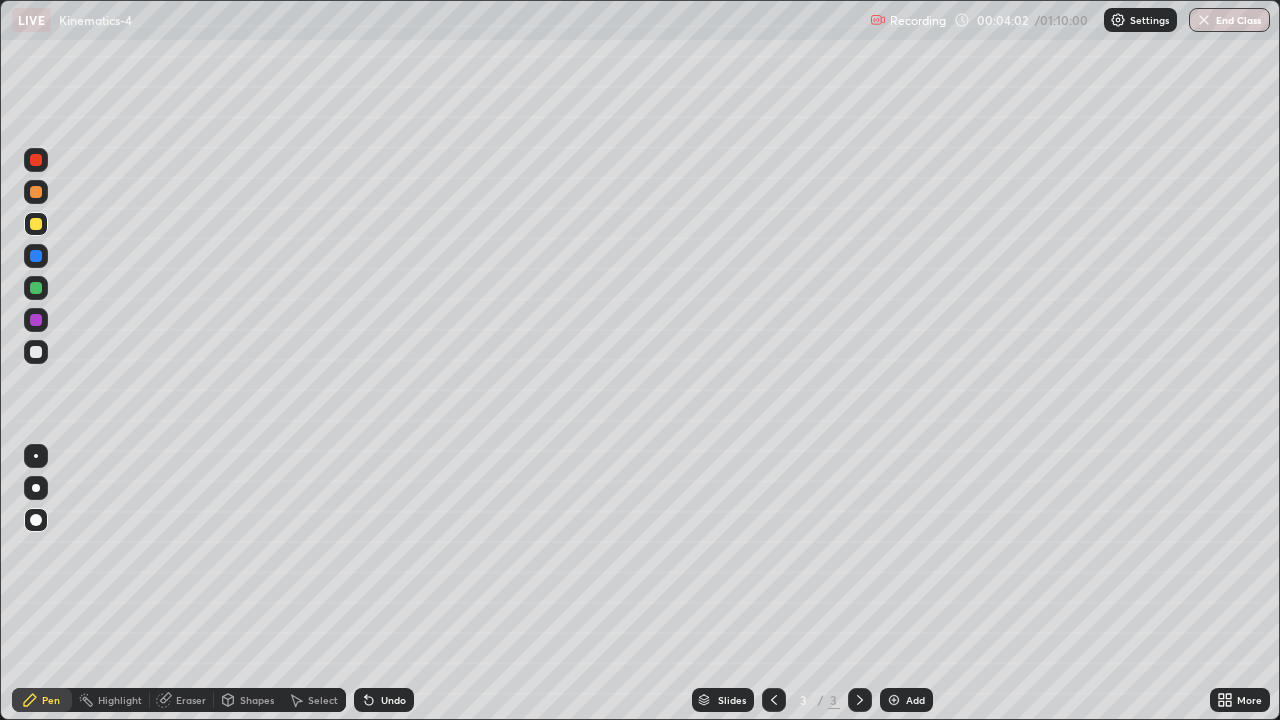click at bounding box center [36, 352] 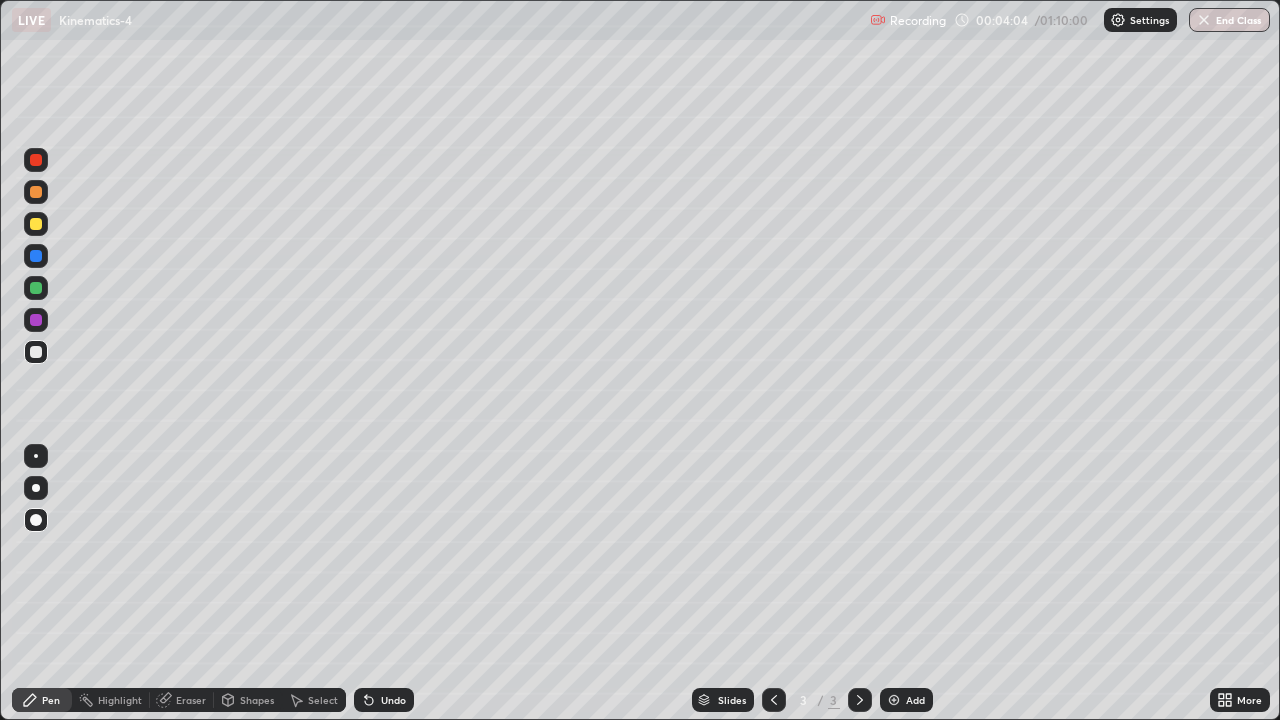 click on "Undo" at bounding box center (384, 700) 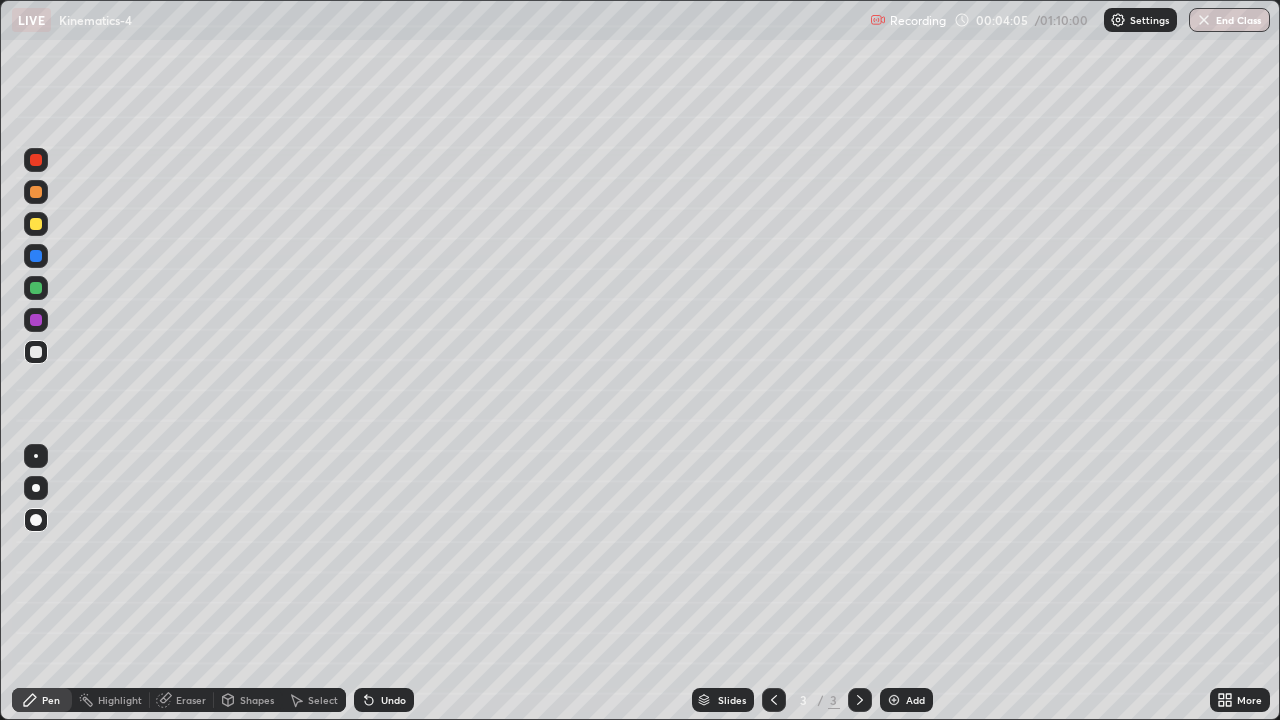 click on "Undo" at bounding box center [393, 700] 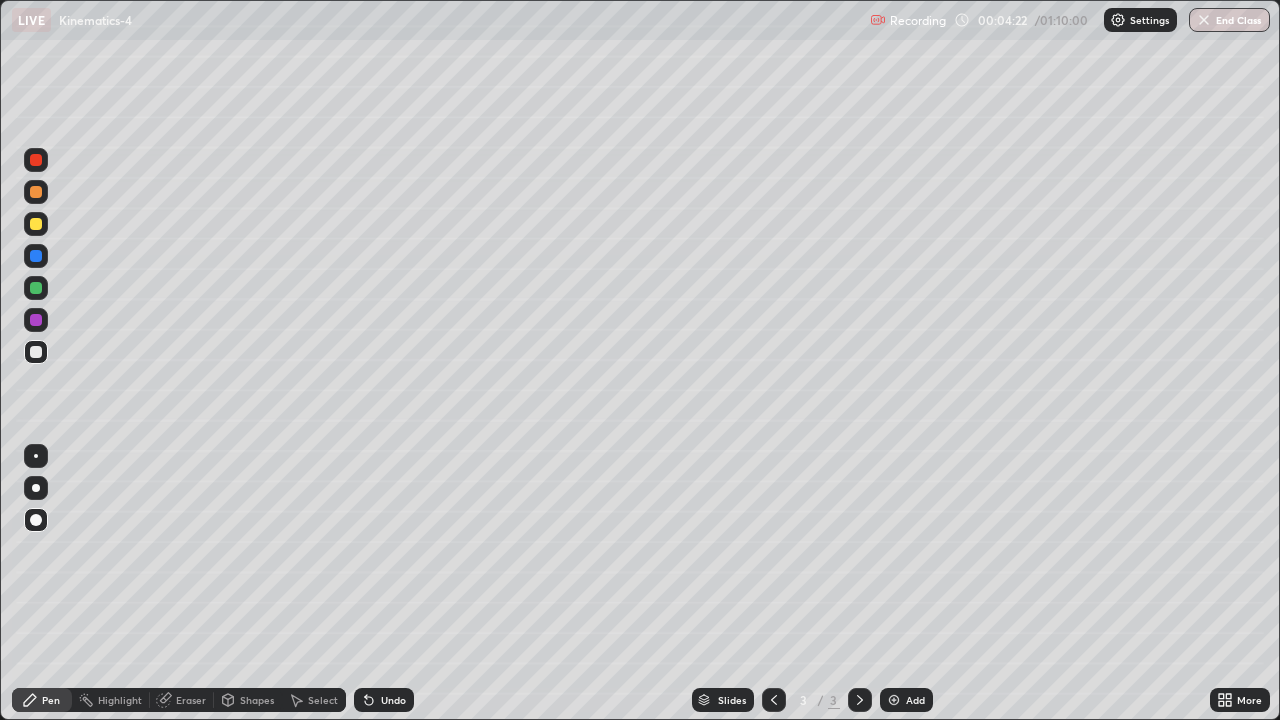 click at bounding box center [36, 192] 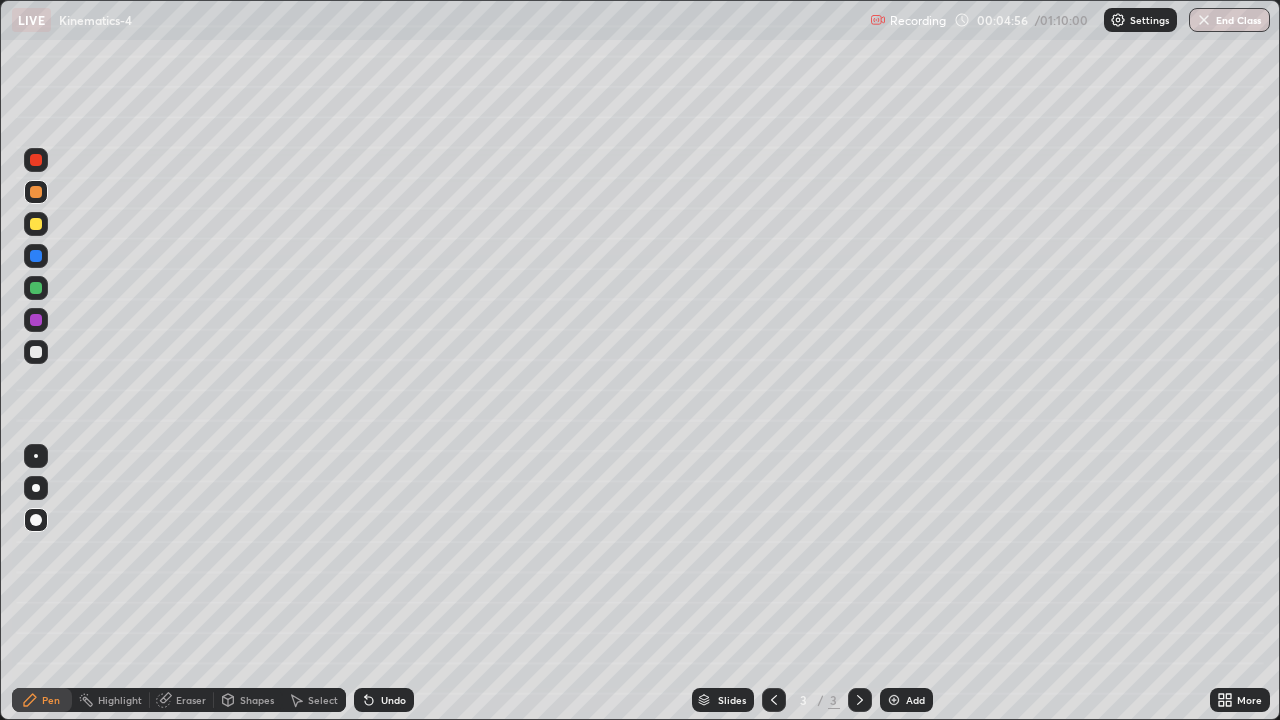 click on "Undo" at bounding box center (384, 700) 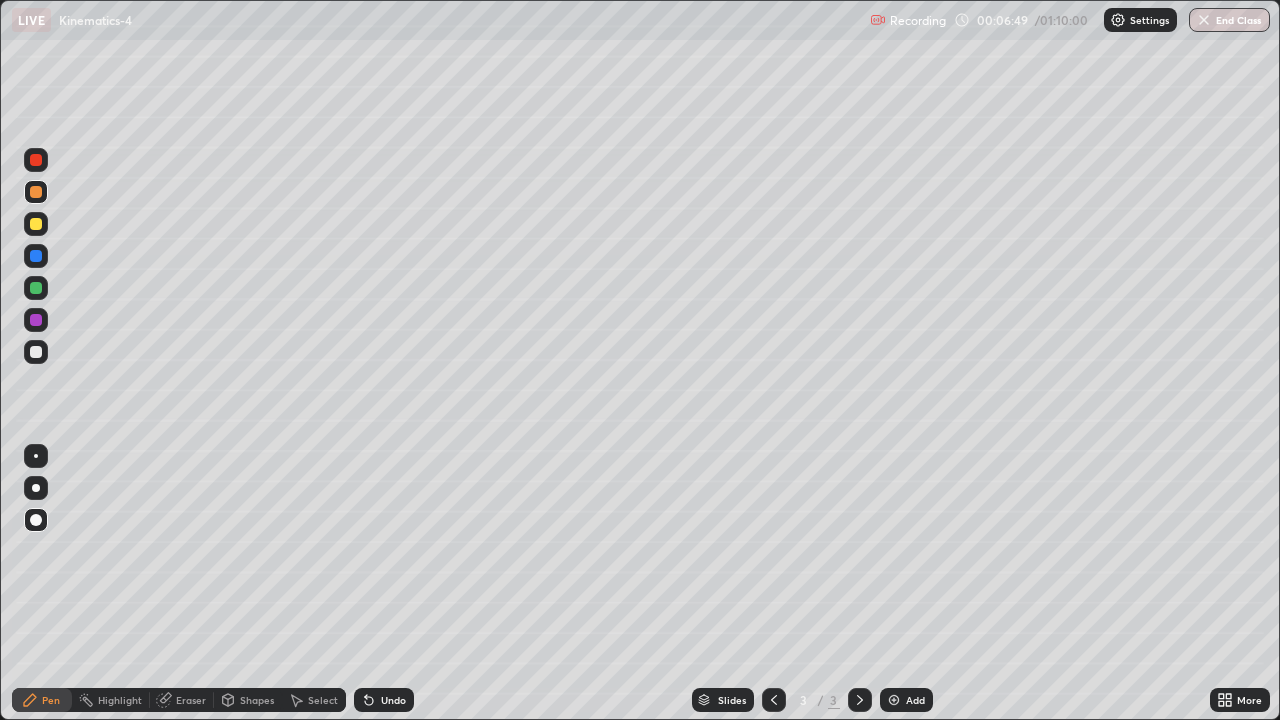 click on "Add" at bounding box center [906, 700] 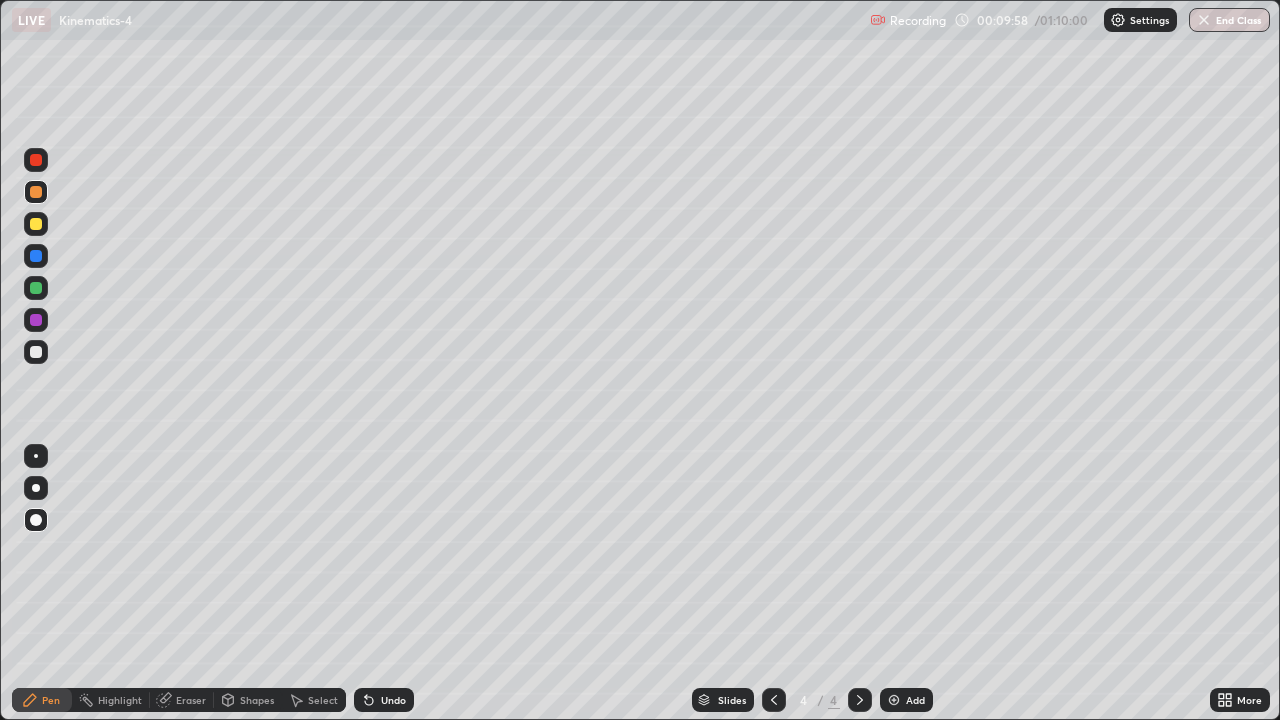 click at bounding box center [36, 224] 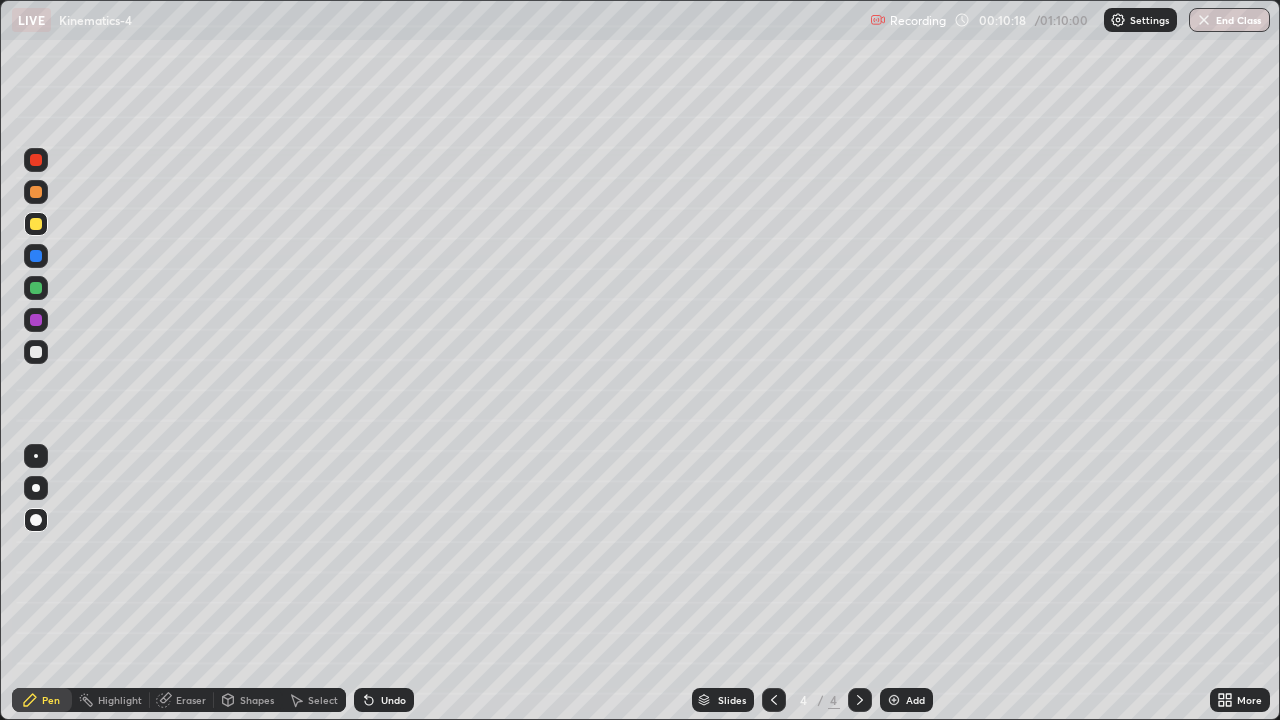 click at bounding box center [36, 352] 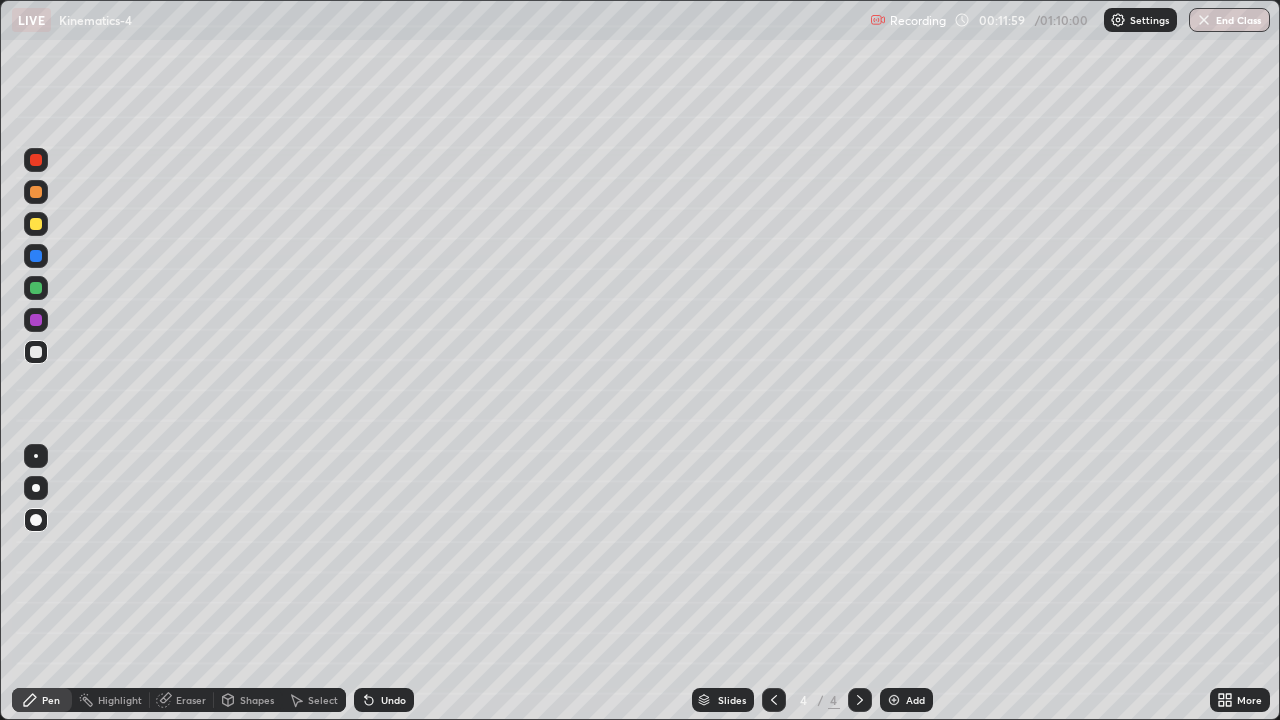 click on "Add" at bounding box center [915, 700] 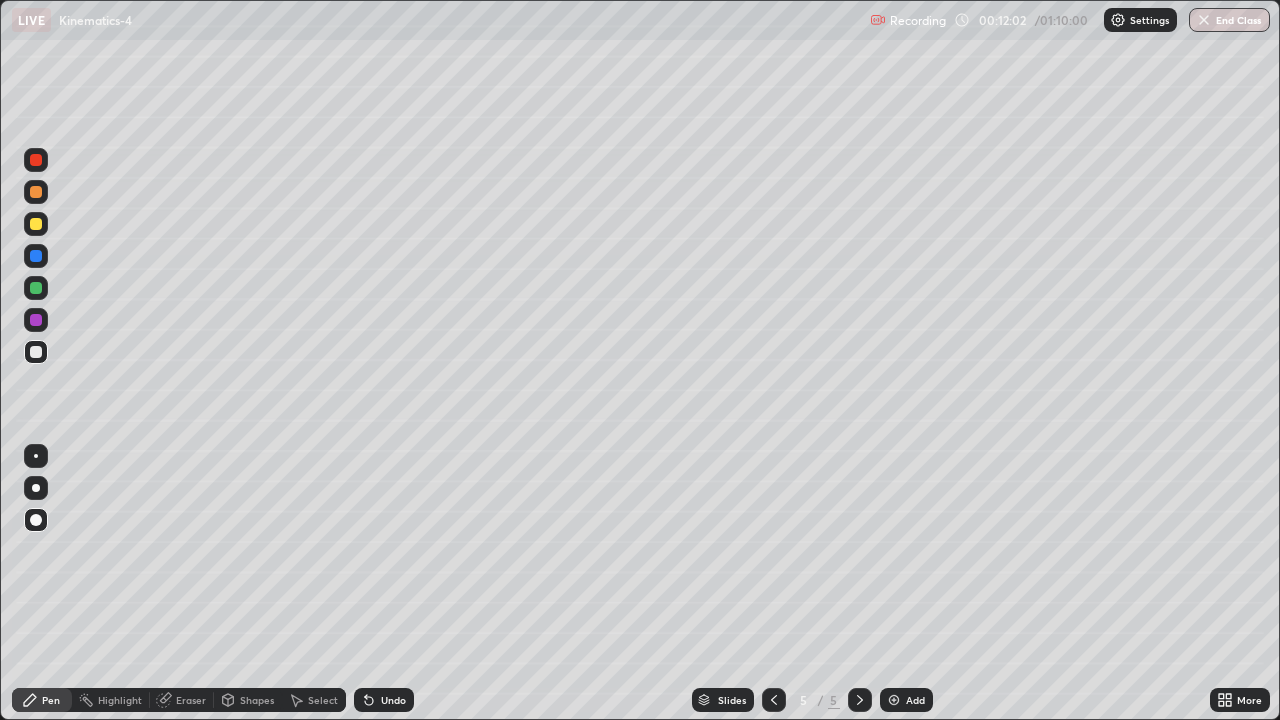 click at bounding box center [36, 192] 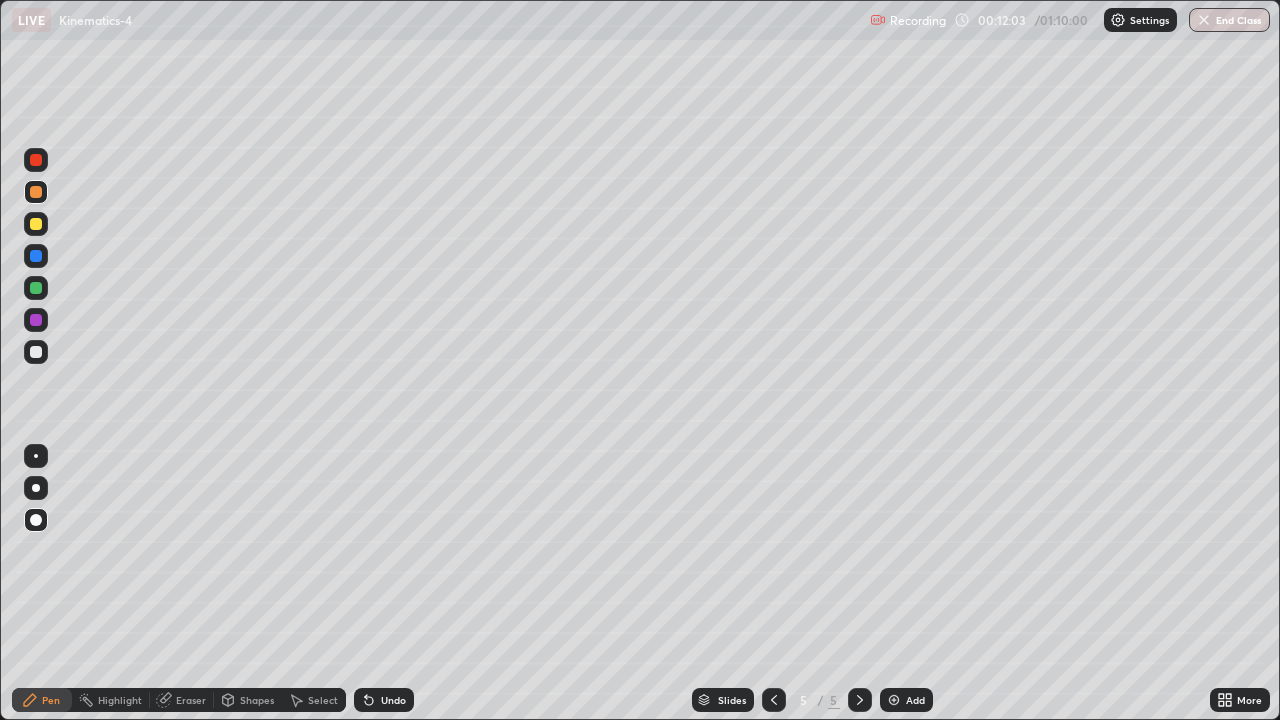 click on "Shapes" at bounding box center (257, 700) 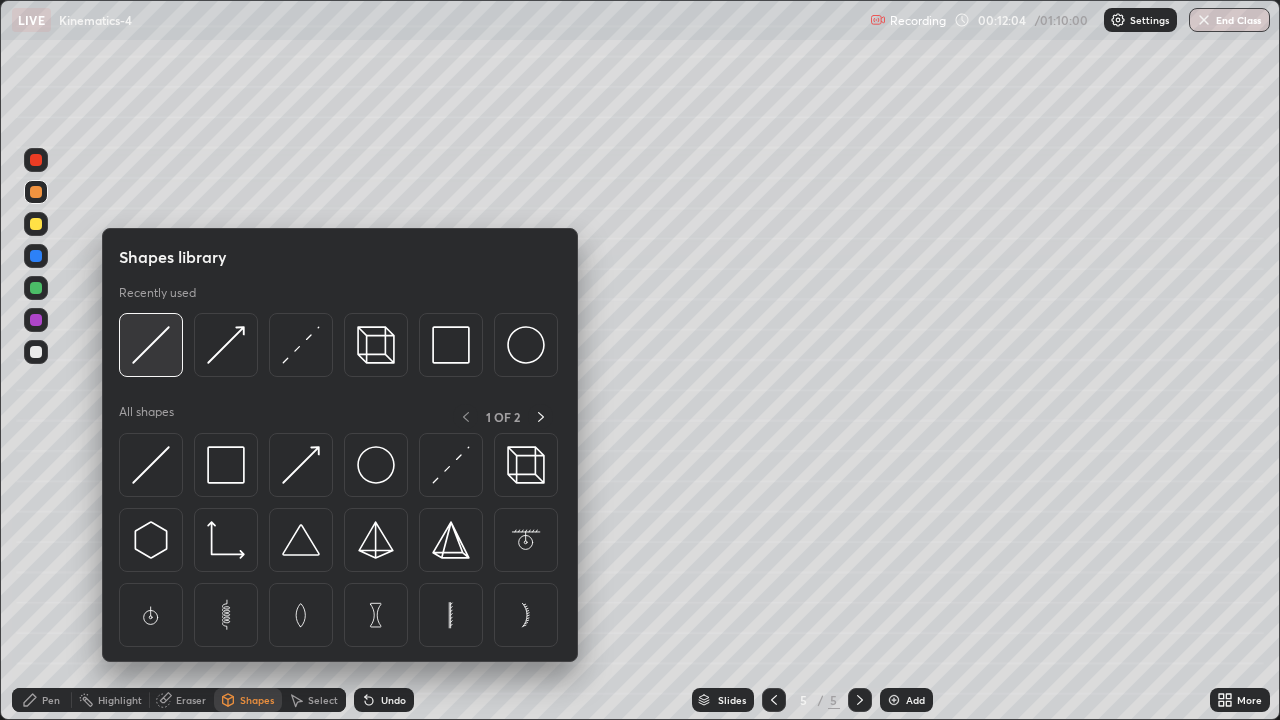 click at bounding box center [151, 345] 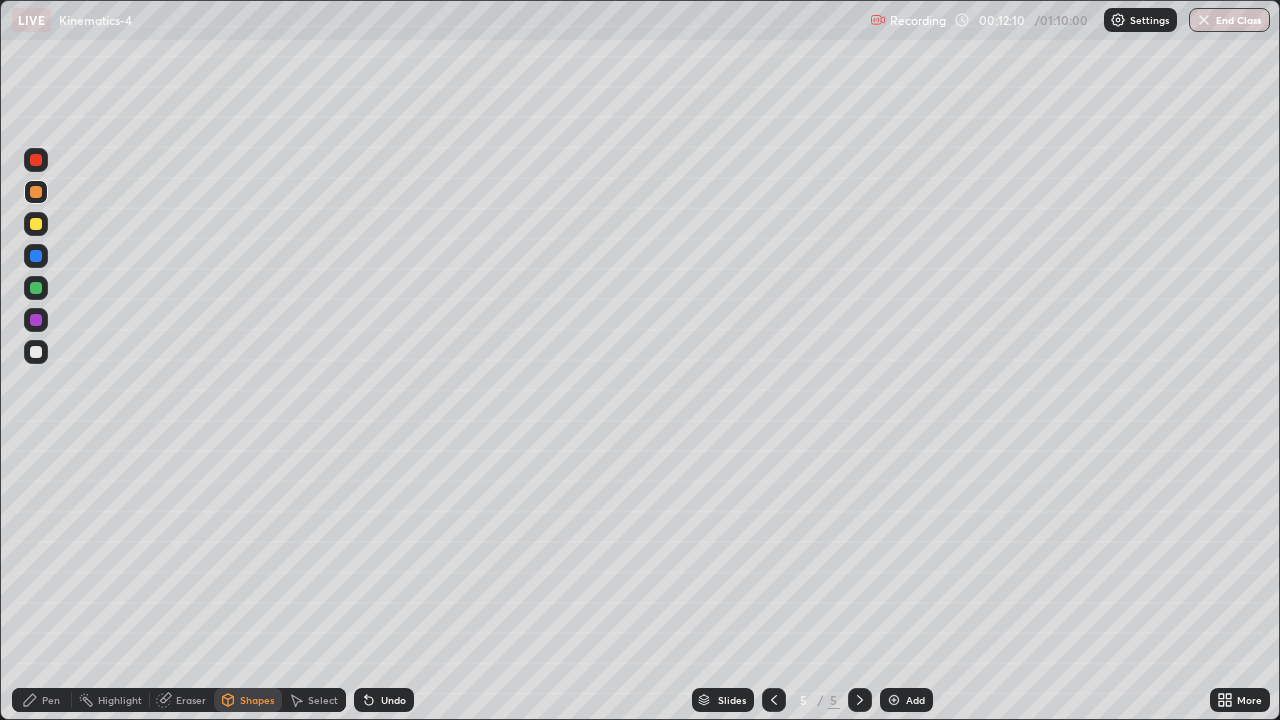 click on "Pen" at bounding box center (51, 700) 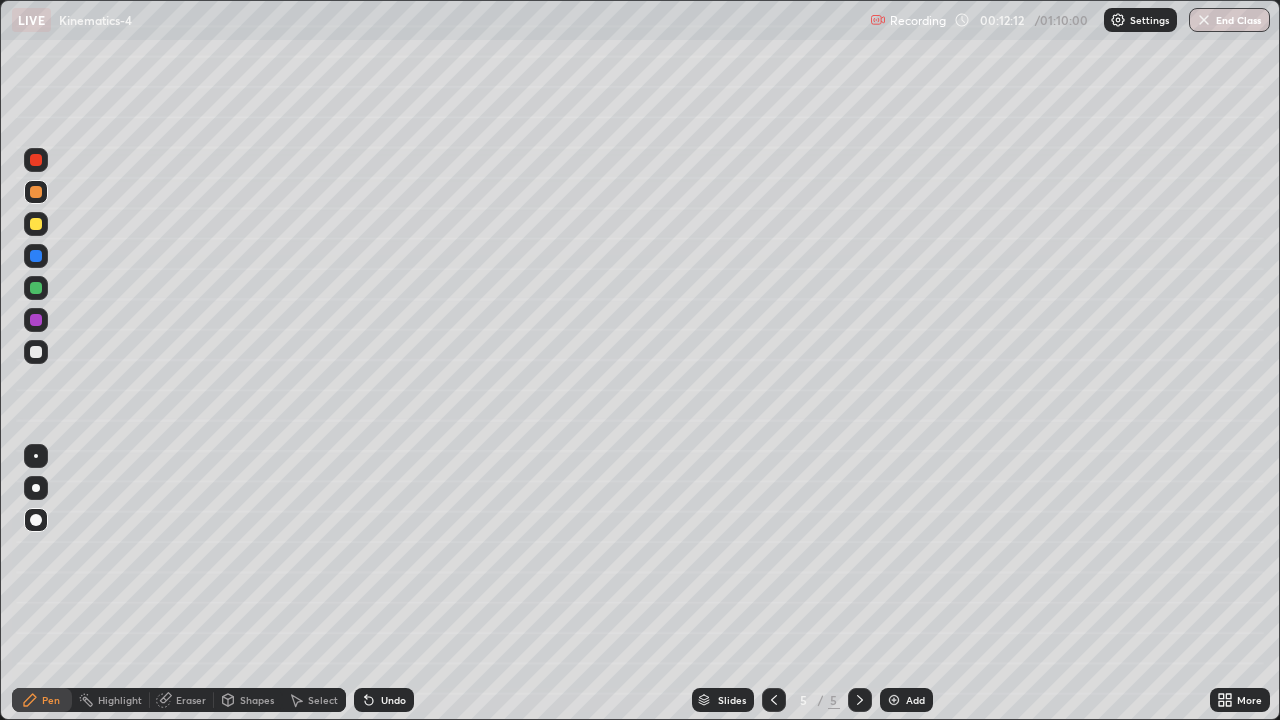 click at bounding box center [36, 224] 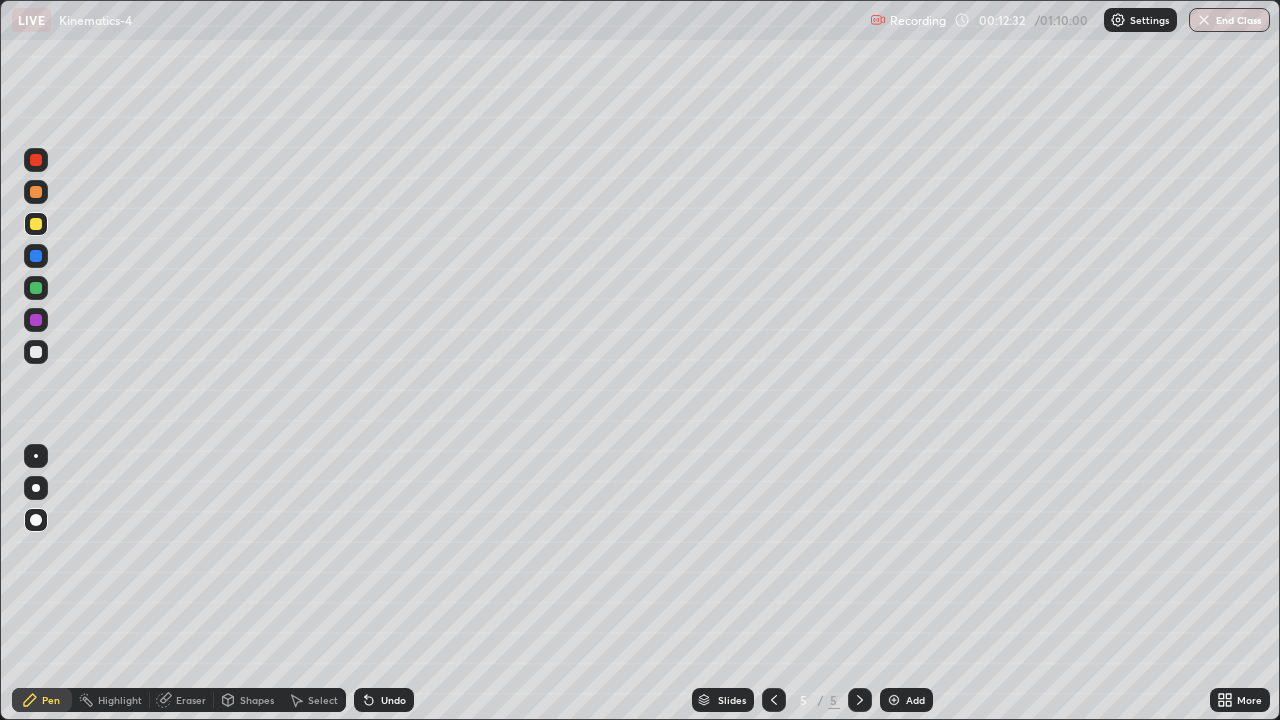 click at bounding box center (36, 352) 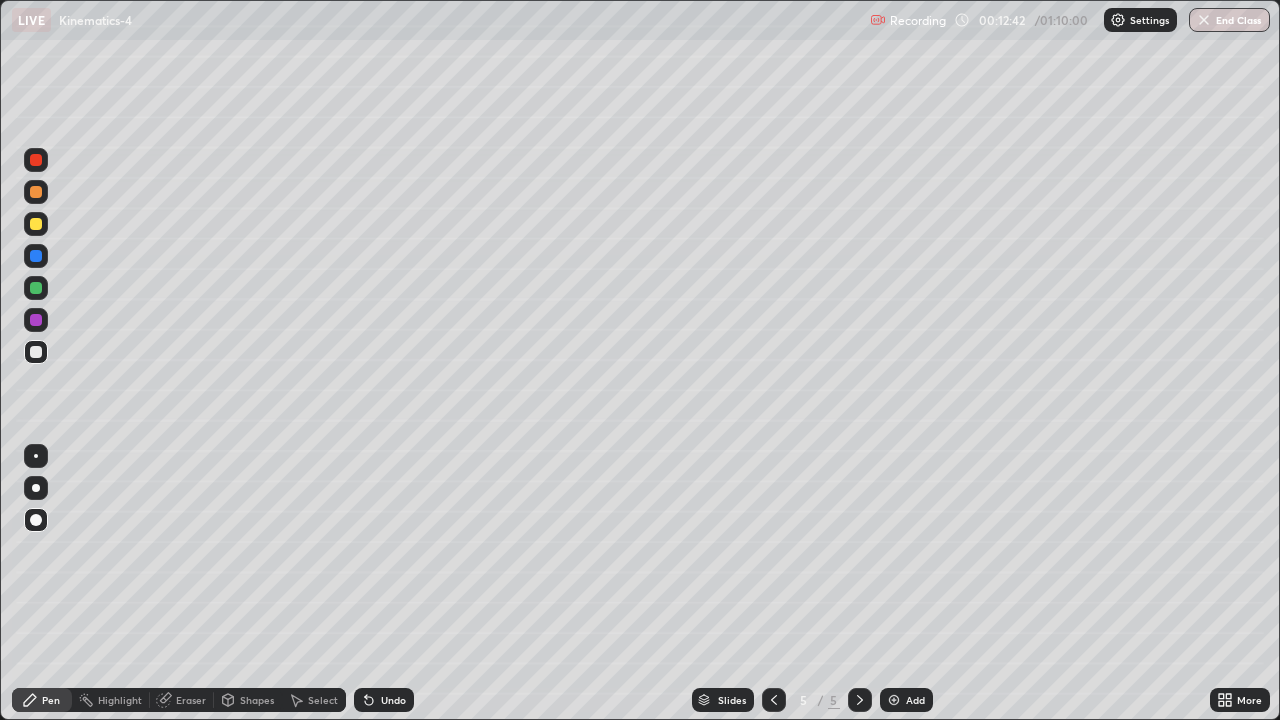 click on "Shapes" at bounding box center [257, 700] 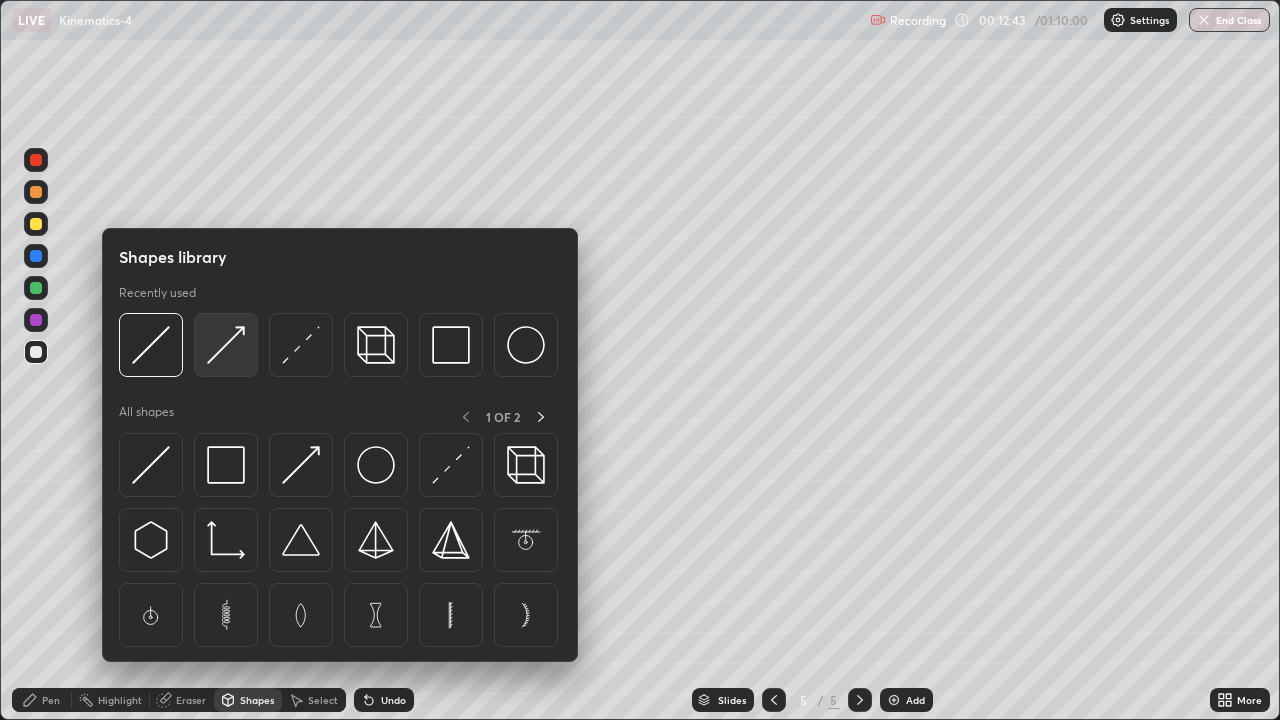 click at bounding box center [226, 345] 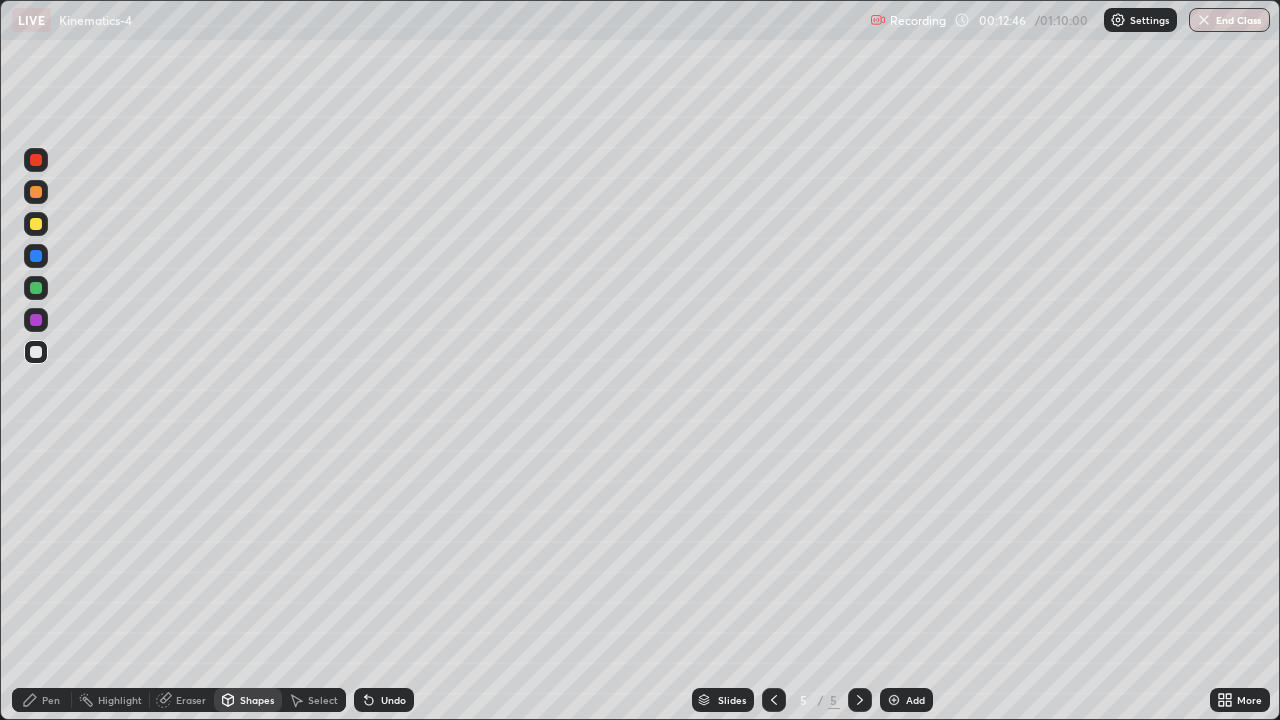 click at bounding box center (36, 192) 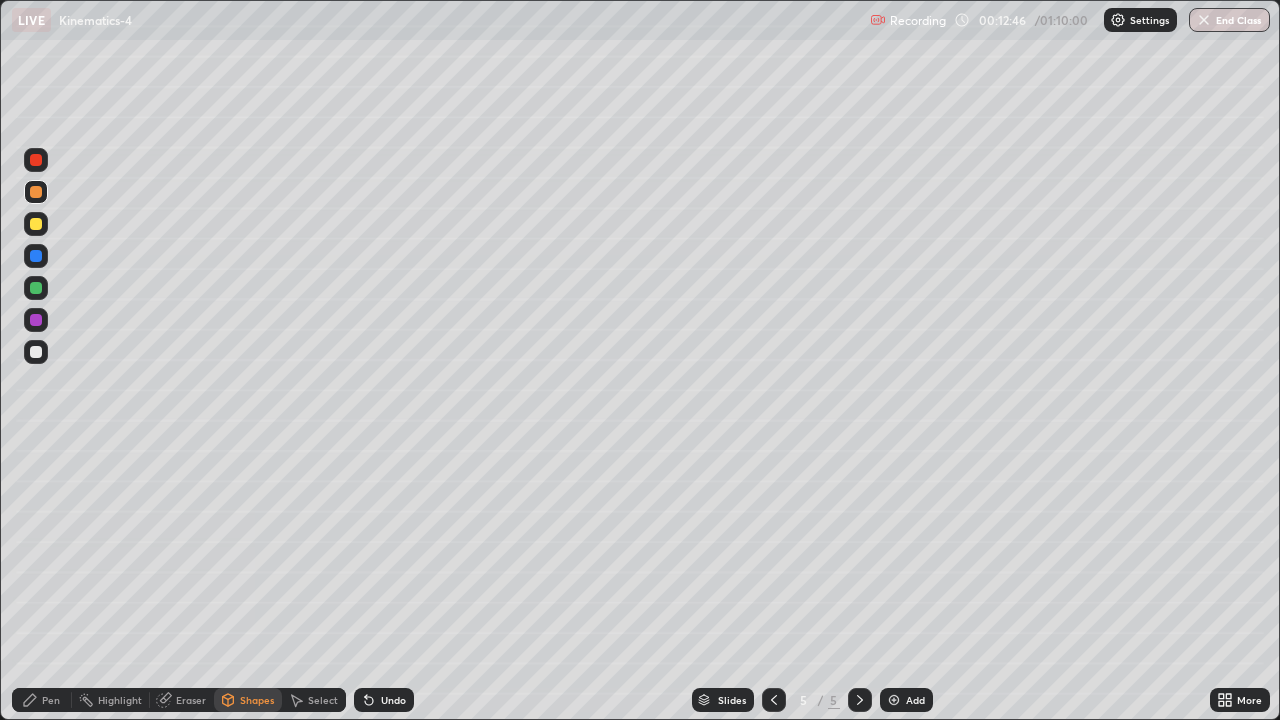 click on "Pen" at bounding box center [42, 700] 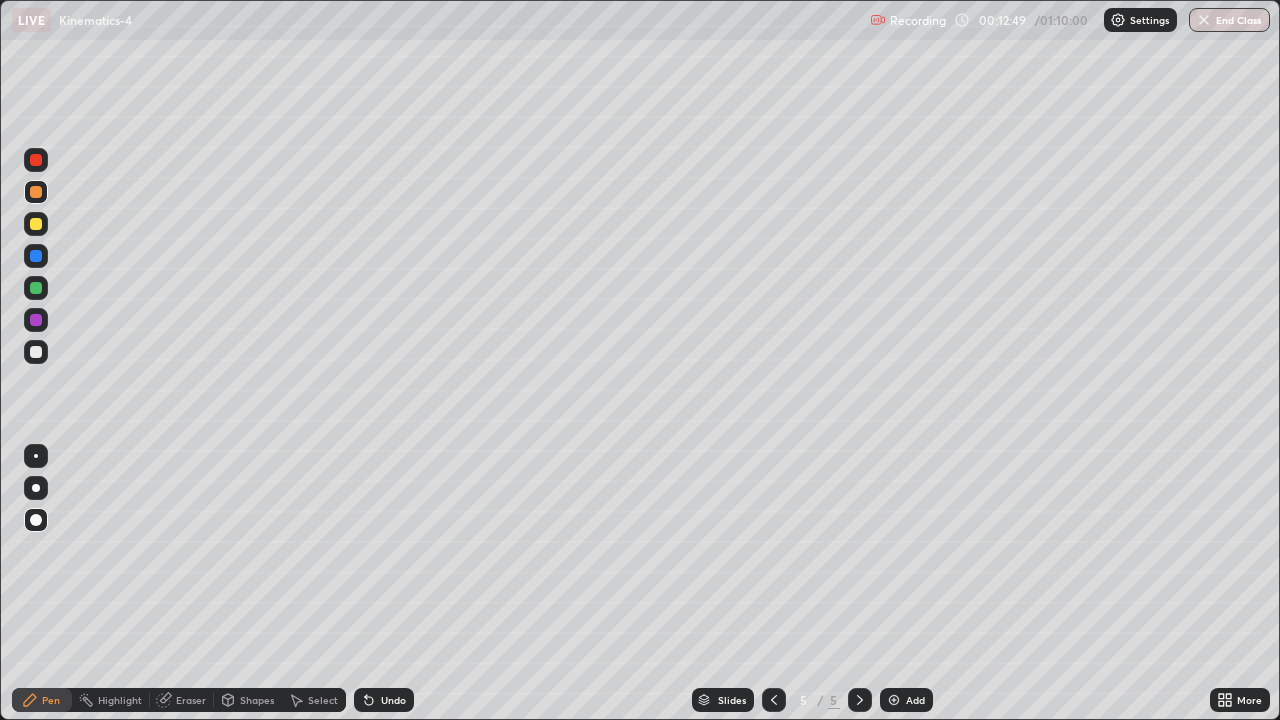 click on "Shapes" at bounding box center (248, 700) 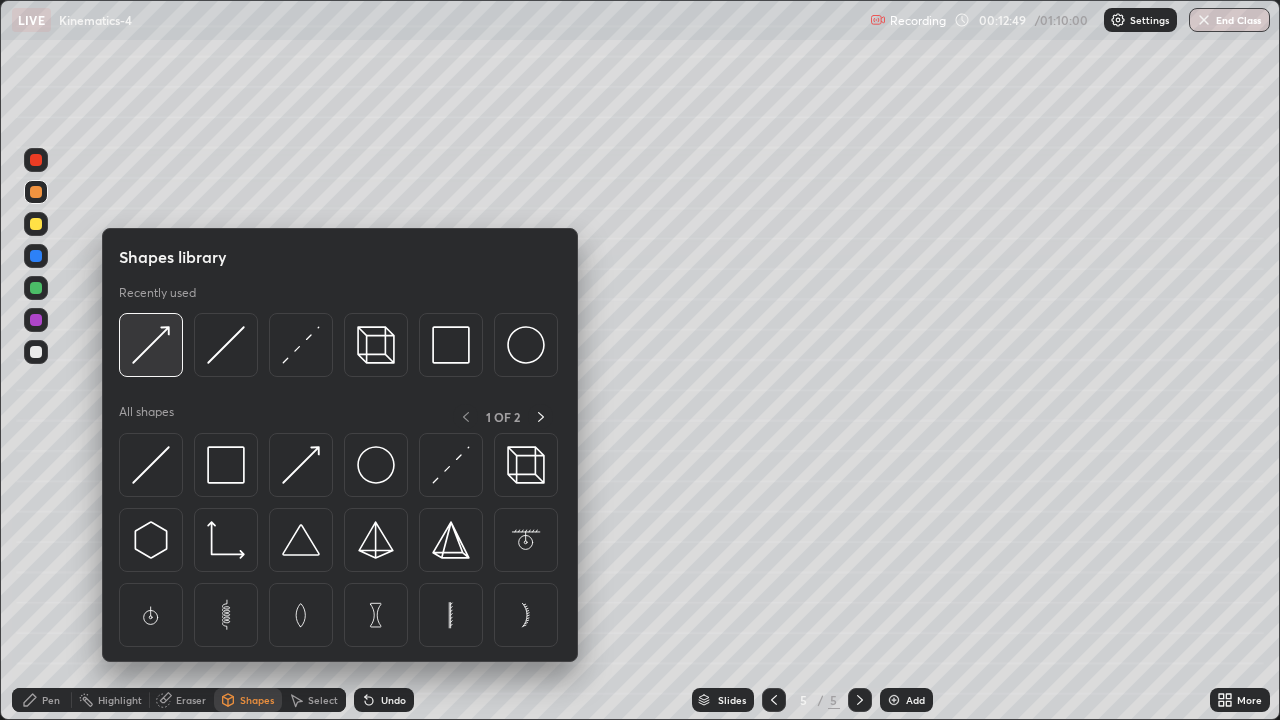 click at bounding box center (151, 345) 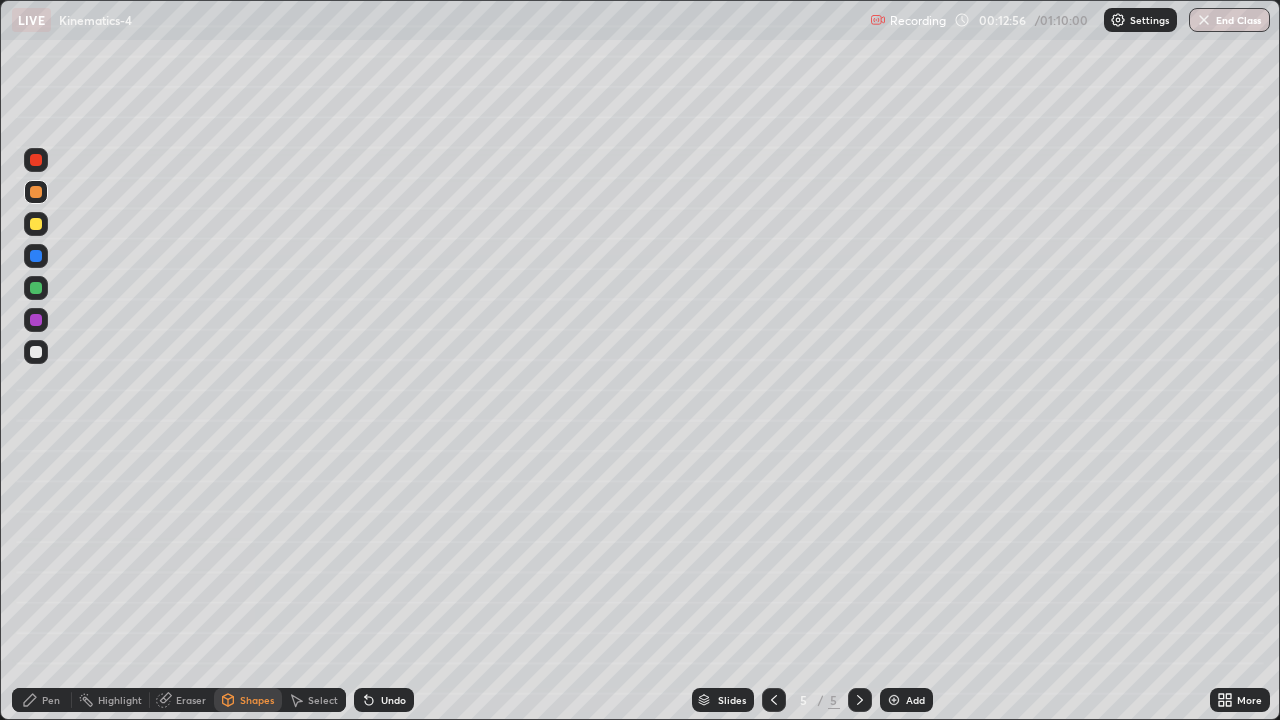 click on "Pen" at bounding box center (51, 700) 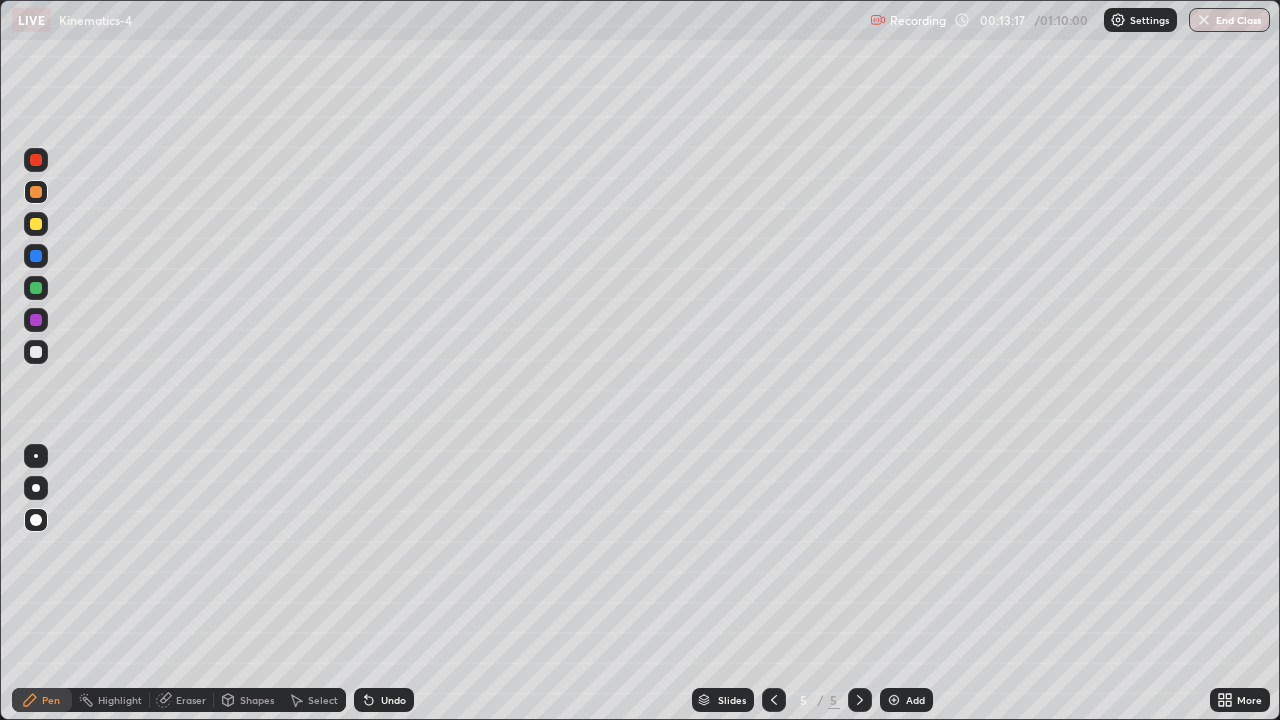 click at bounding box center [36, 352] 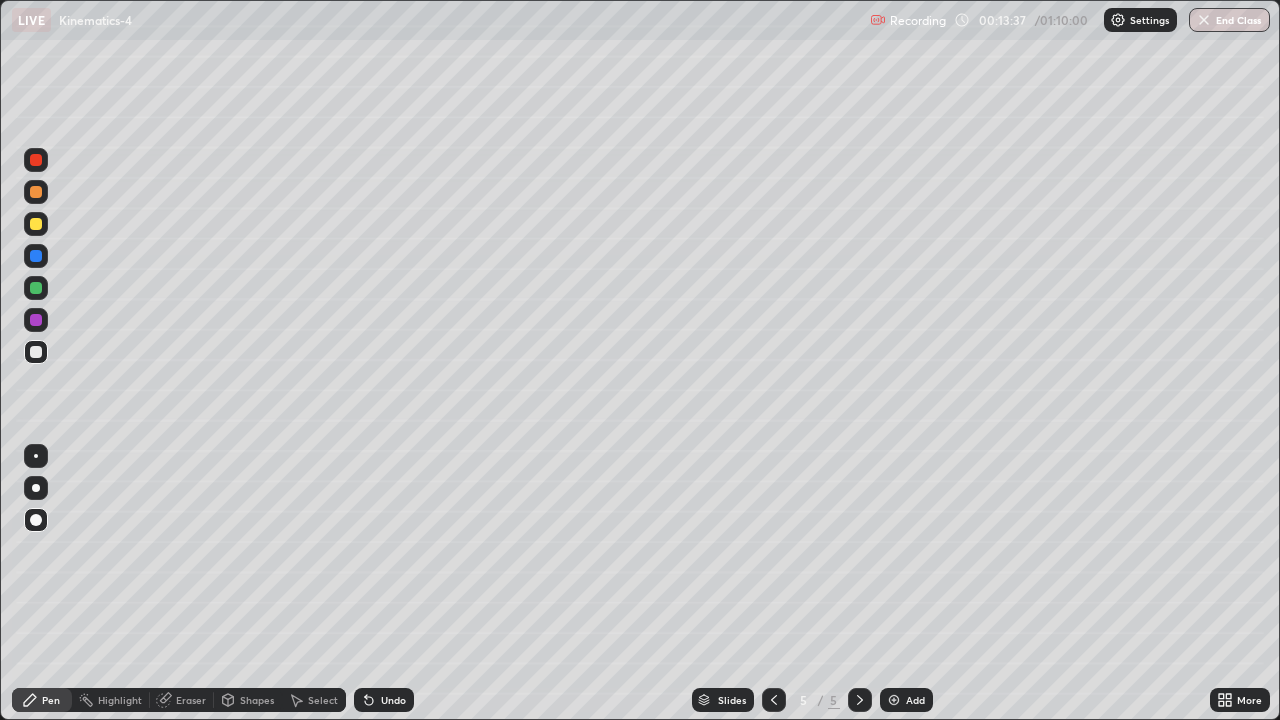click at bounding box center [36, 192] 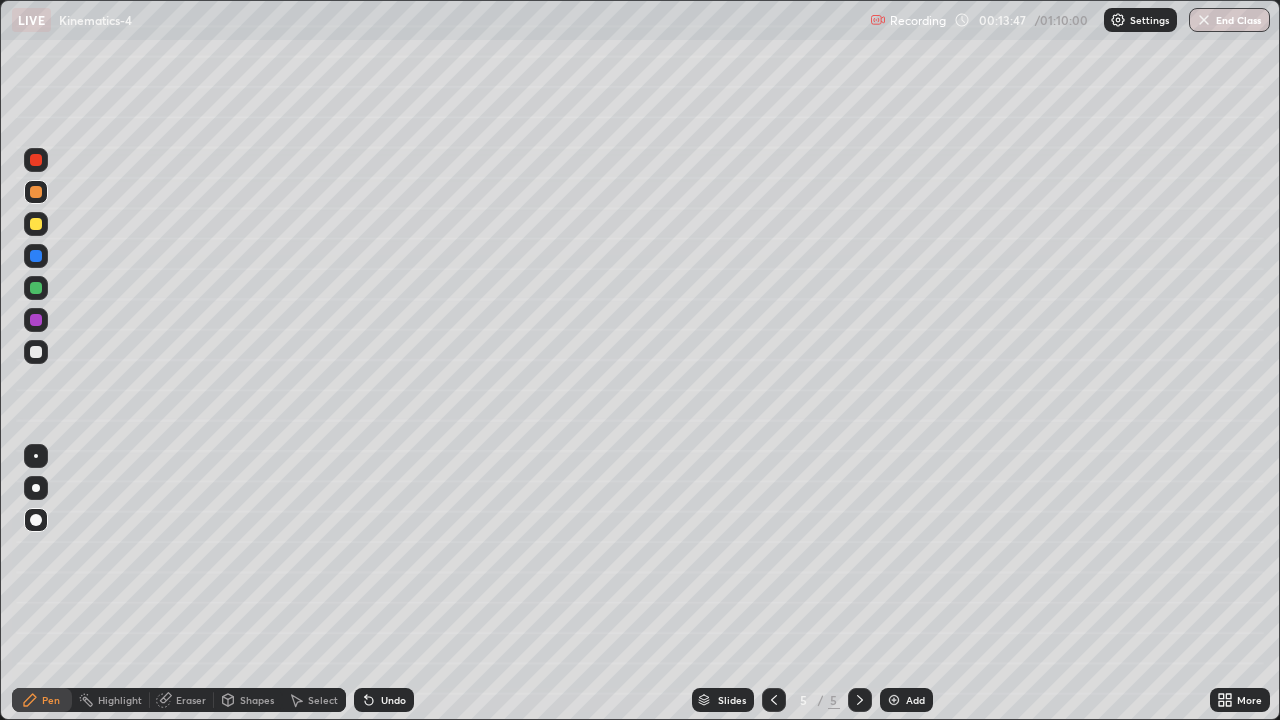 click at bounding box center [36, 224] 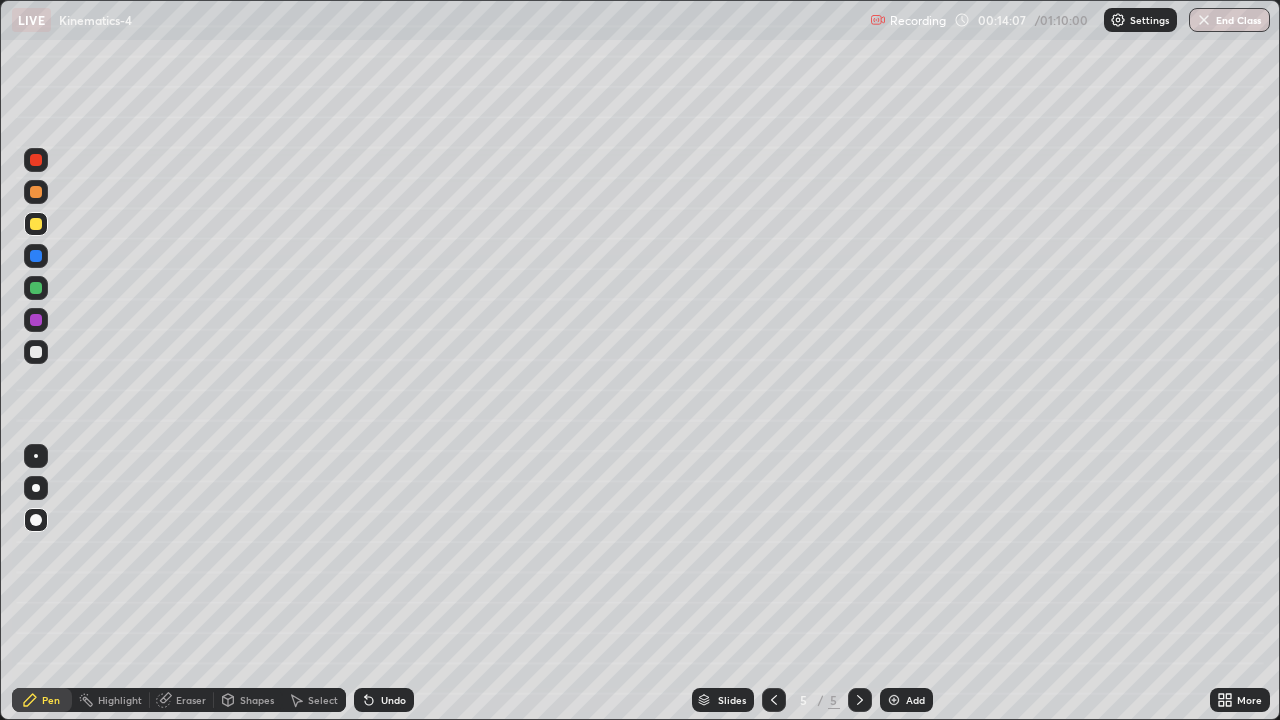 click at bounding box center (36, 352) 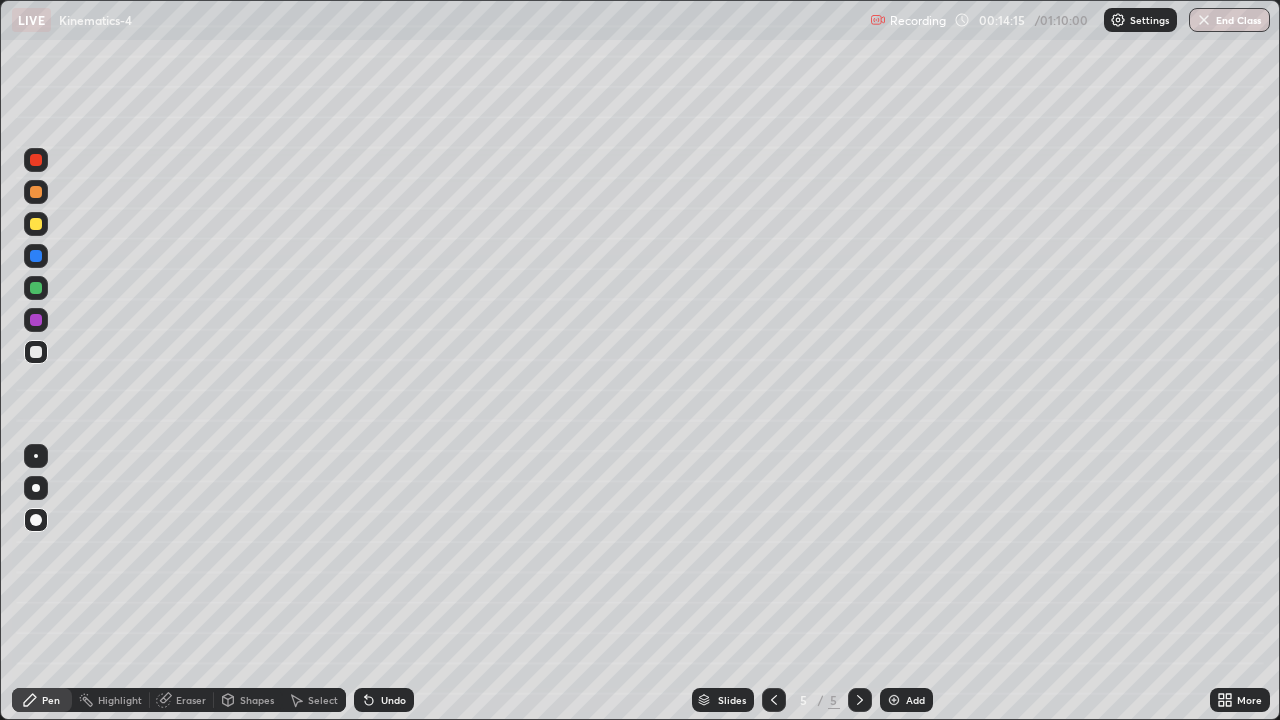 click at bounding box center [36, 192] 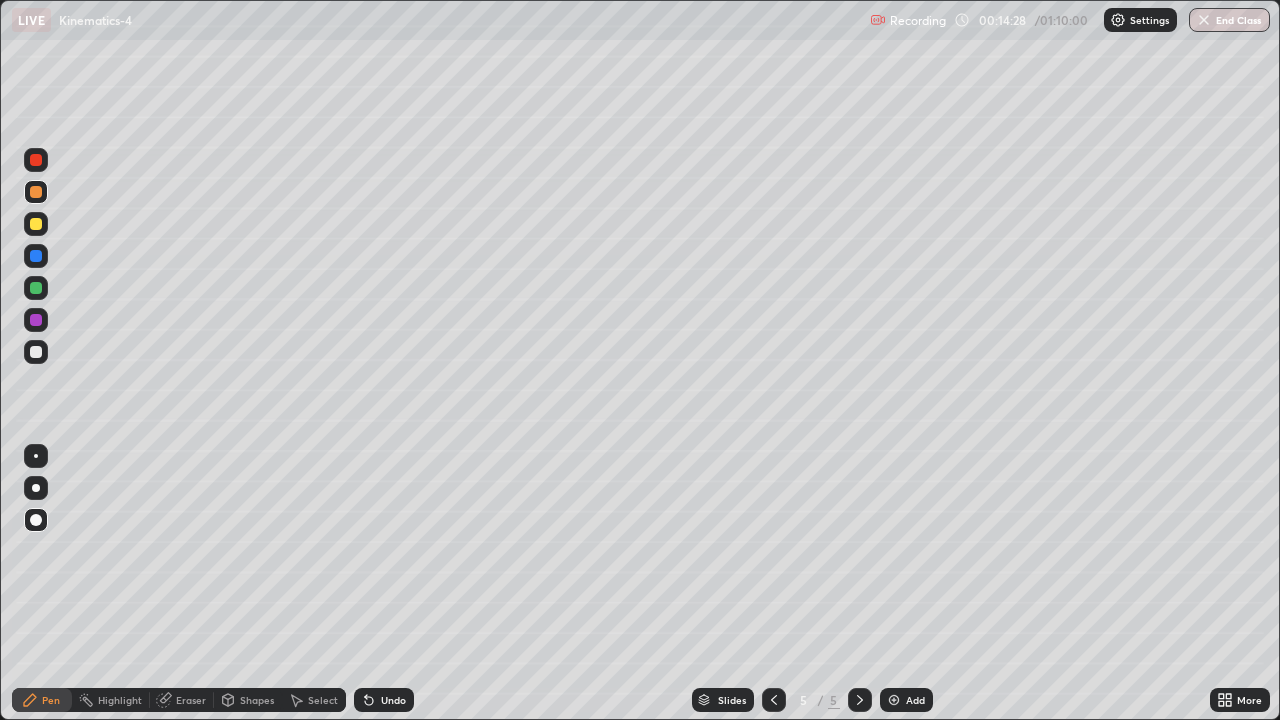 click at bounding box center [36, 352] 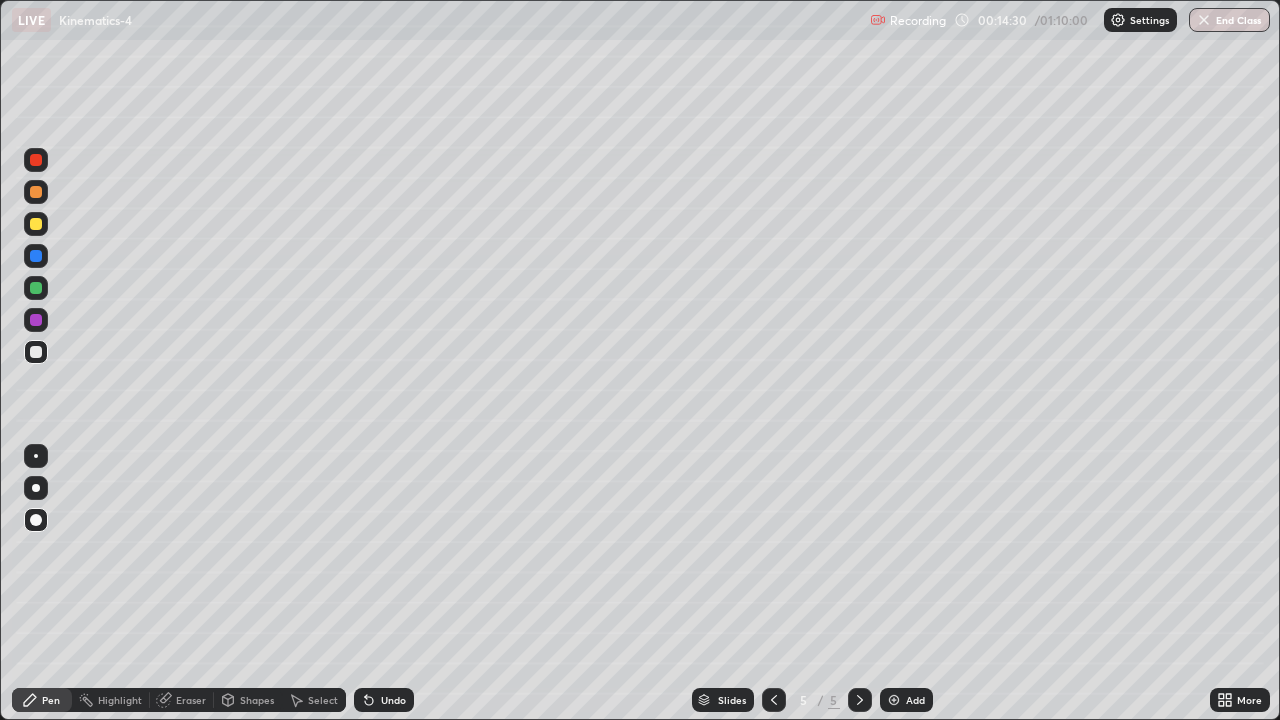 click at bounding box center [36, 192] 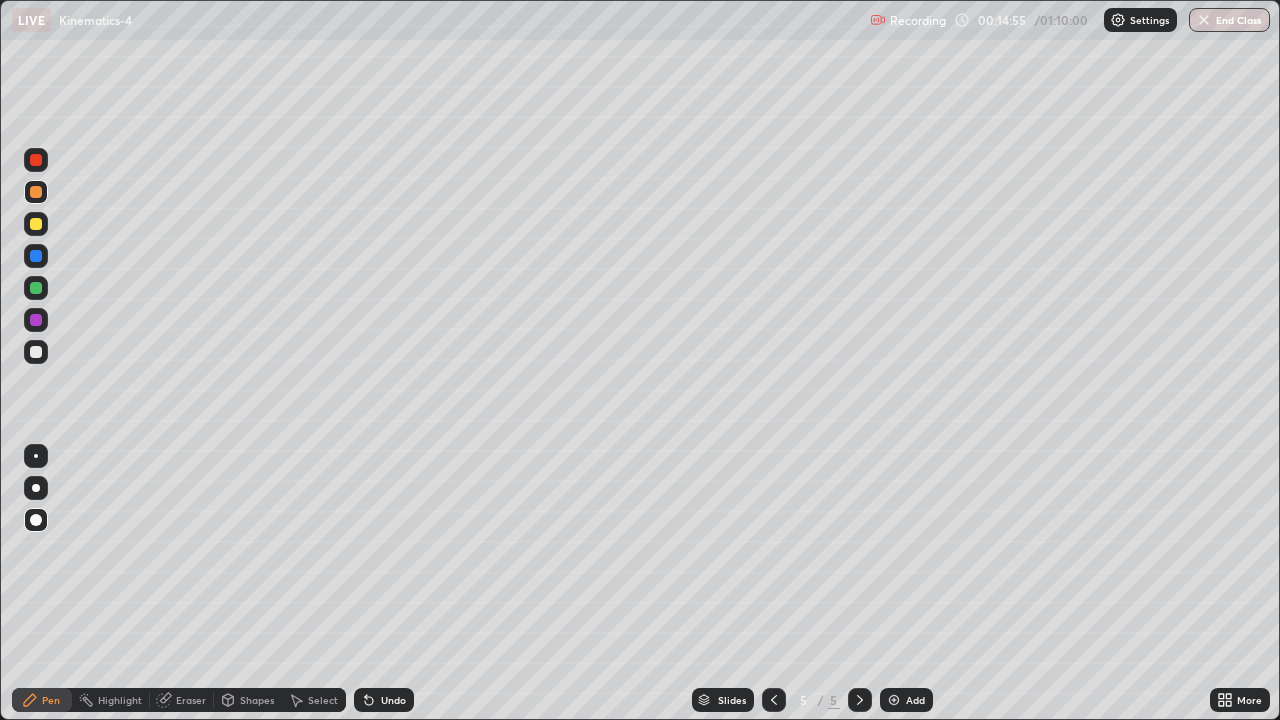 click at bounding box center (36, 224) 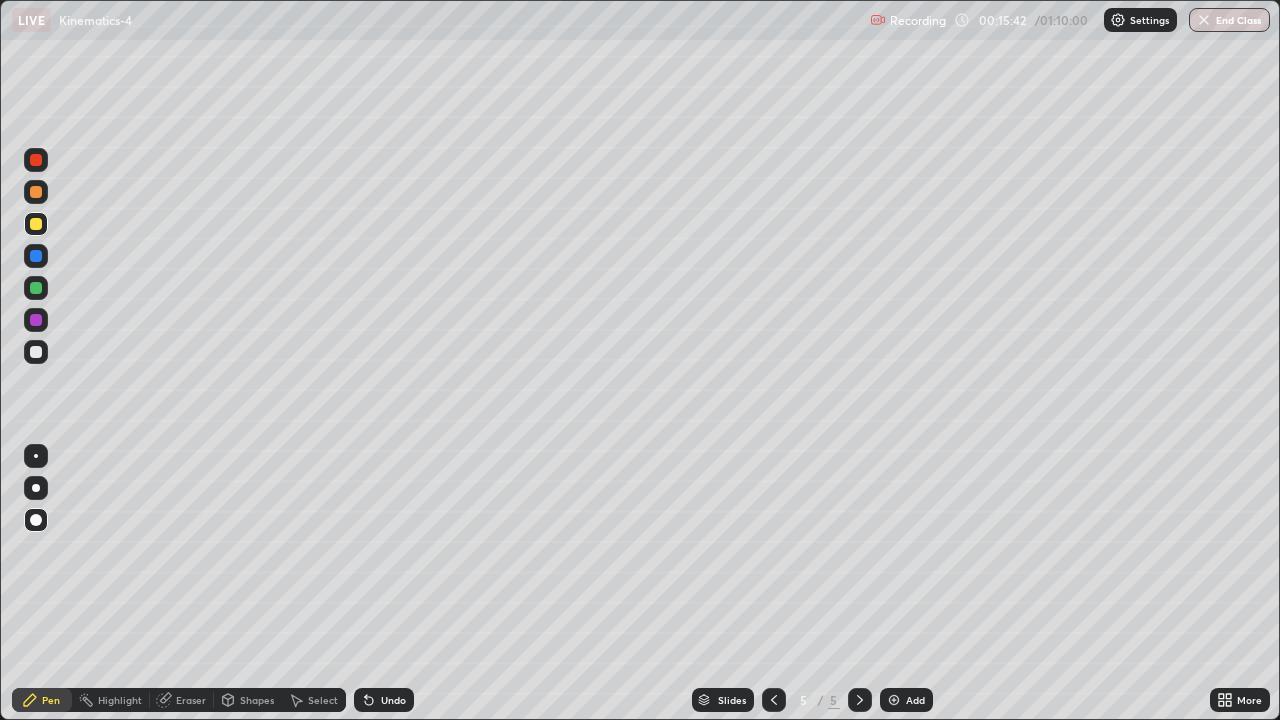 click at bounding box center [36, 192] 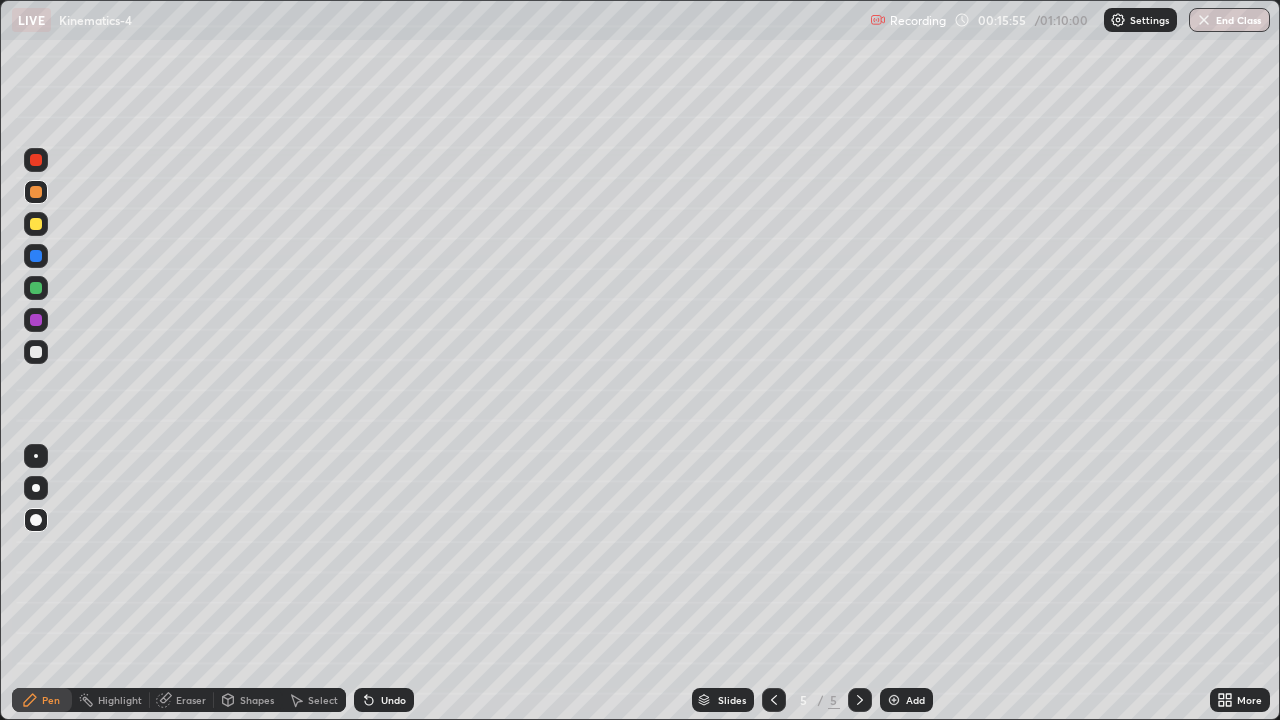 click 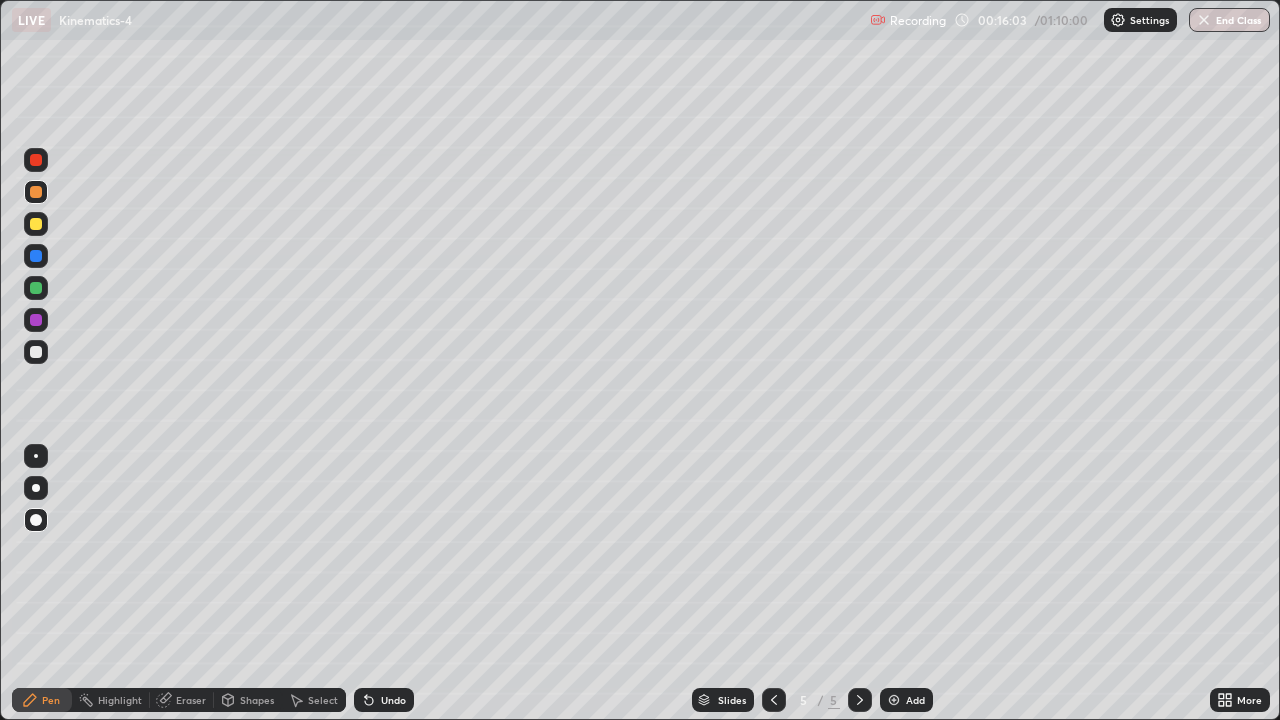 click on "Undo" at bounding box center (384, 700) 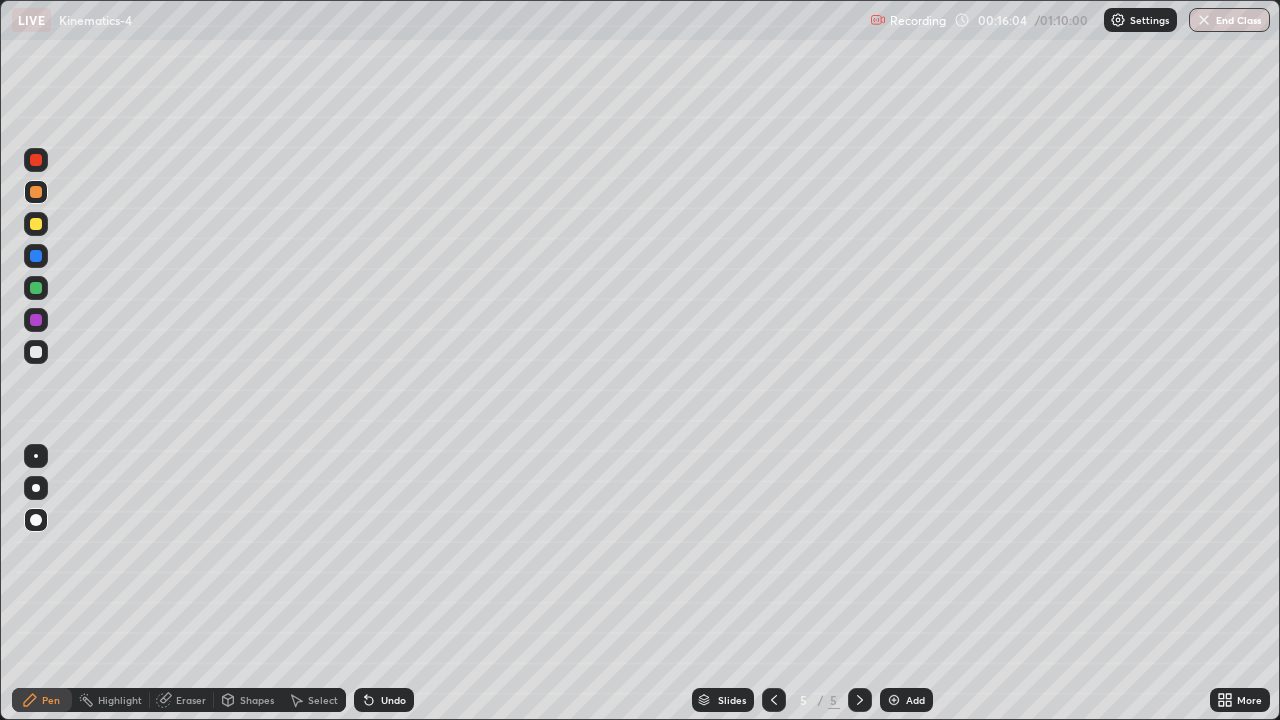 click on "Undo" at bounding box center [384, 700] 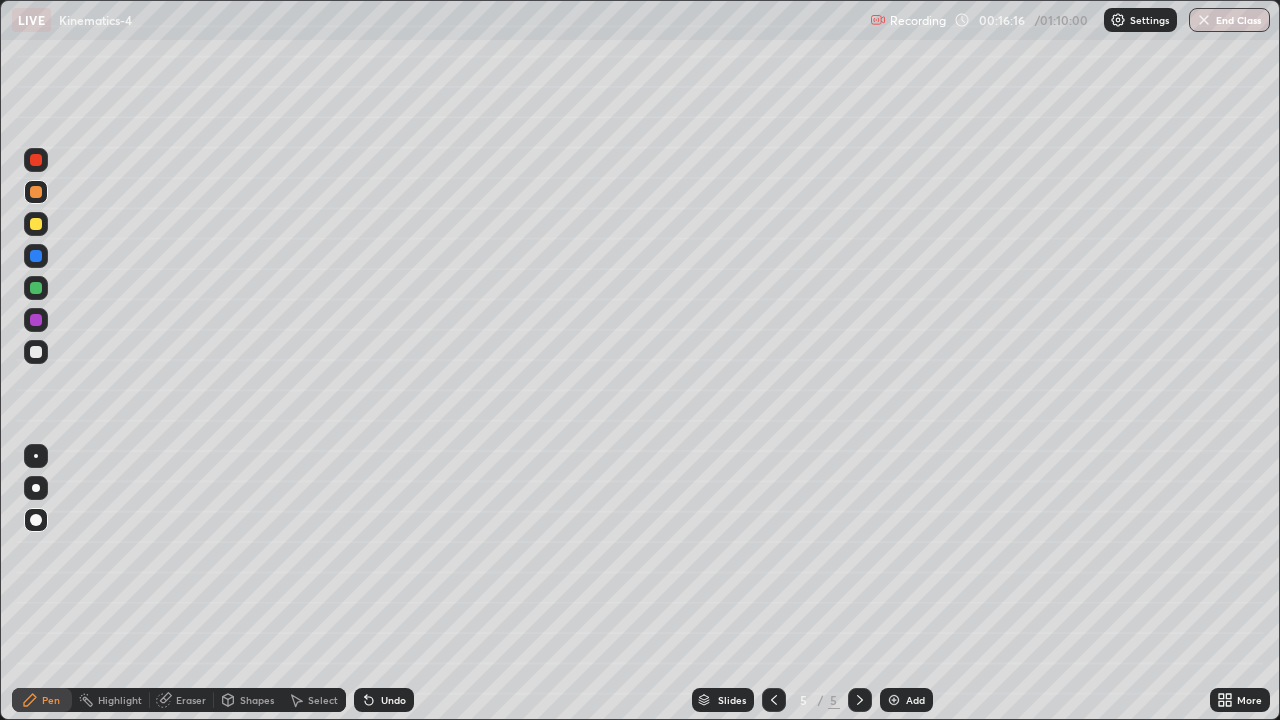 click at bounding box center [36, 352] 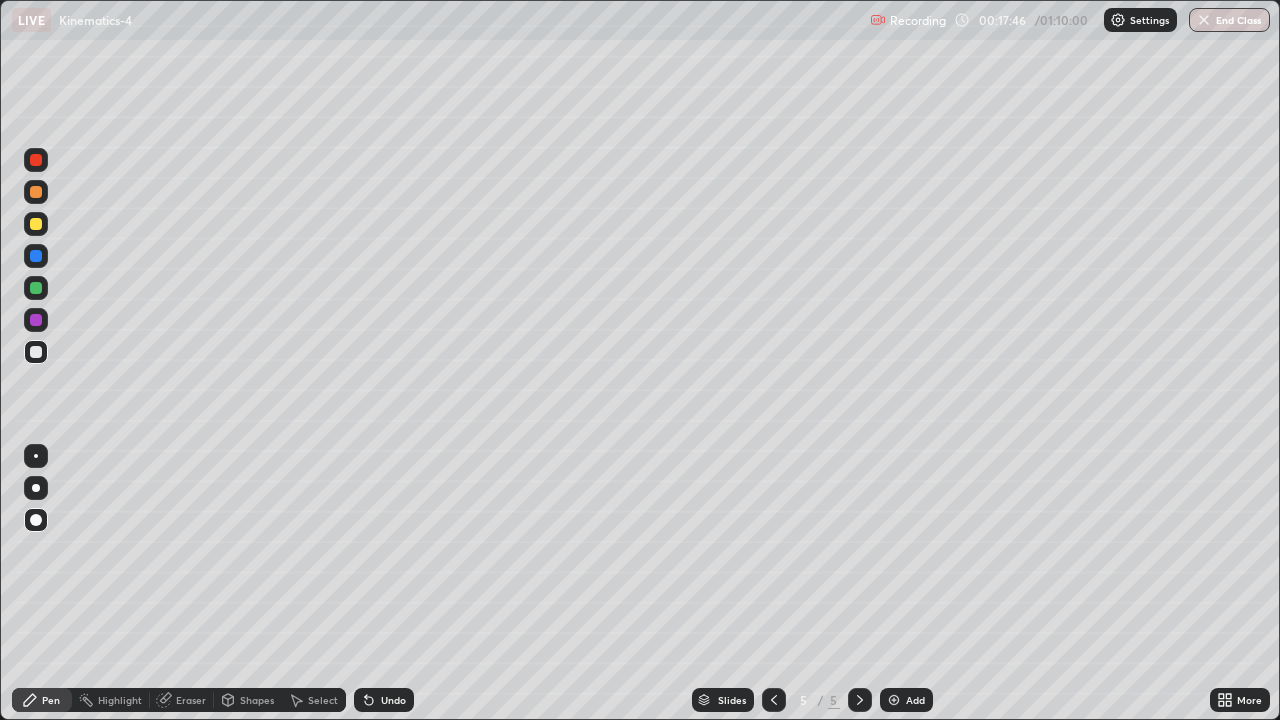 click on "Add" at bounding box center (906, 700) 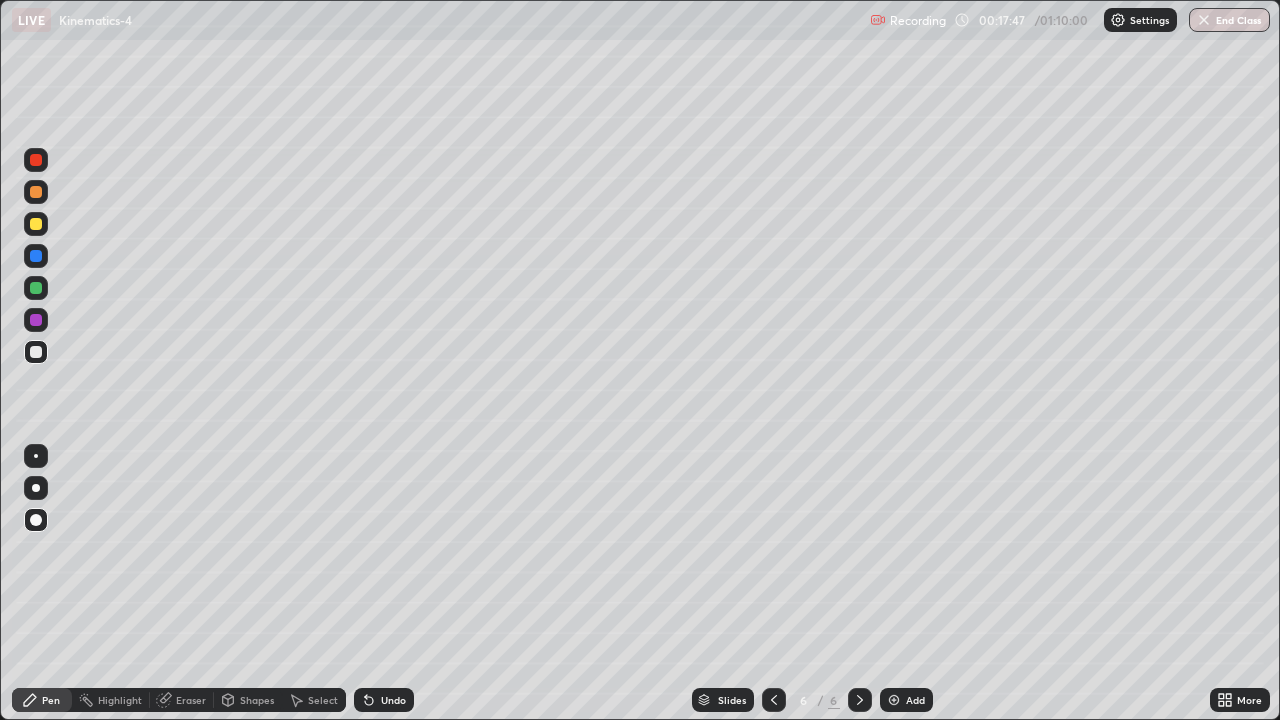 click at bounding box center (36, 192) 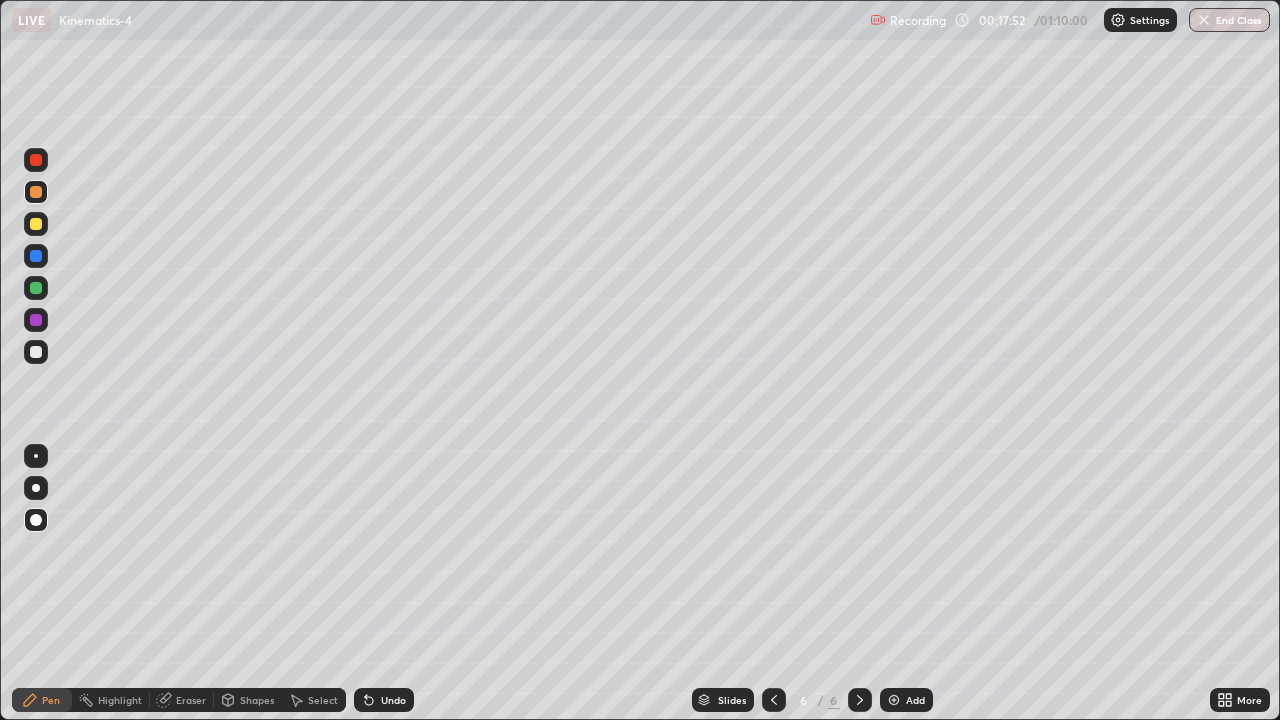 click 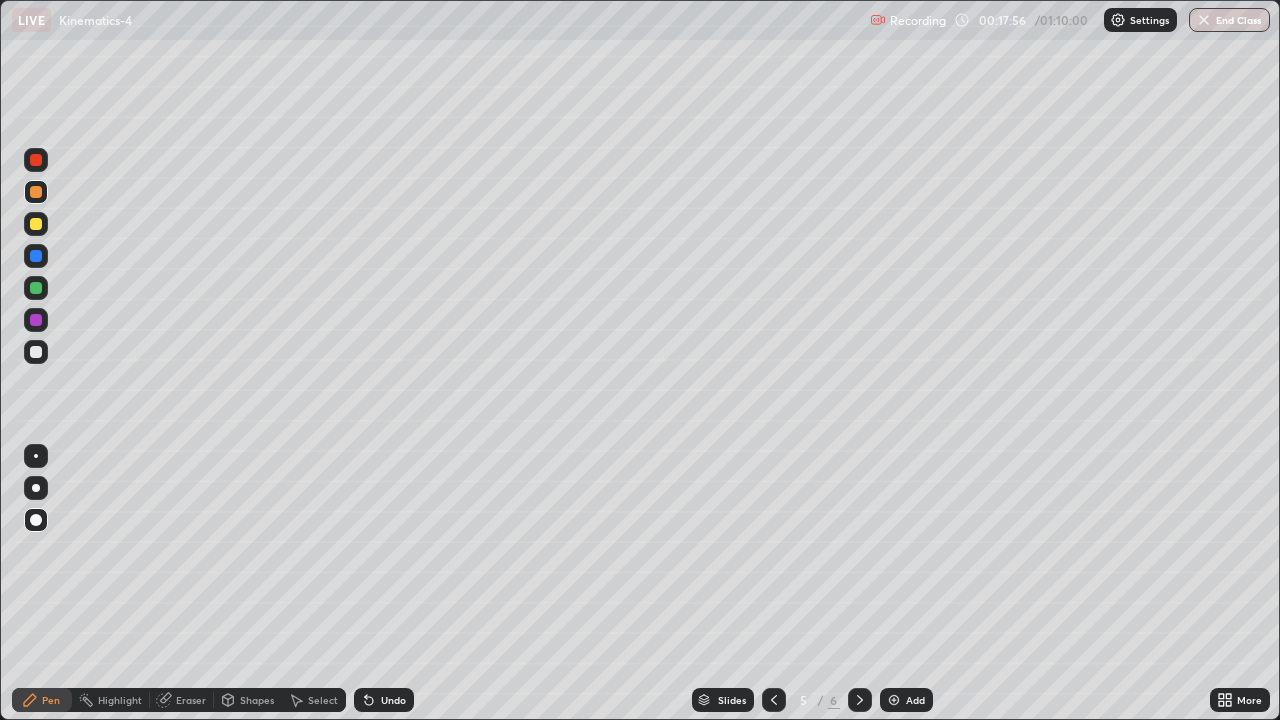 click at bounding box center (860, 700) 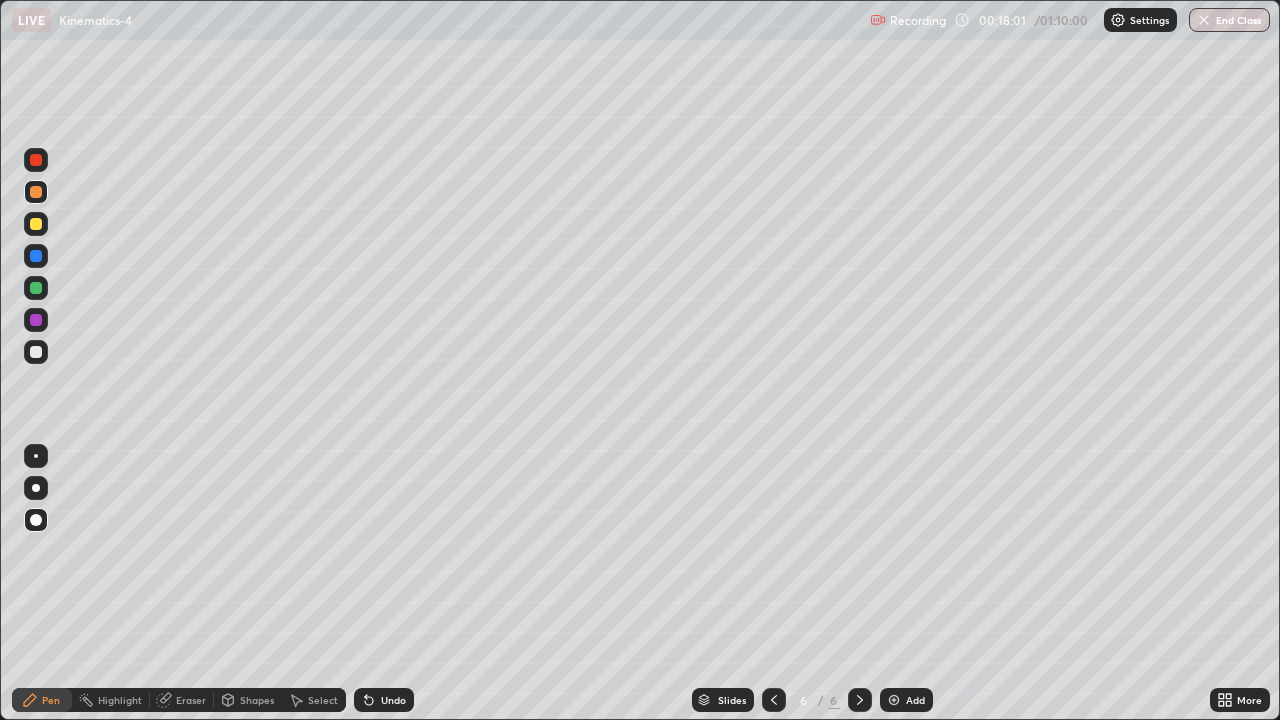 click at bounding box center [36, 224] 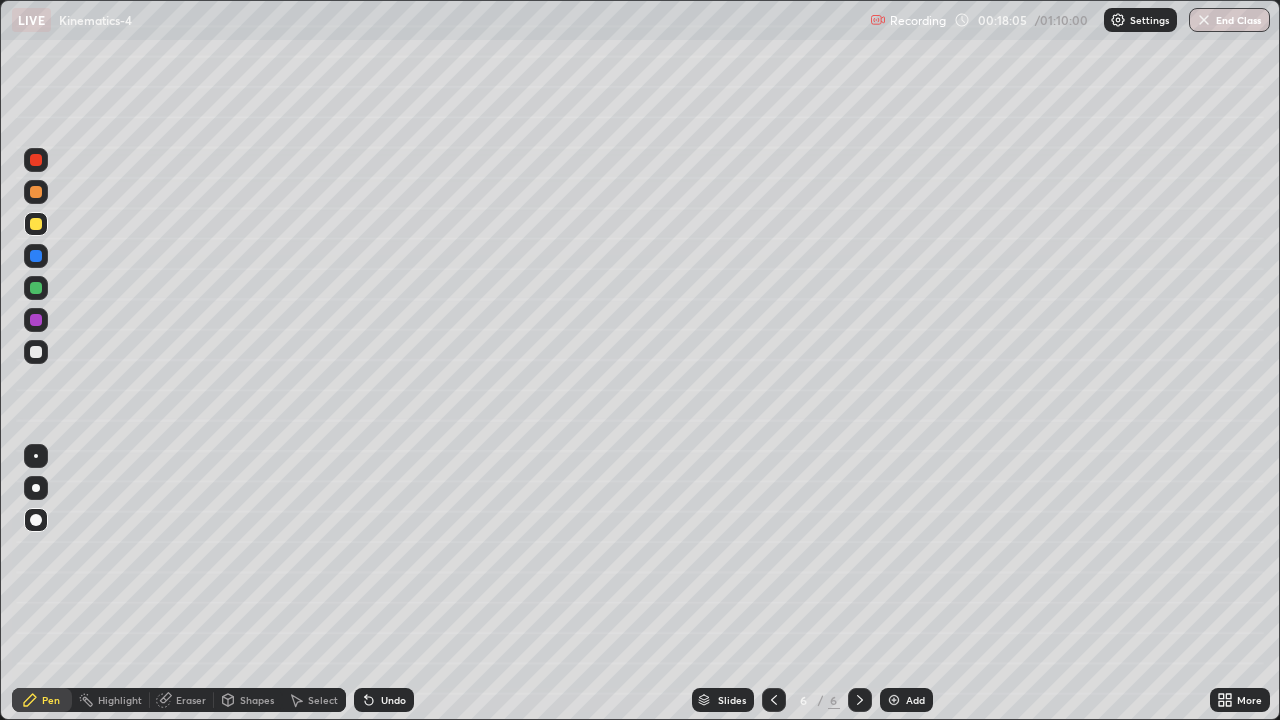 click at bounding box center (36, 192) 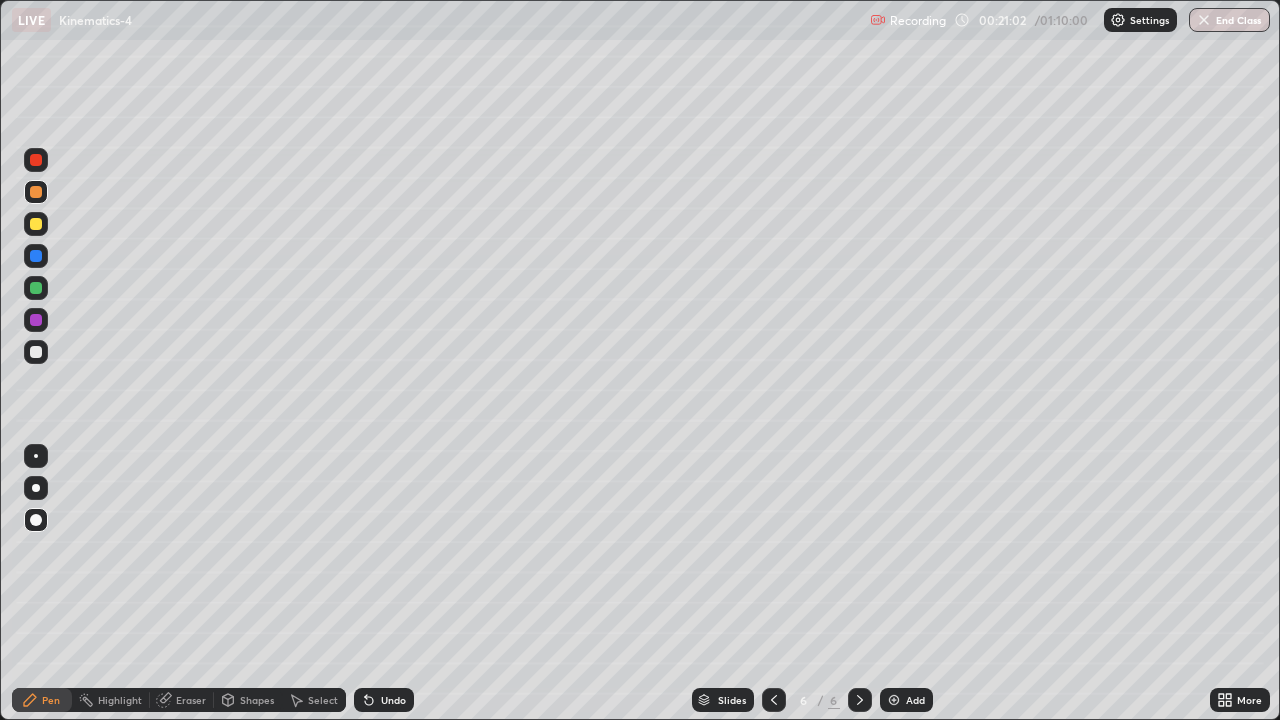 click on "Add" at bounding box center [915, 700] 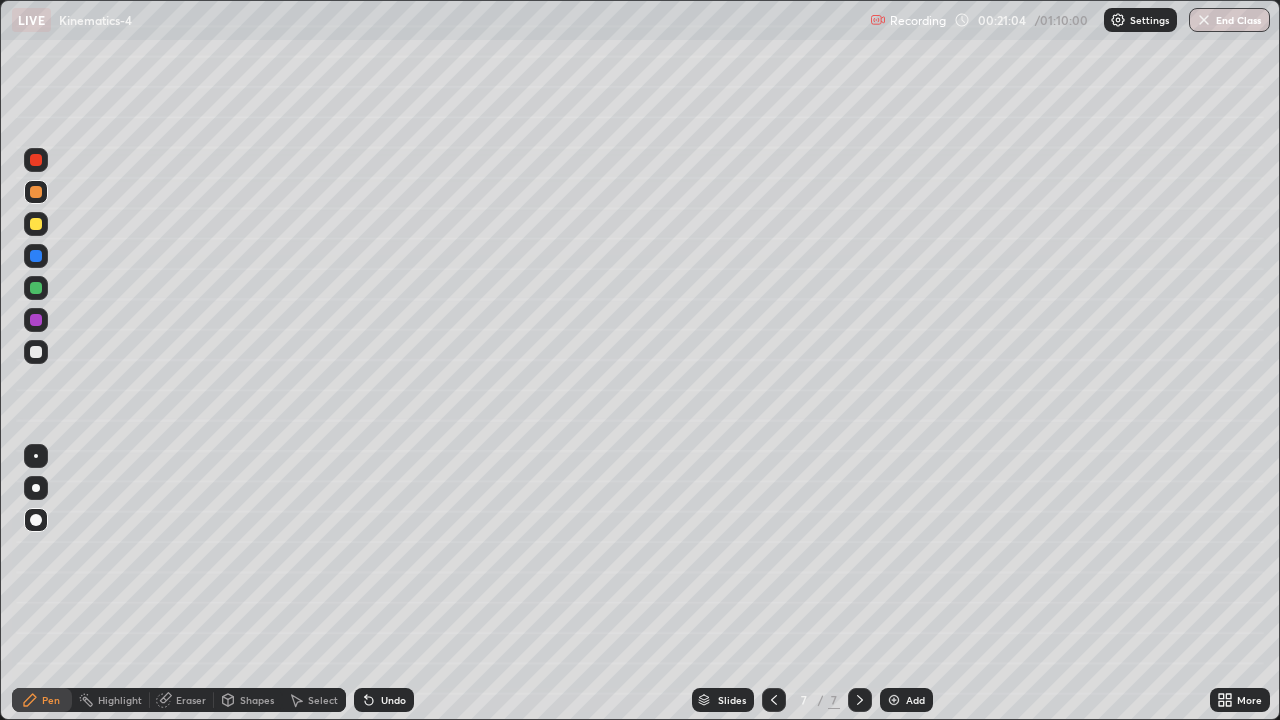 click at bounding box center (36, 224) 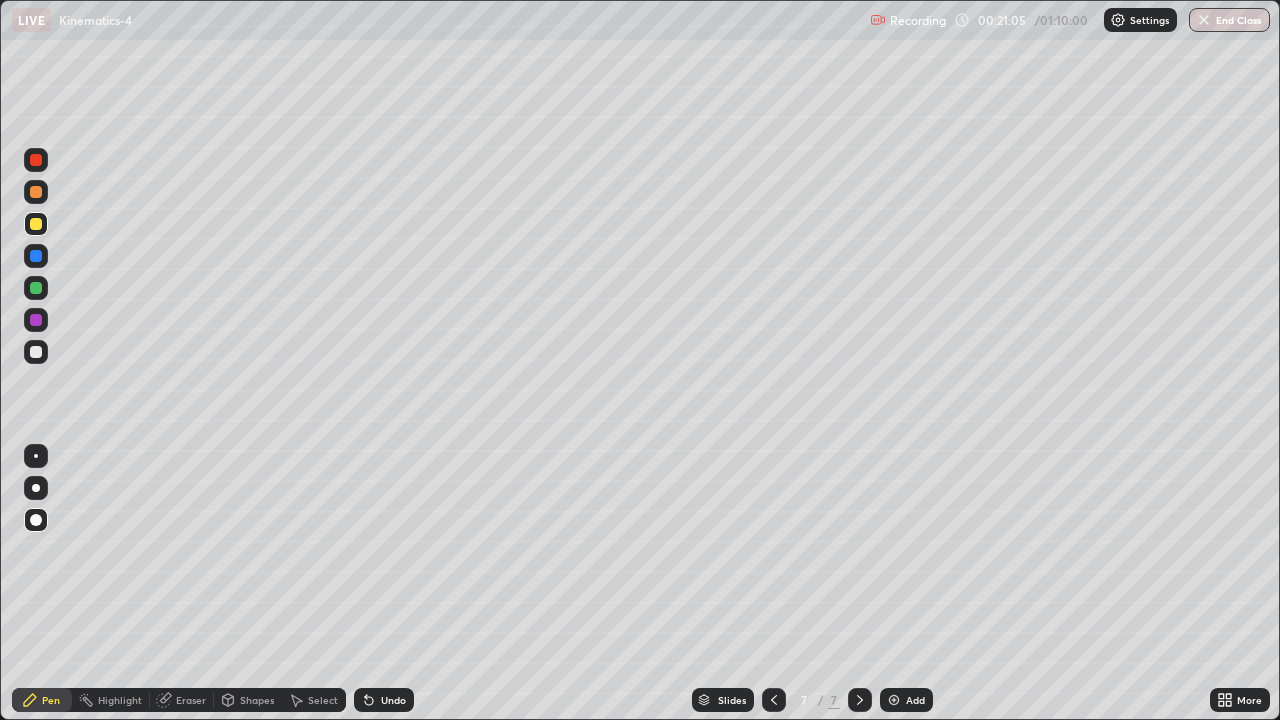 click on "Shapes" at bounding box center (257, 700) 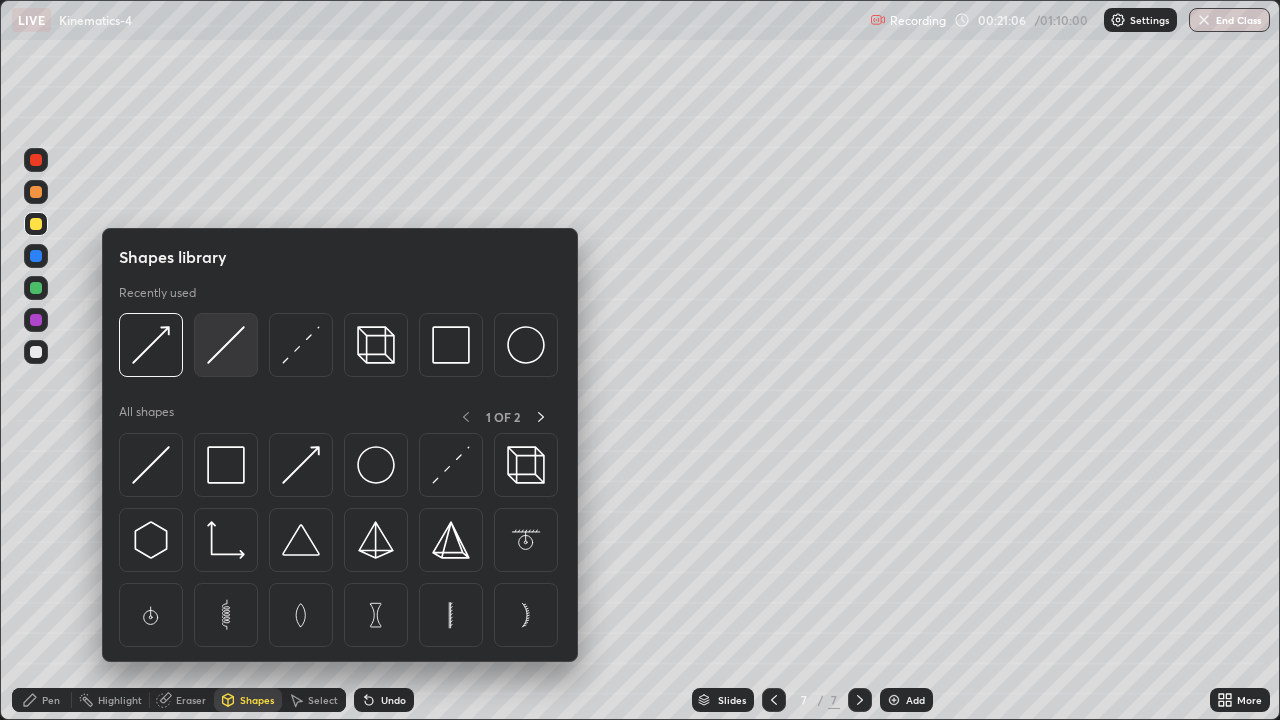 click at bounding box center (226, 345) 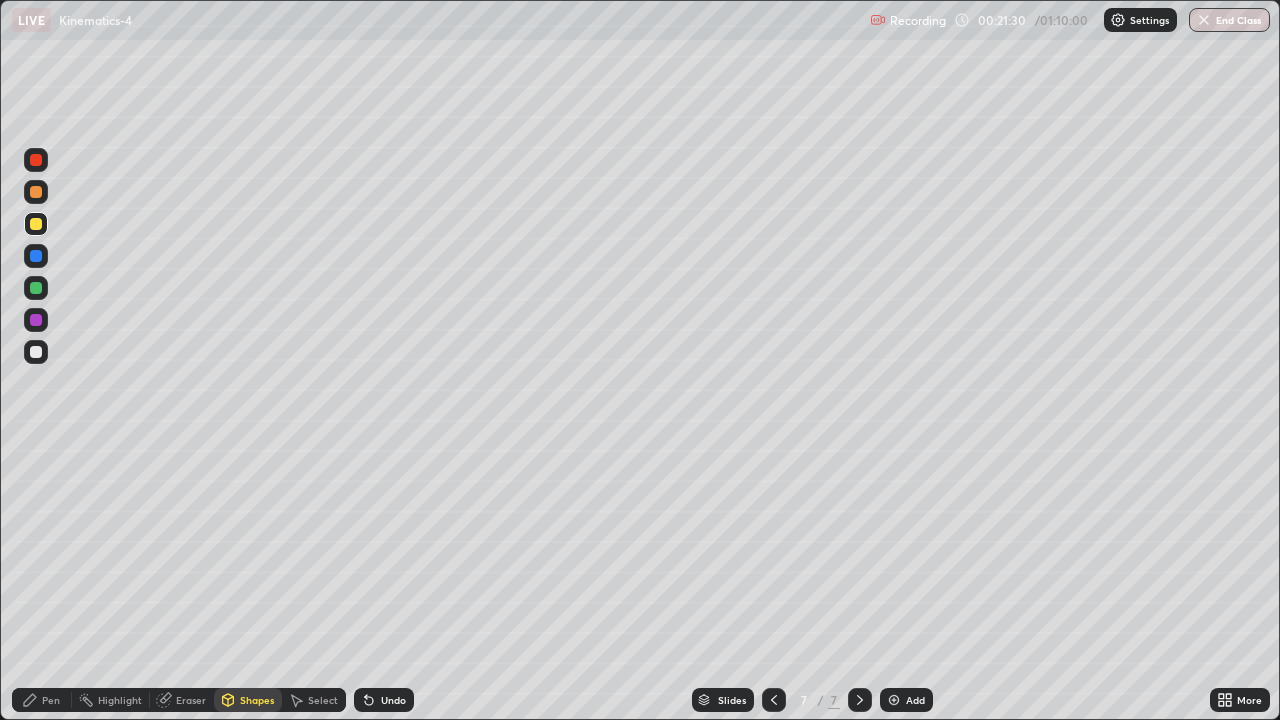 click on "Pen" at bounding box center [51, 700] 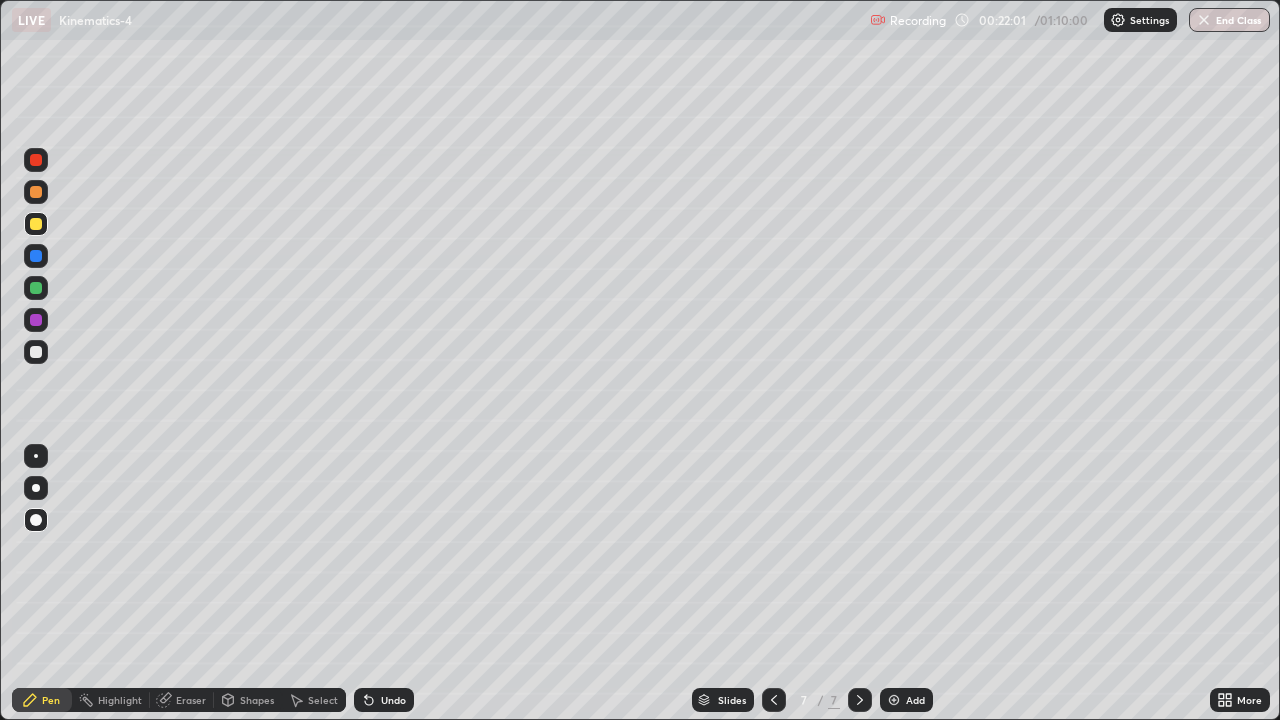 click on "Undo" at bounding box center (384, 700) 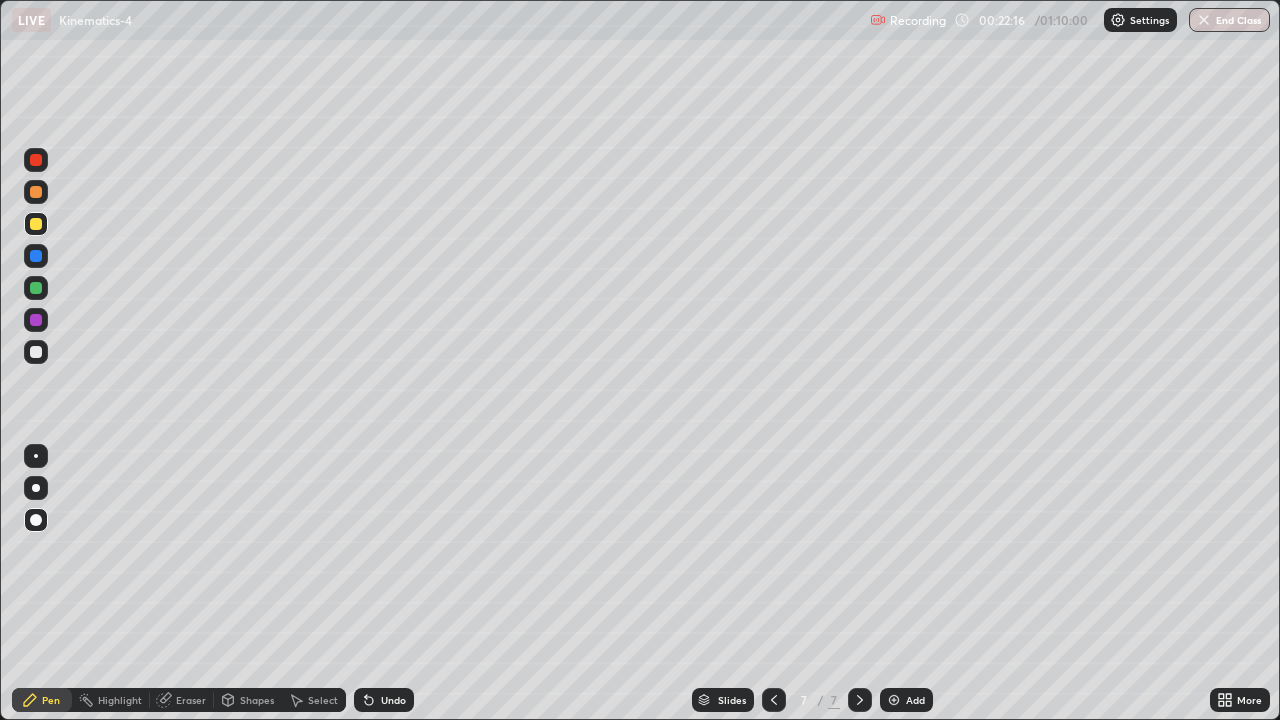 click at bounding box center [36, 192] 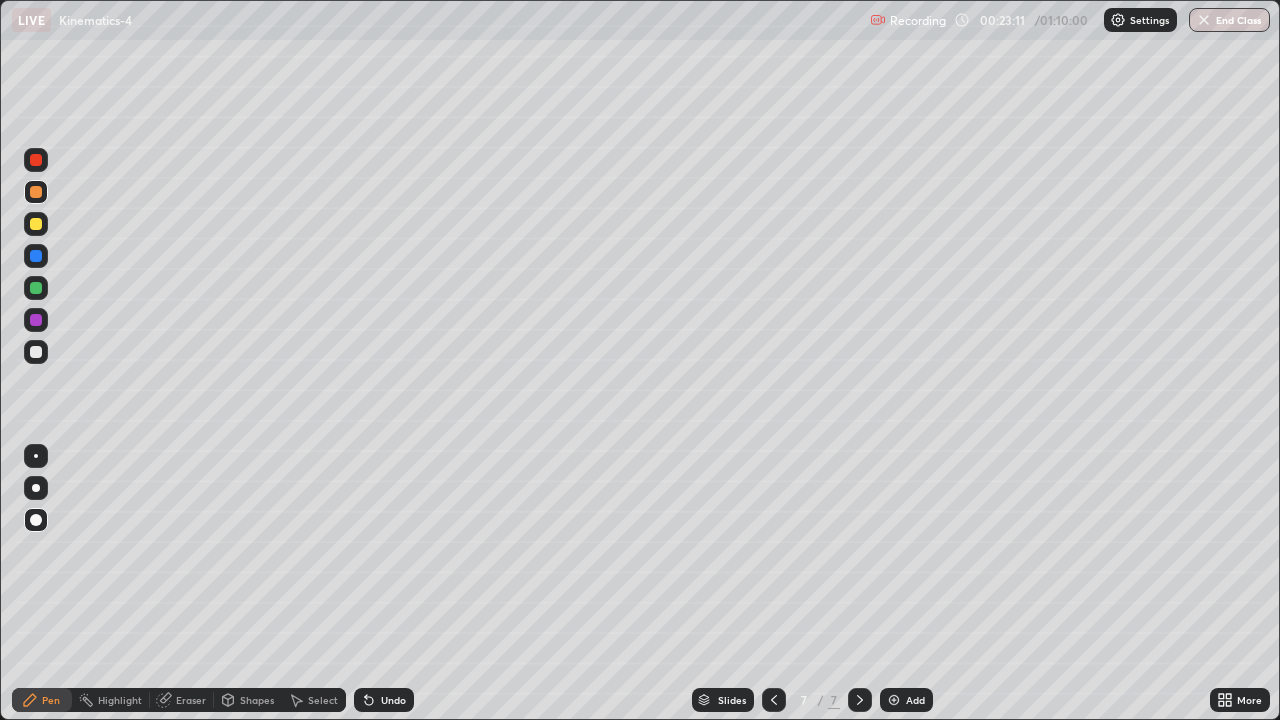 click at bounding box center (36, 224) 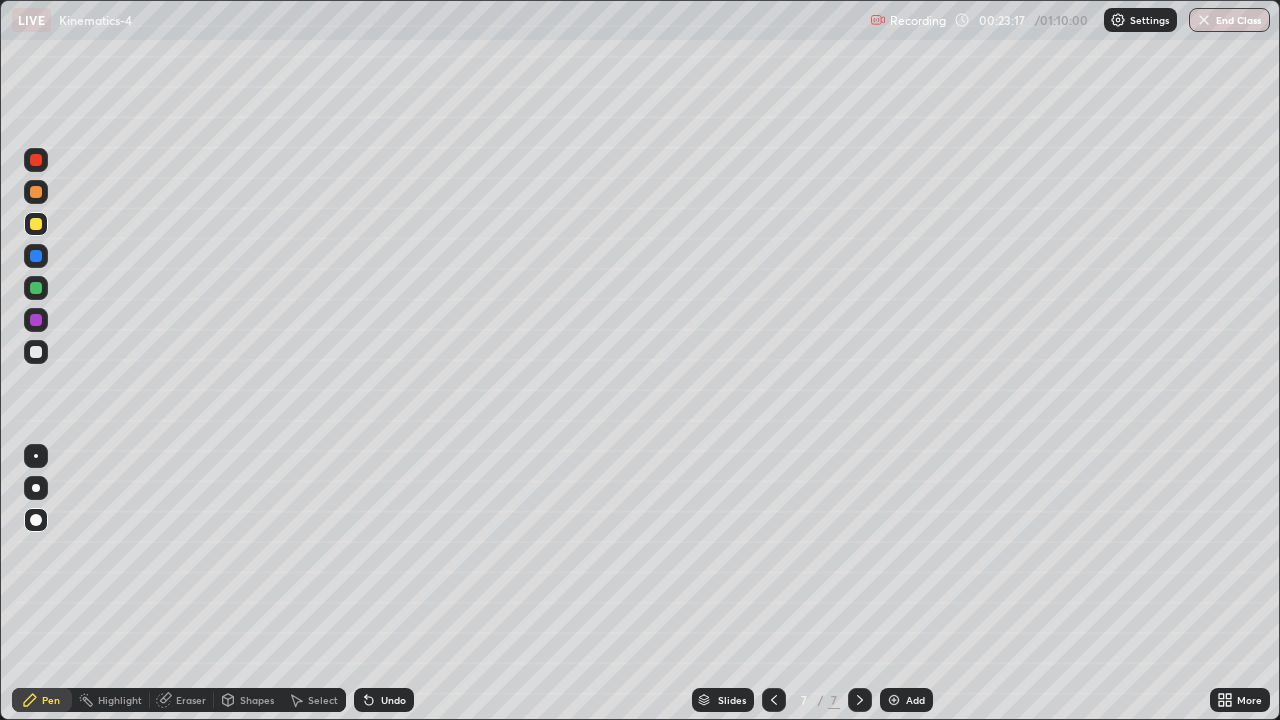 click at bounding box center (36, 352) 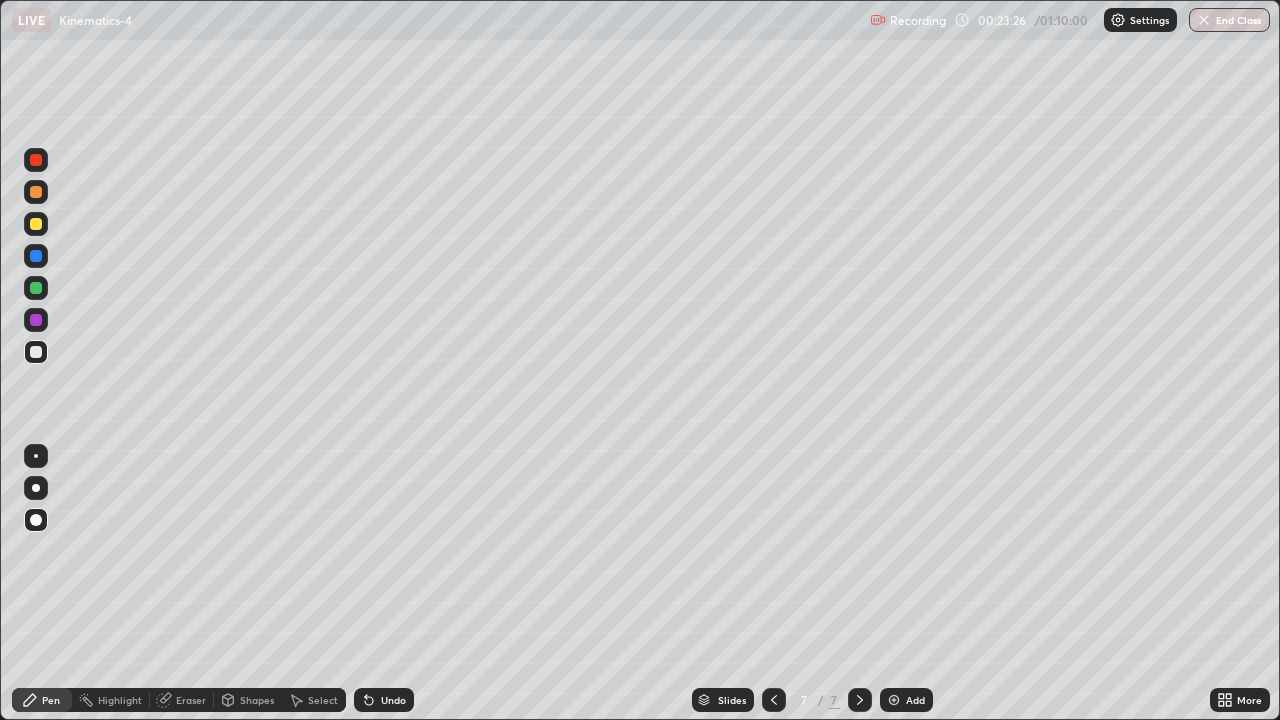 click at bounding box center [36, 192] 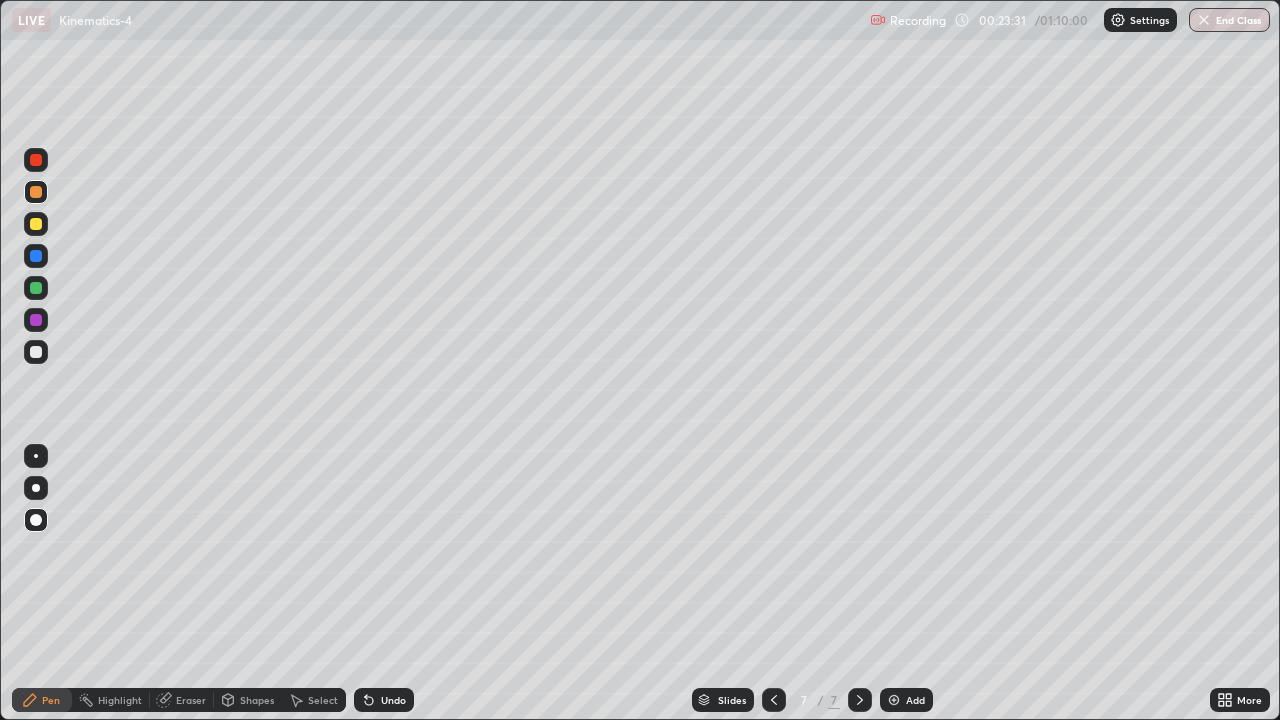 click 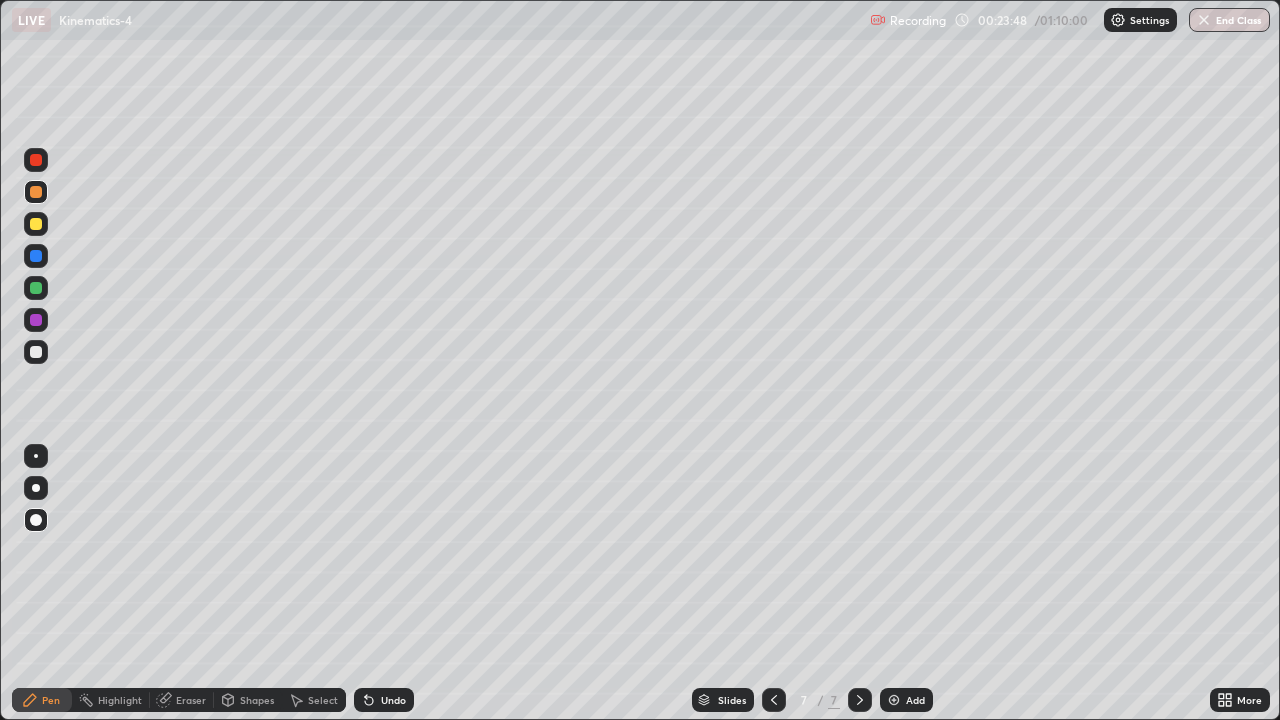 click at bounding box center [36, 352] 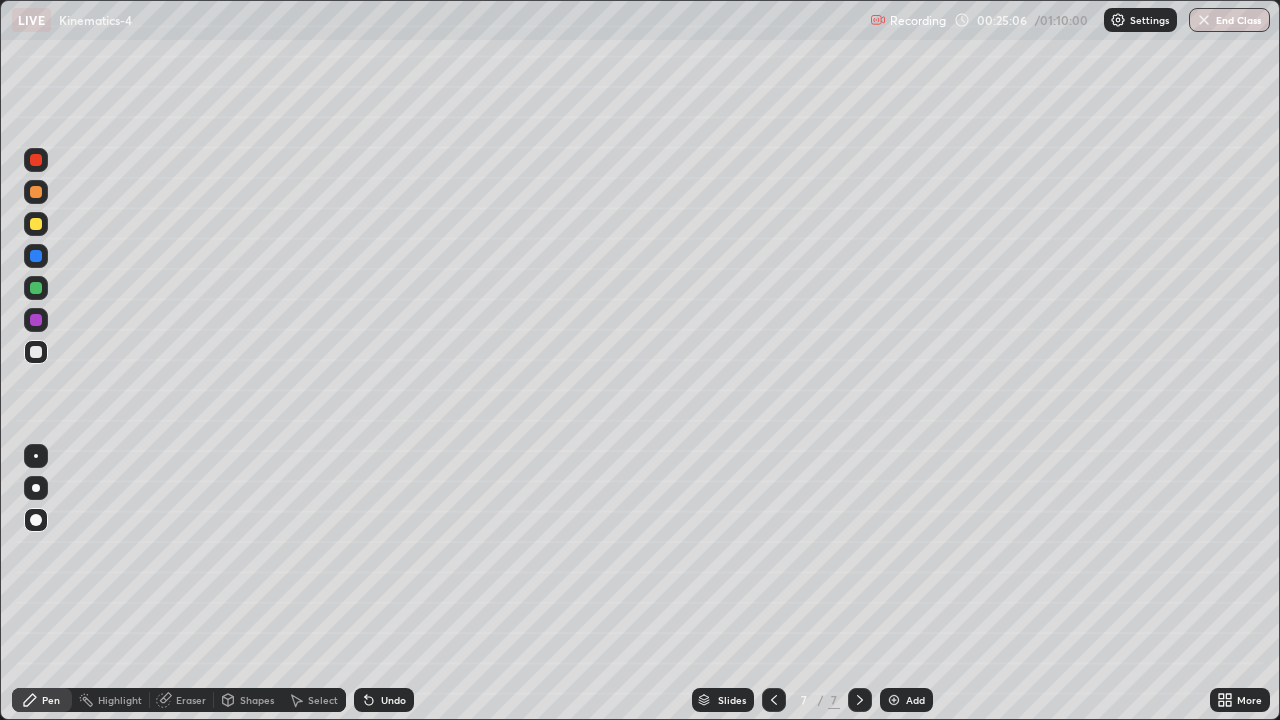 click at bounding box center [36, 320] 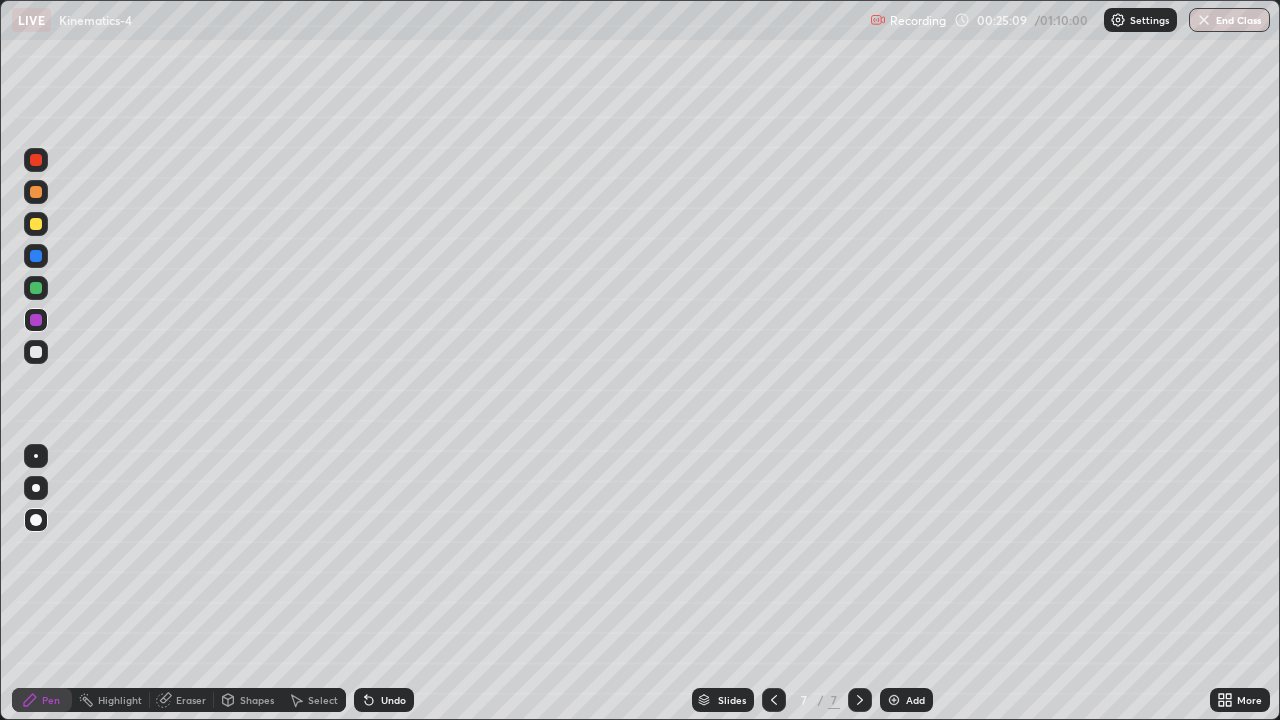 click at bounding box center (36, 192) 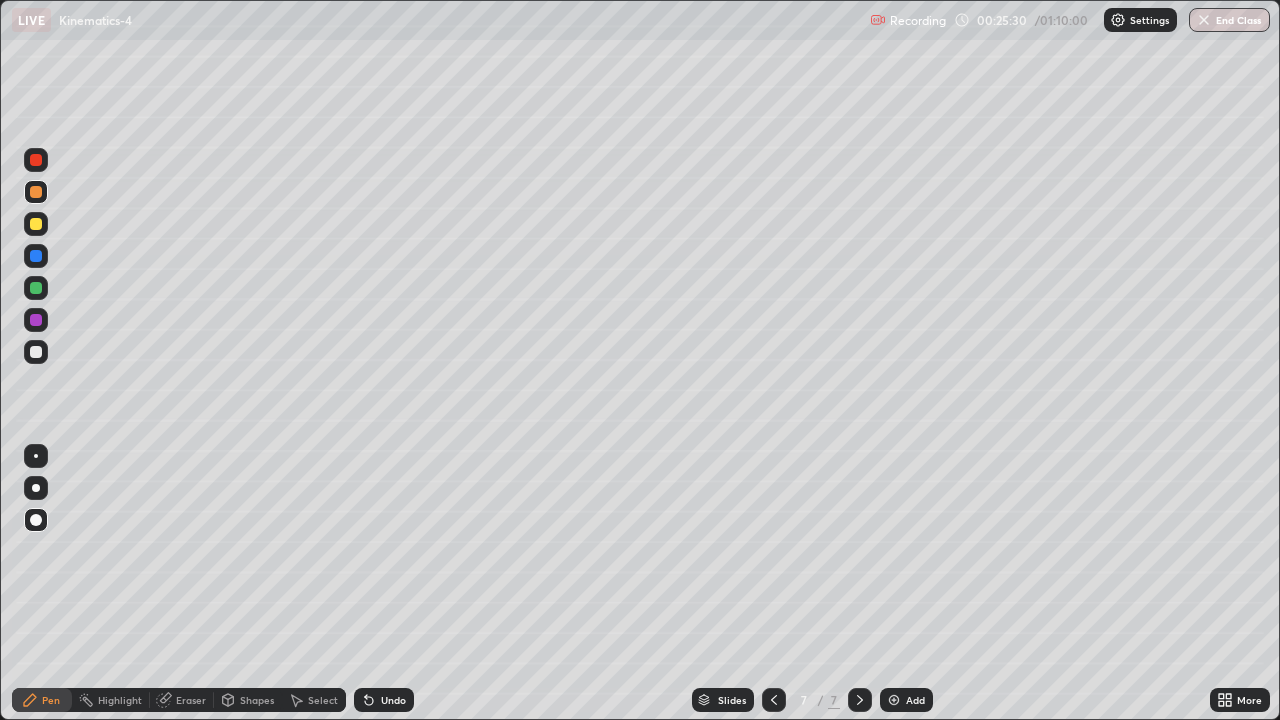 click at bounding box center [36, 224] 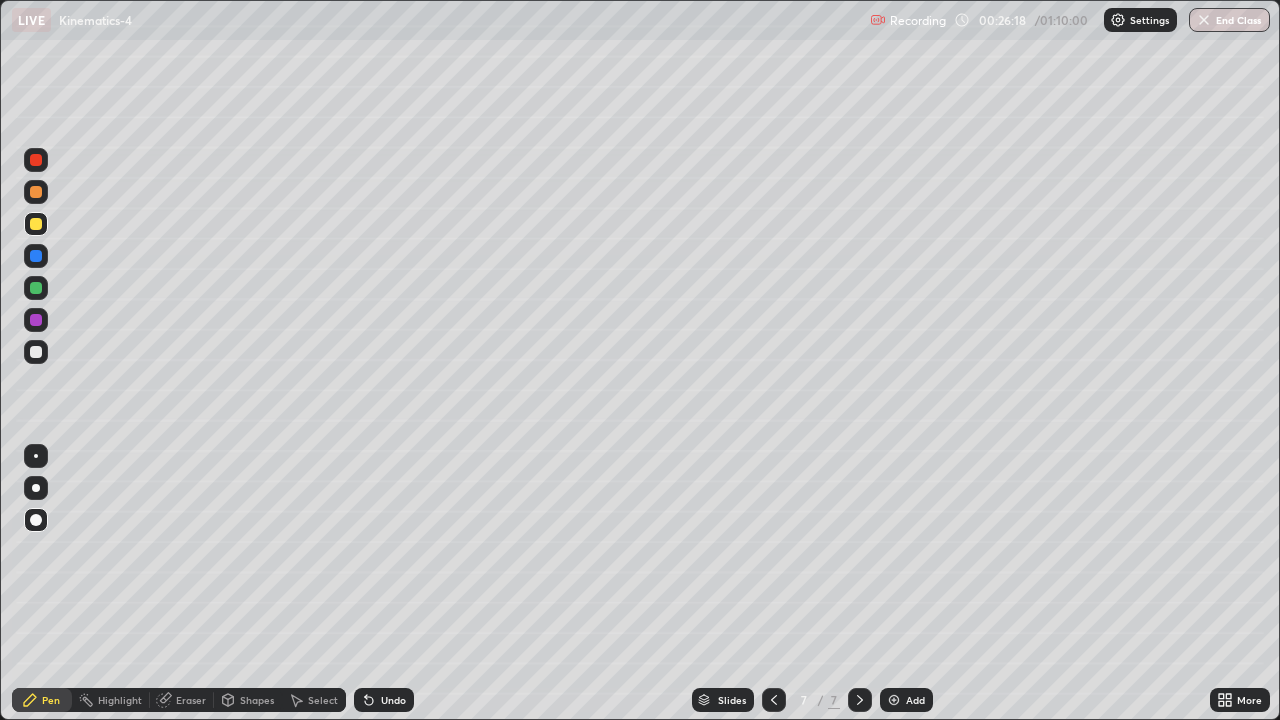 click at bounding box center (36, 192) 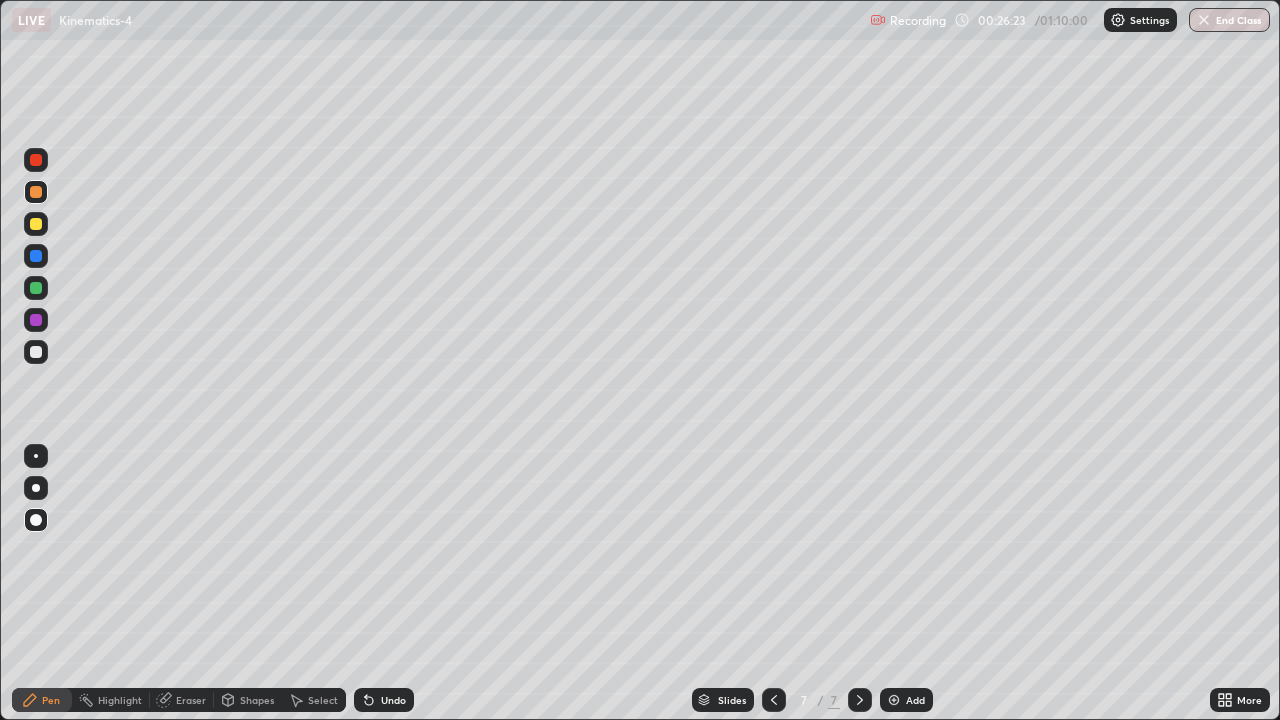 click on "Undo" at bounding box center (393, 700) 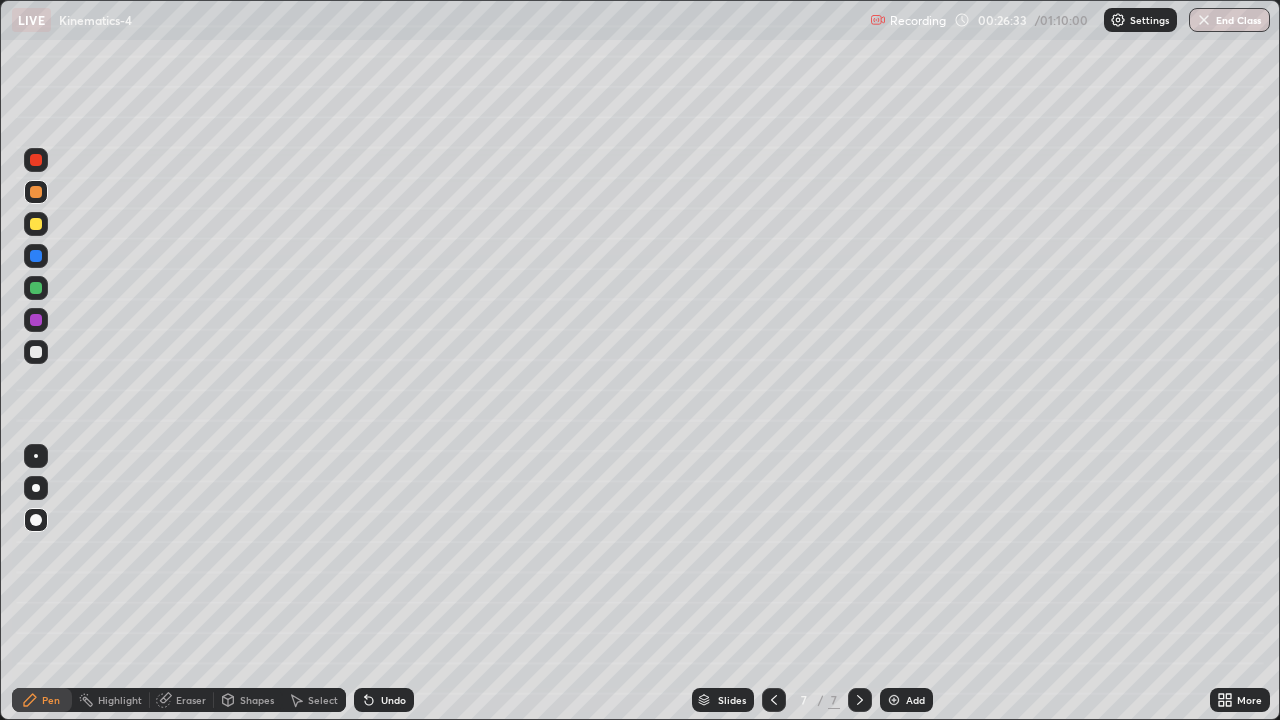 click on "Eraser" at bounding box center (182, 700) 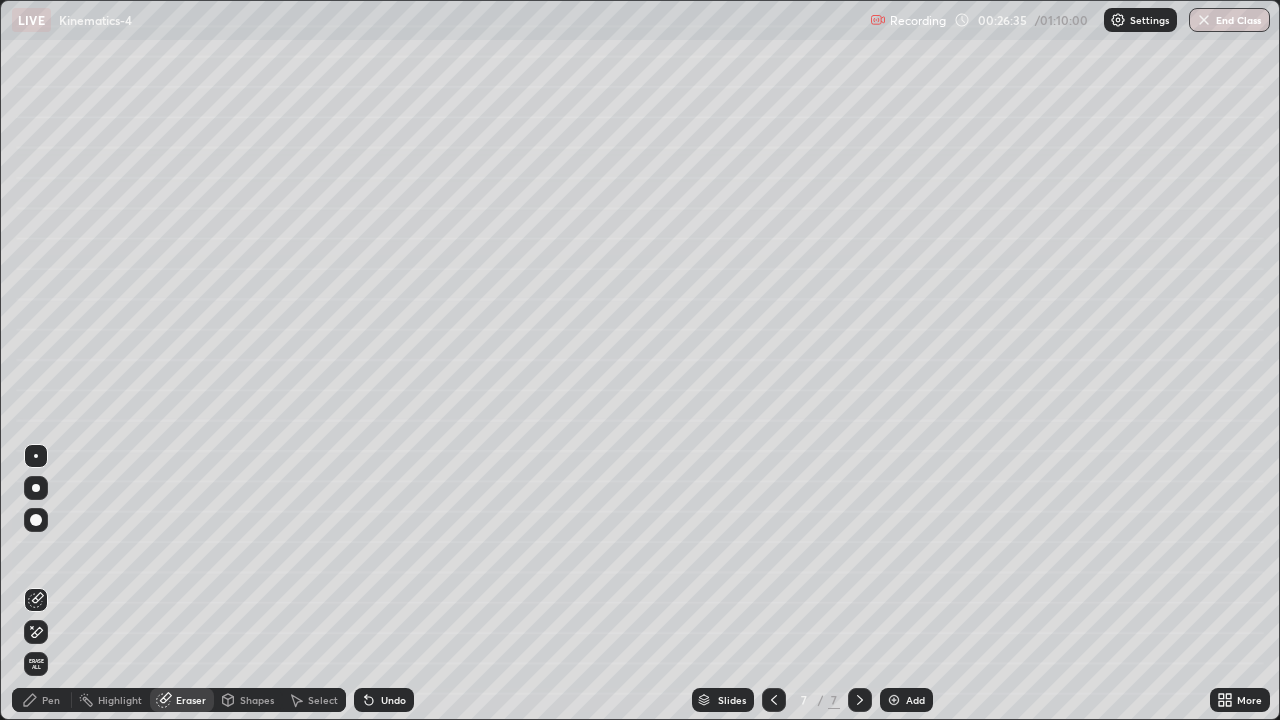 click 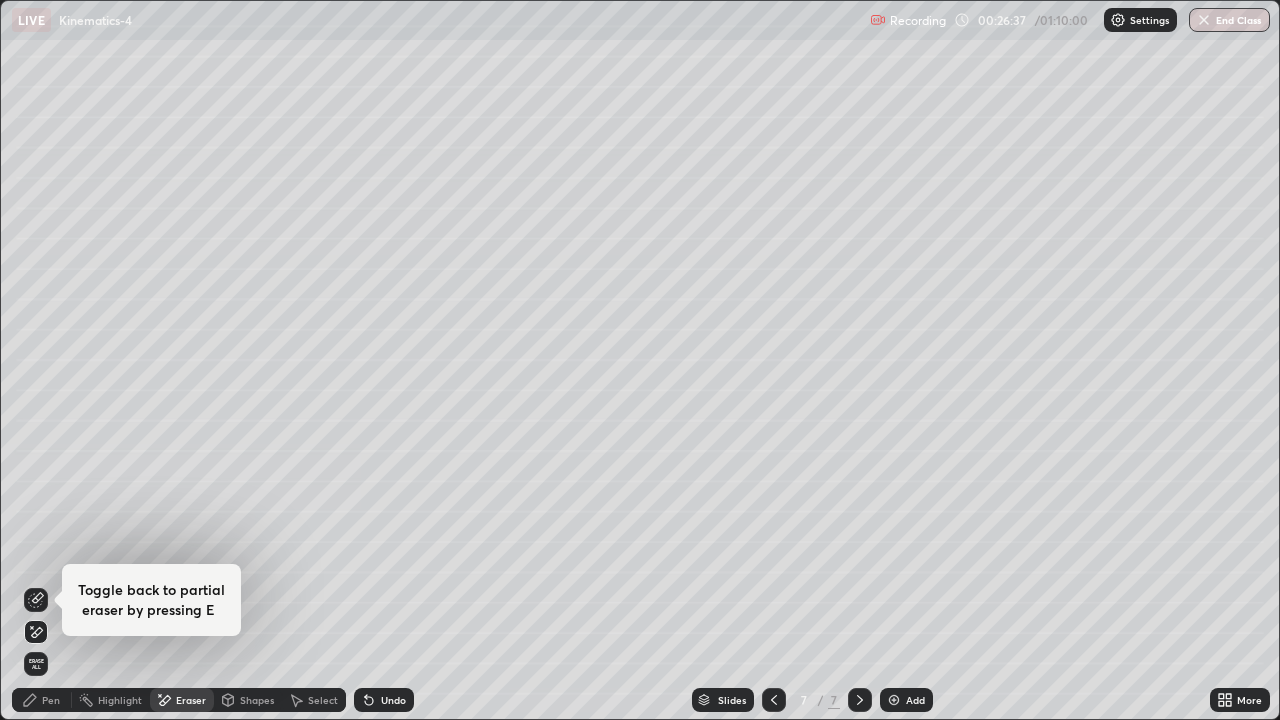 click on "Pen" at bounding box center (51, 700) 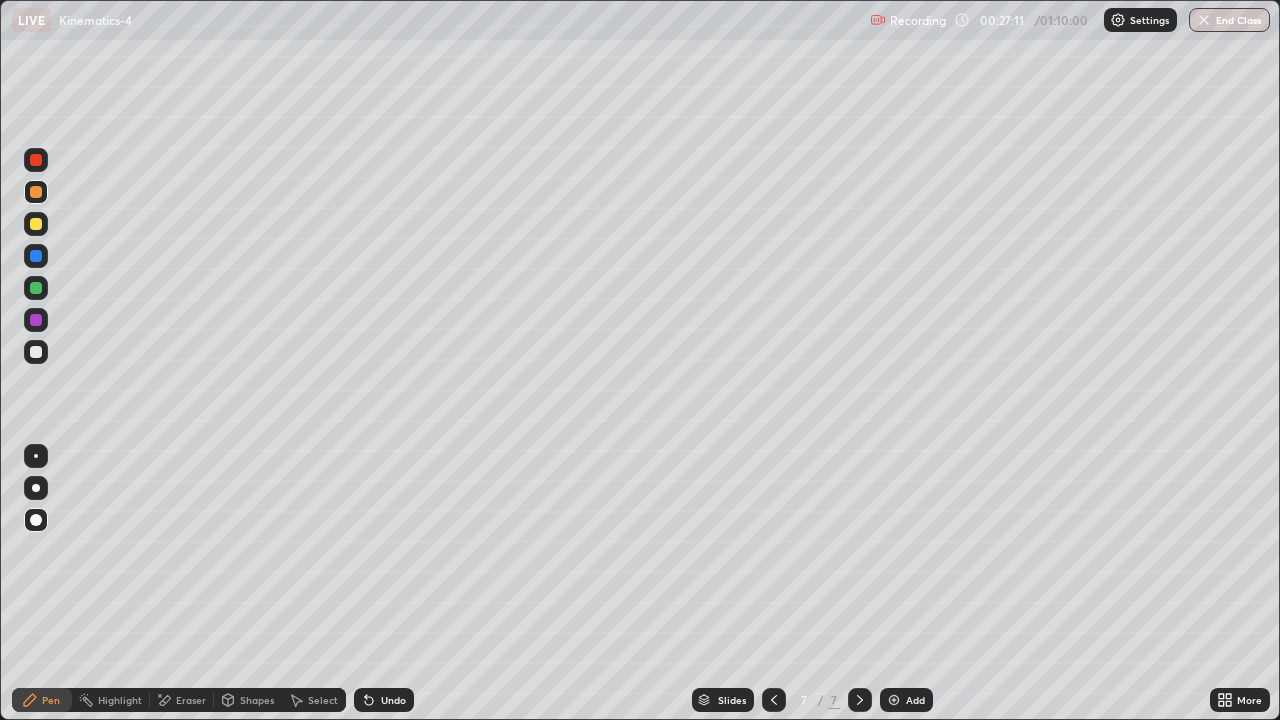 click on "Add" at bounding box center (906, 700) 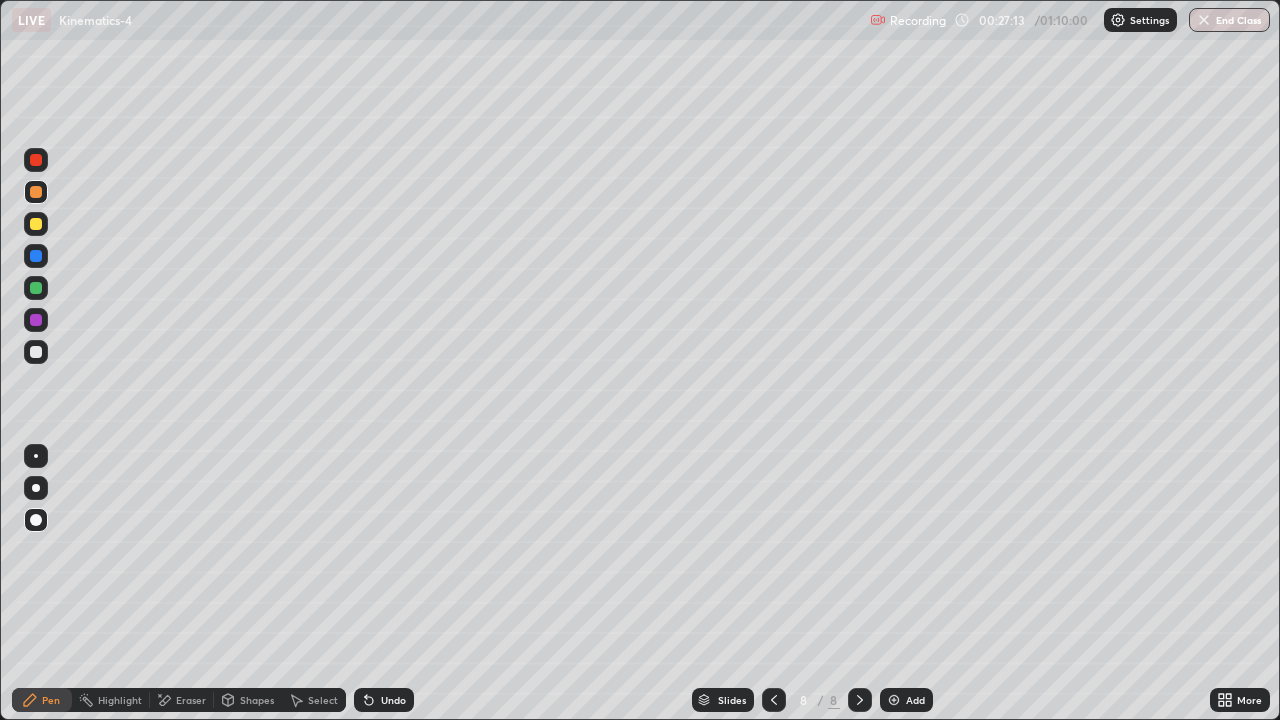 click at bounding box center [36, 224] 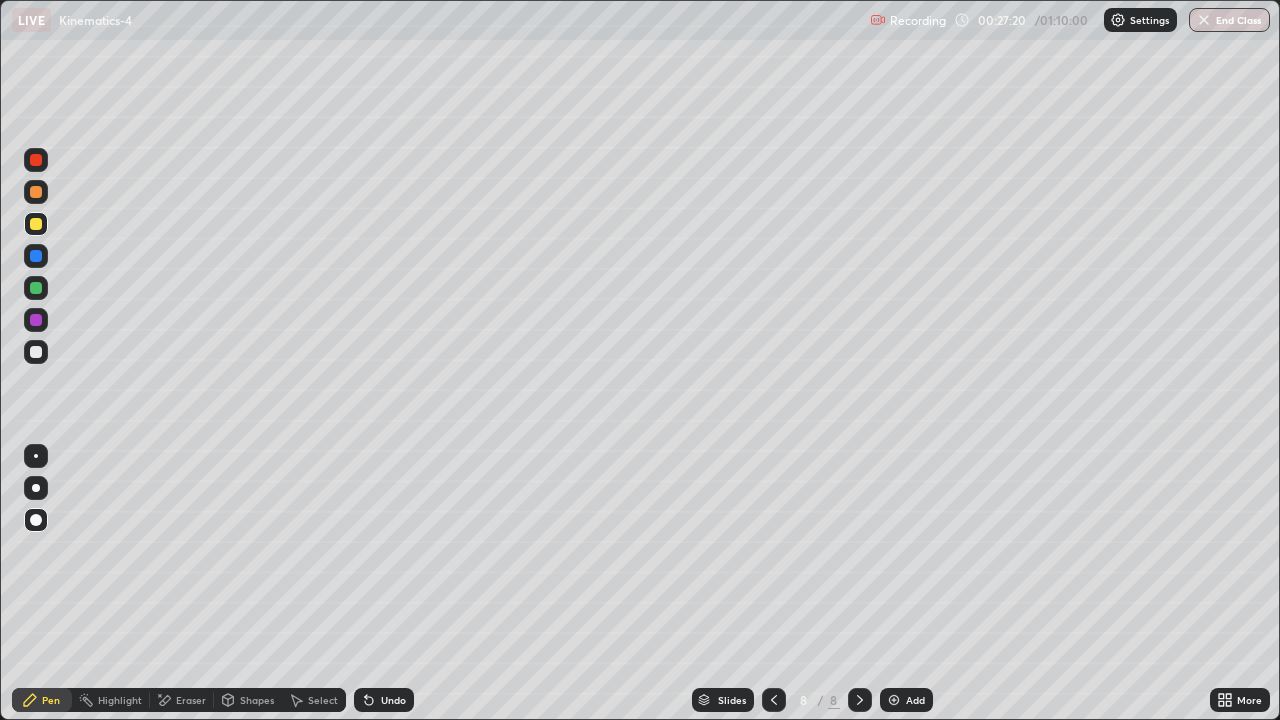 click at bounding box center [774, 700] 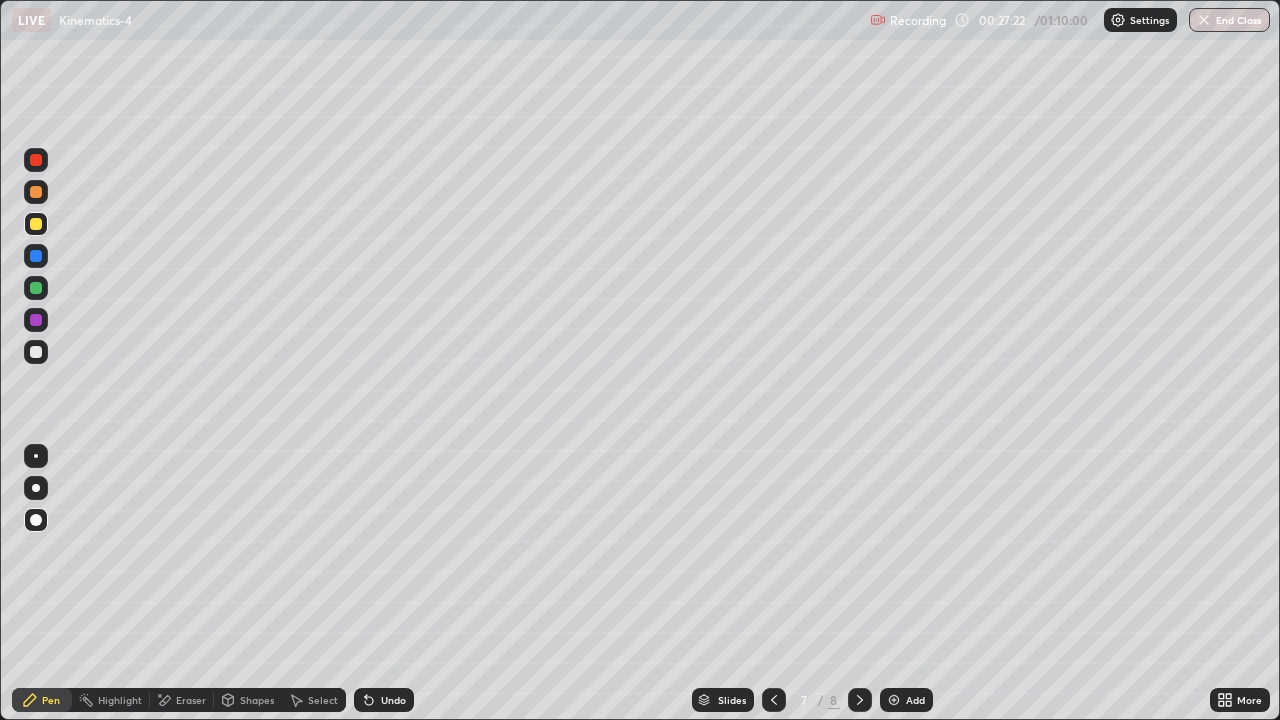 click 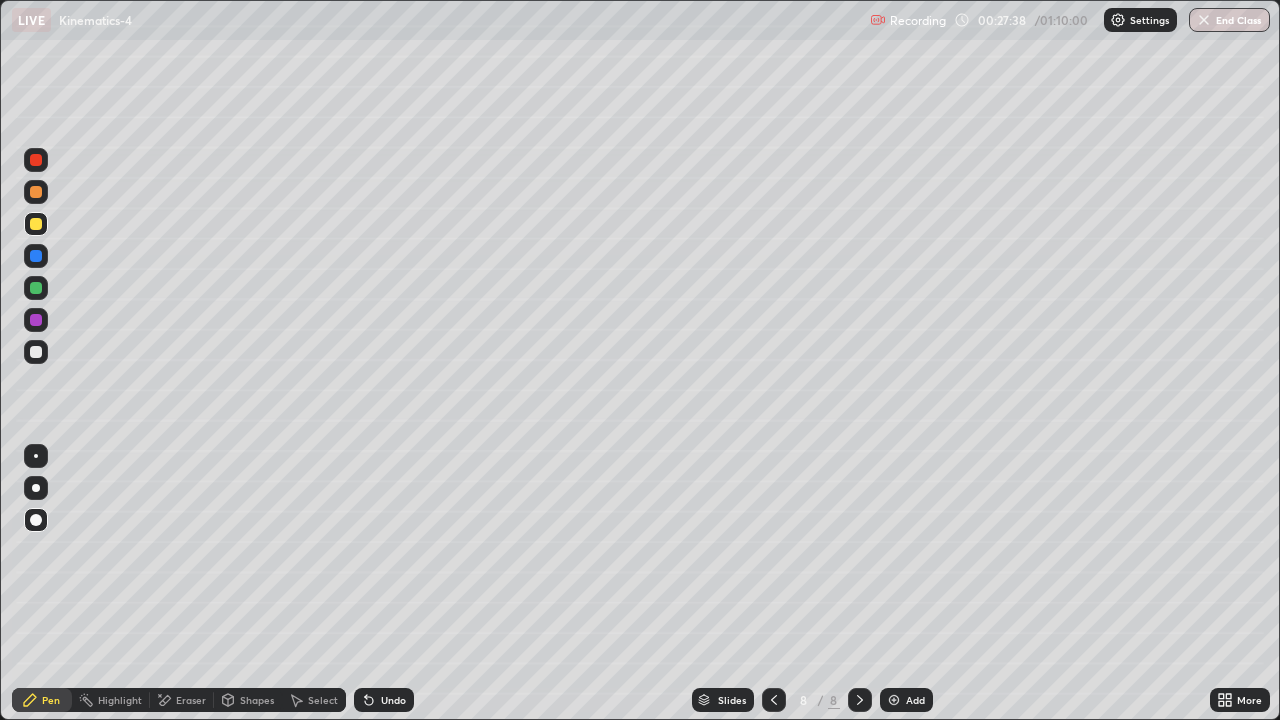 click at bounding box center [36, 192] 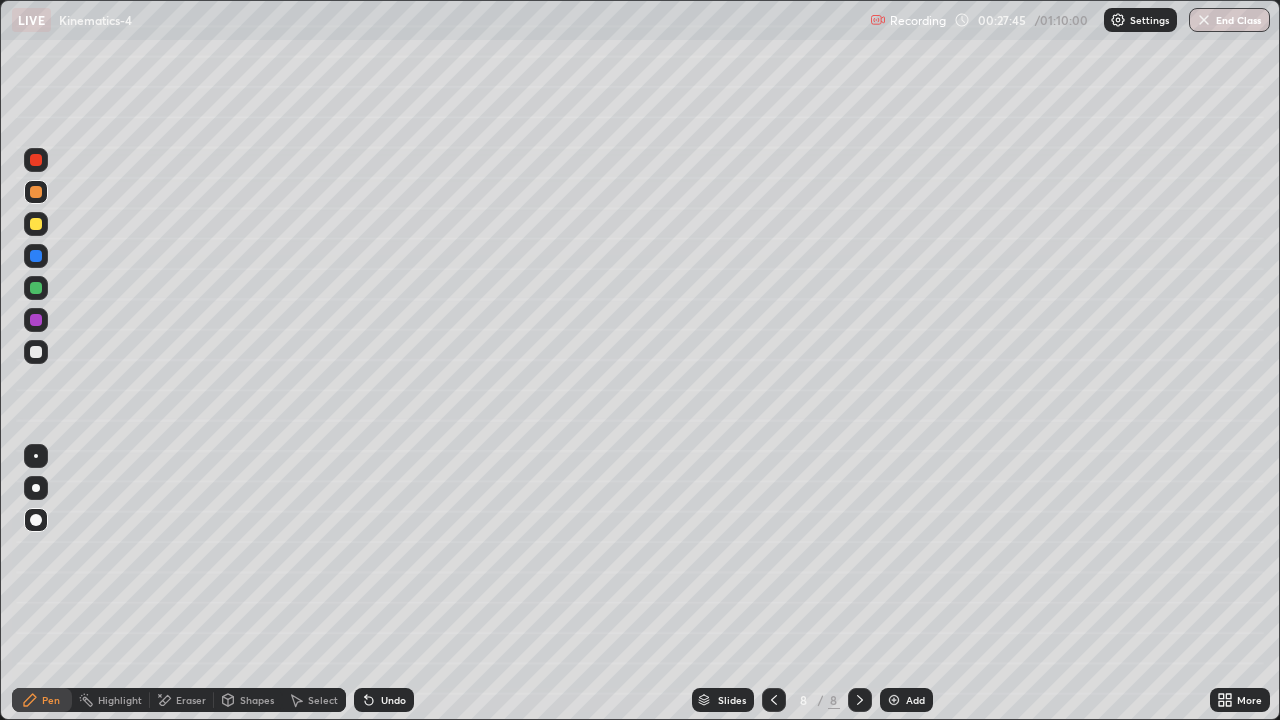 click on "Undo" at bounding box center [384, 700] 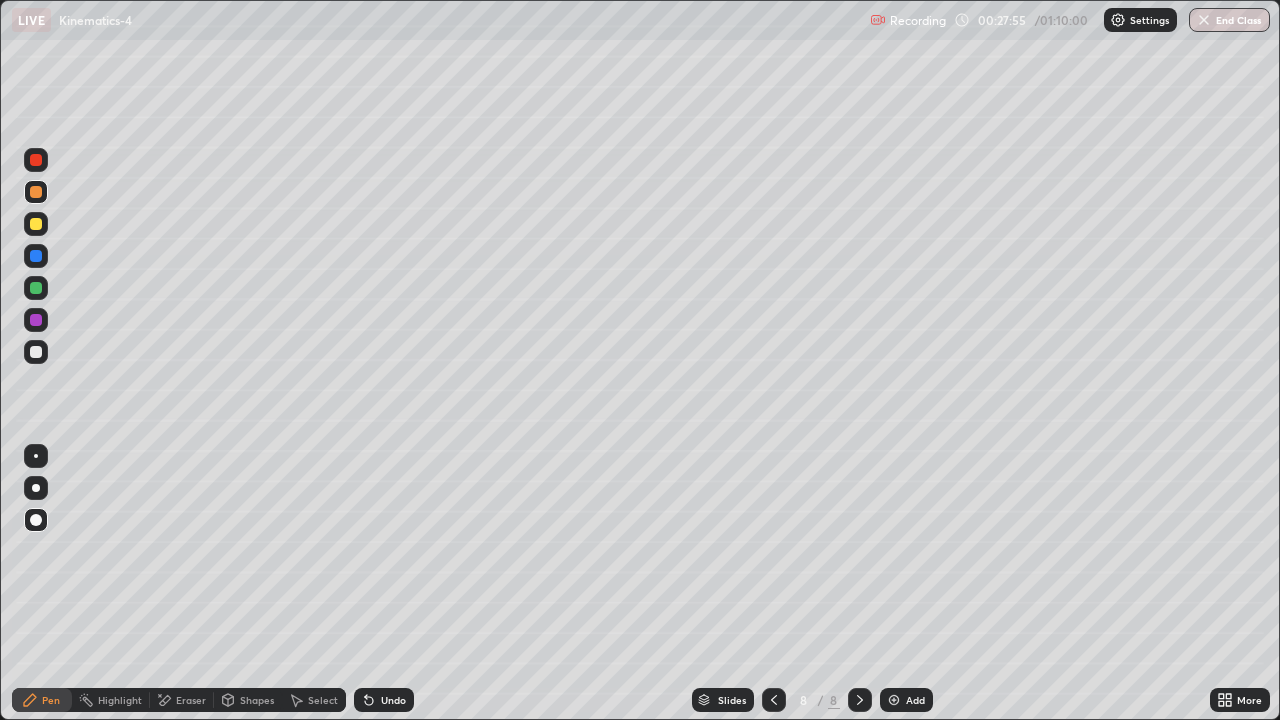 click on "Undo" at bounding box center (384, 700) 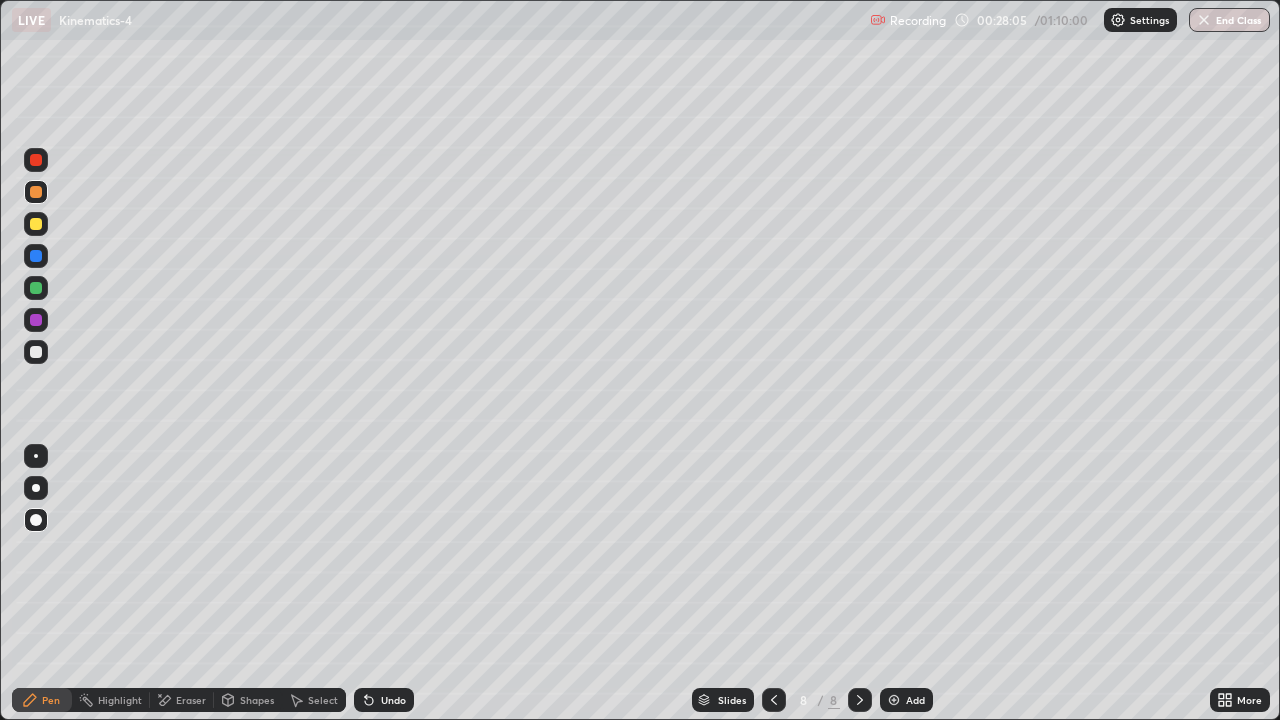 click at bounding box center [36, 352] 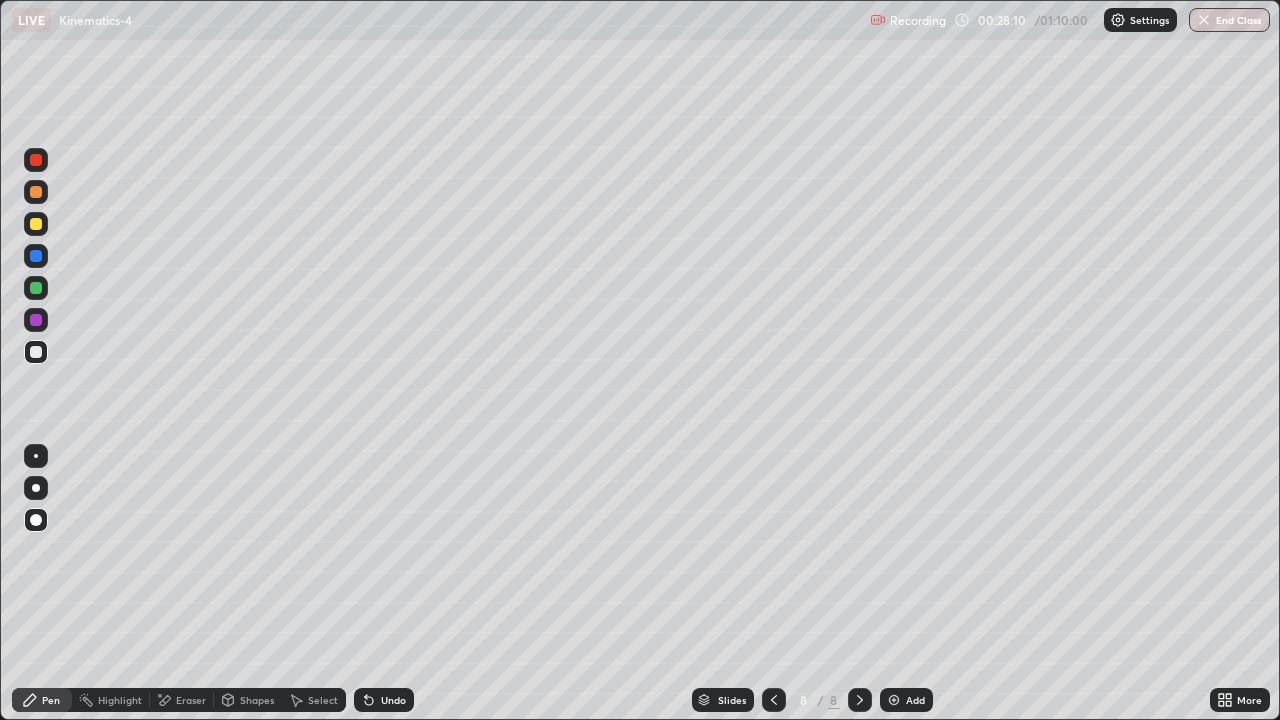 click at bounding box center [36, 224] 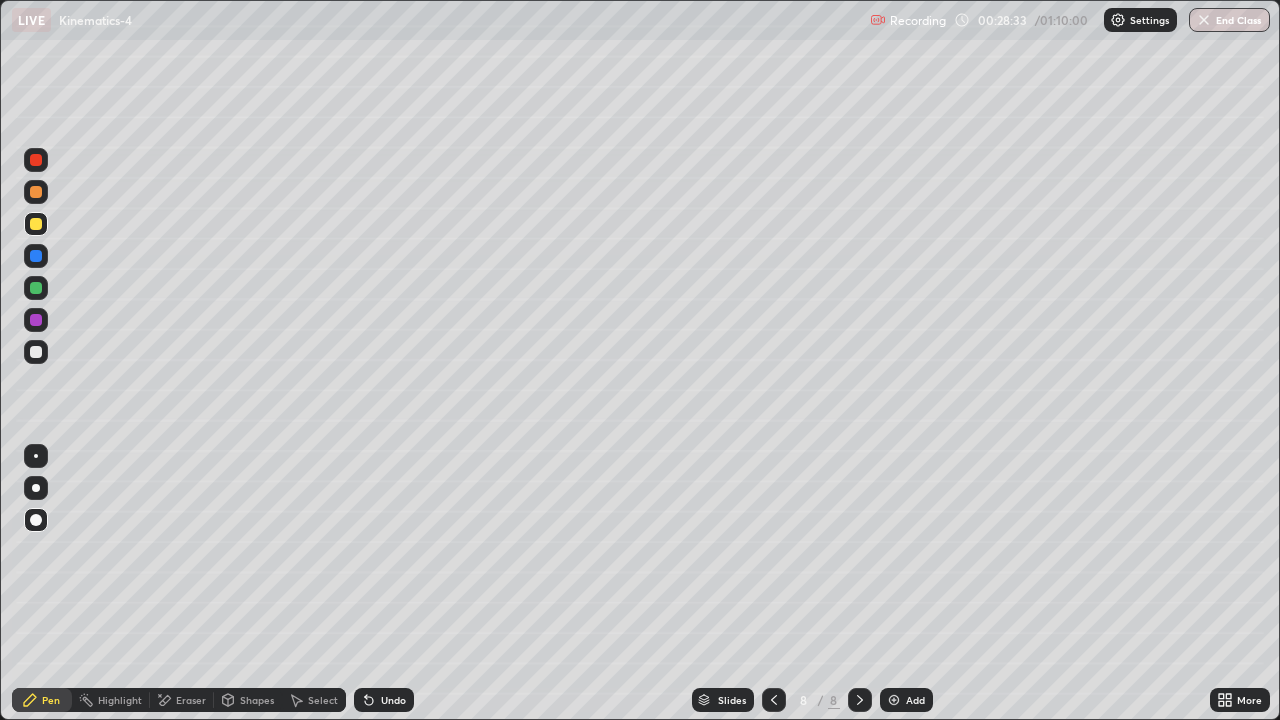 click 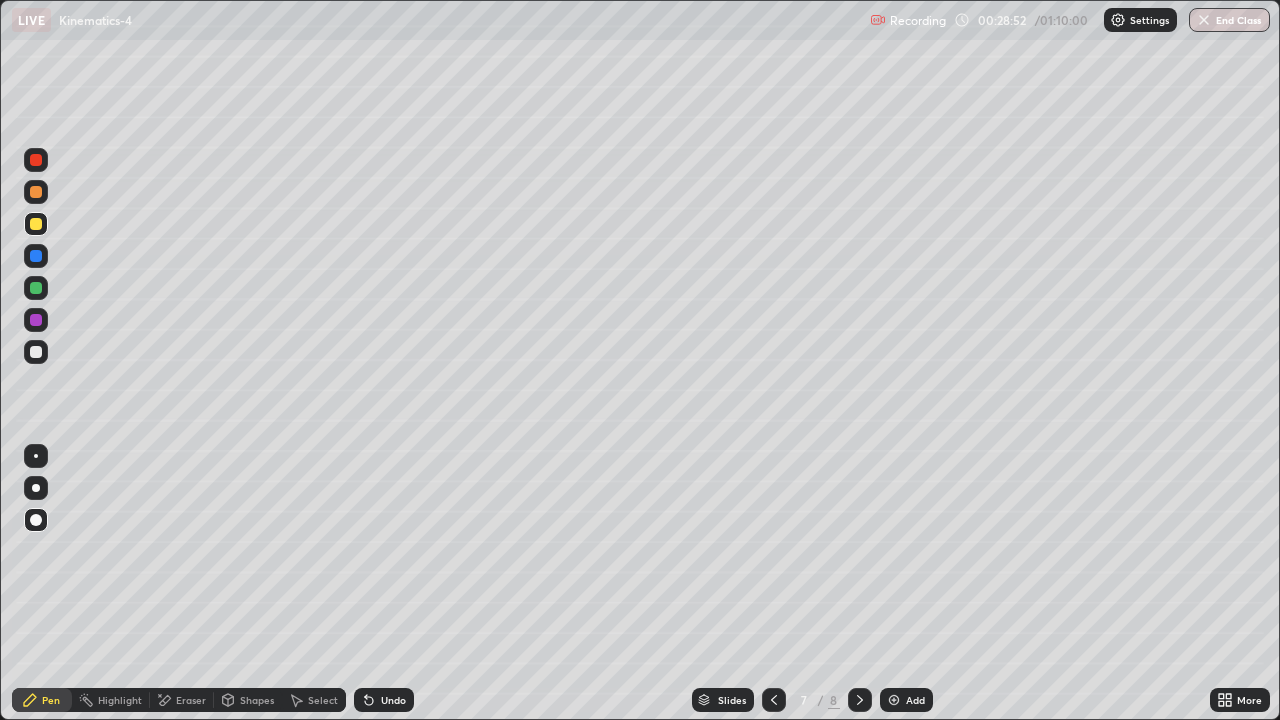 click 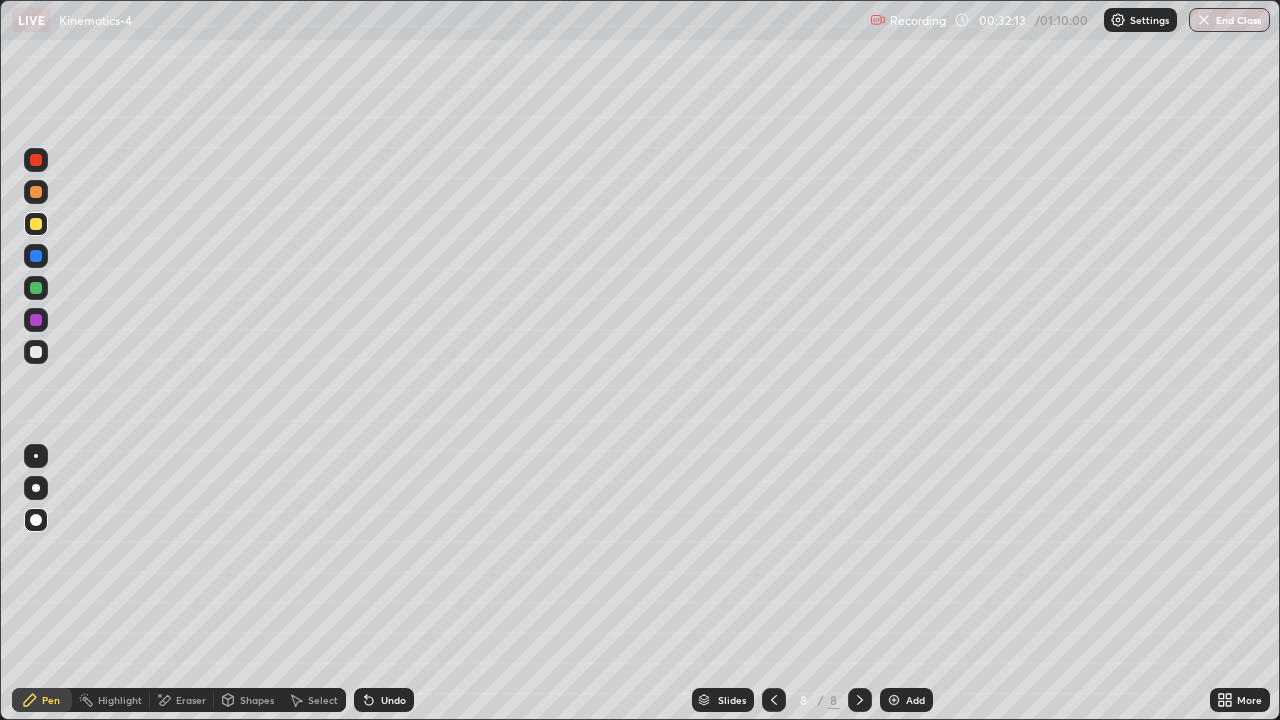 click on "Add" at bounding box center [915, 700] 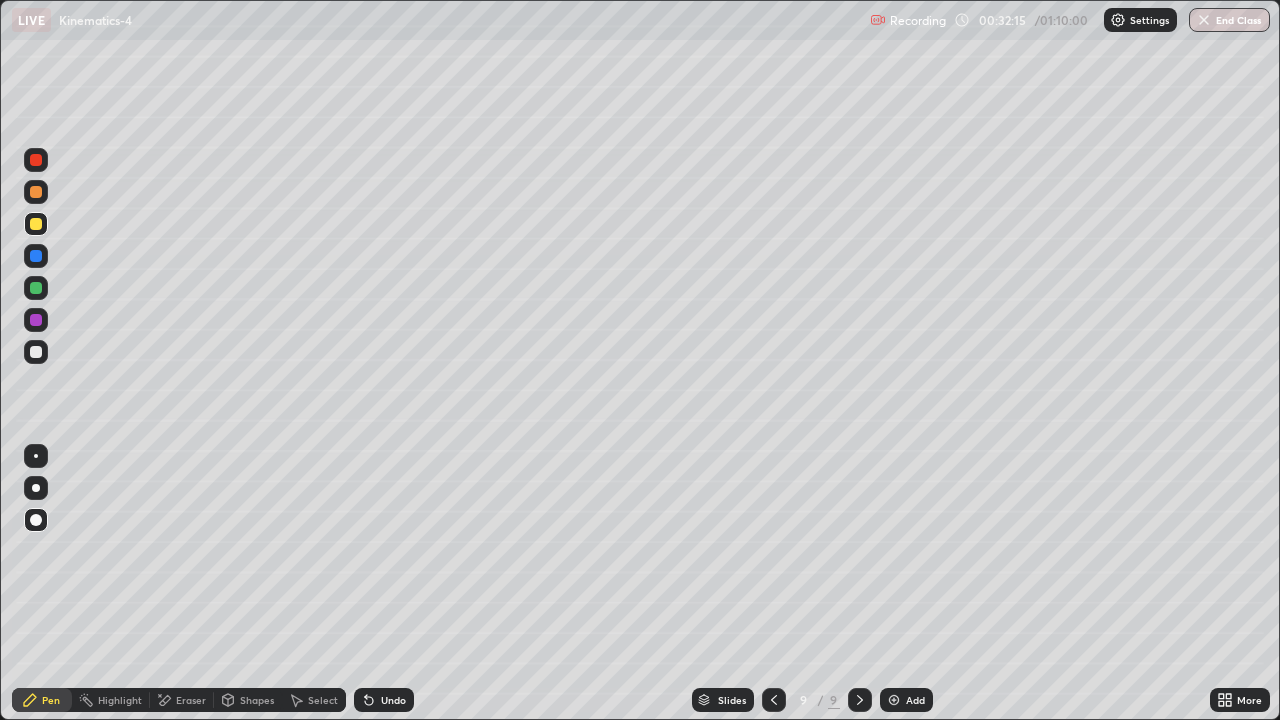click at bounding box center (36, 192) 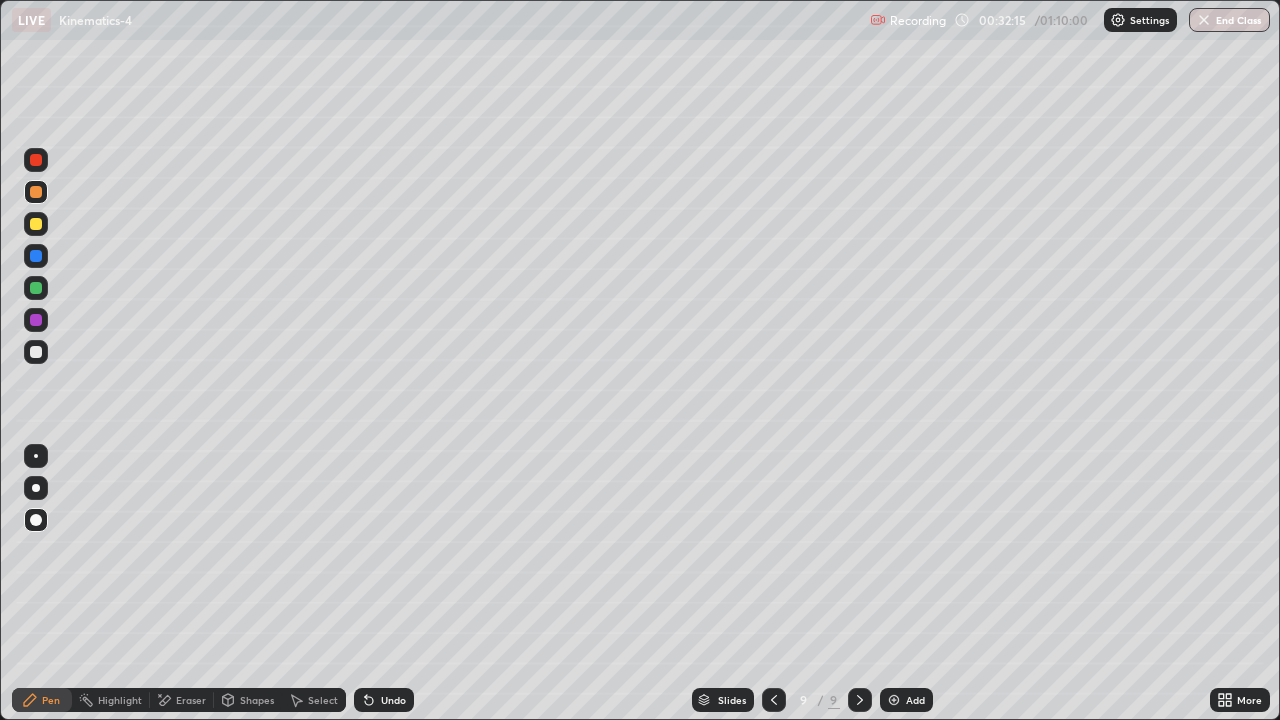 click on "Shapes" at bounding box center (248, 700) 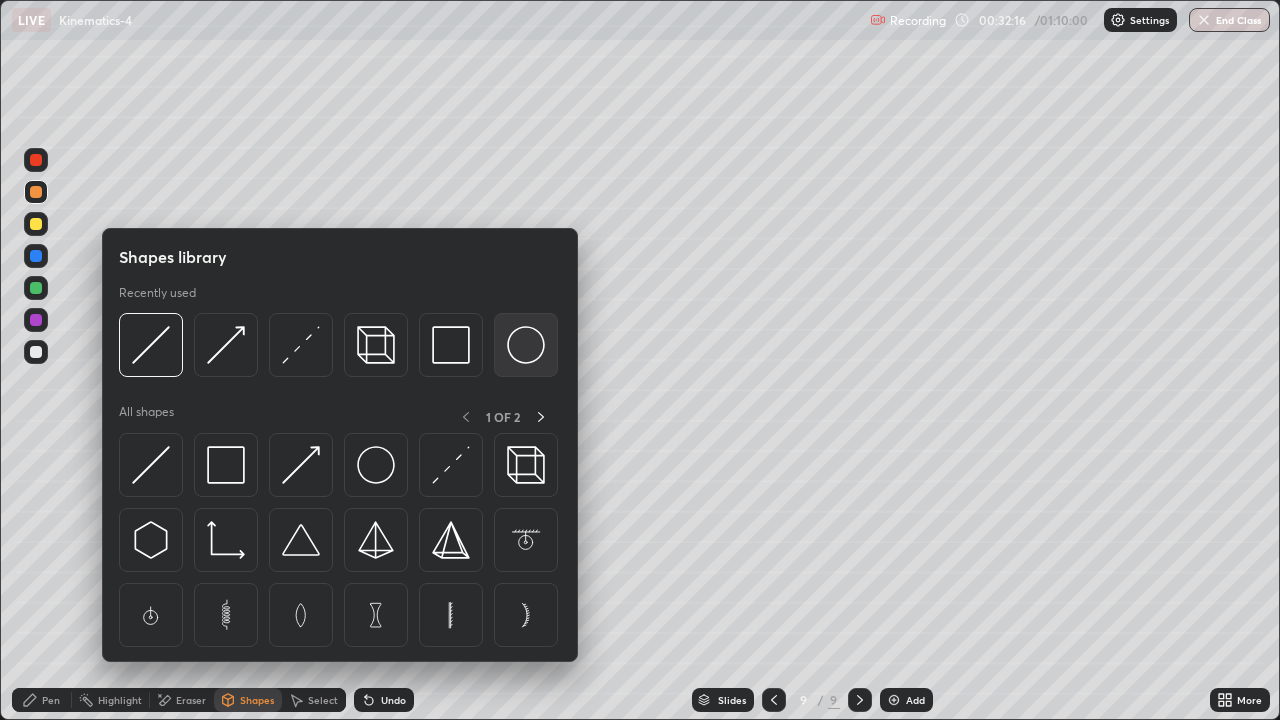 click at bounding box center (526, 345) 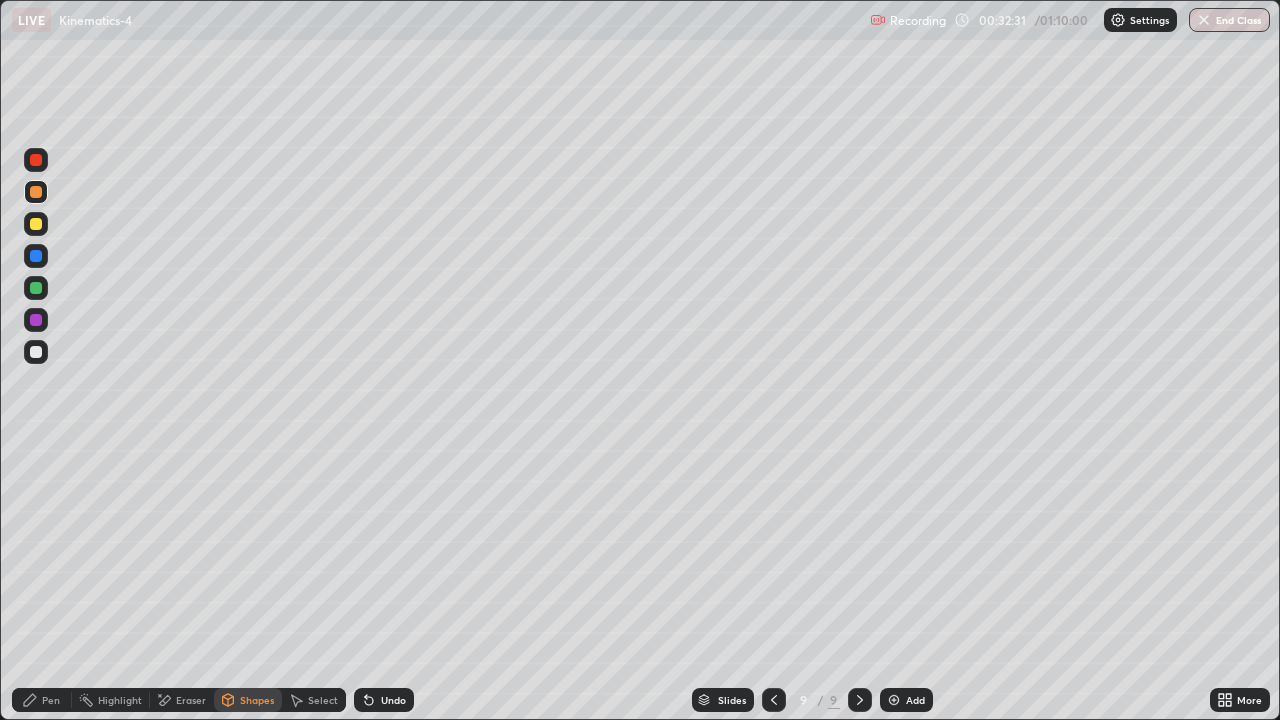 click on "Pen" at bounding box center (42, 700) 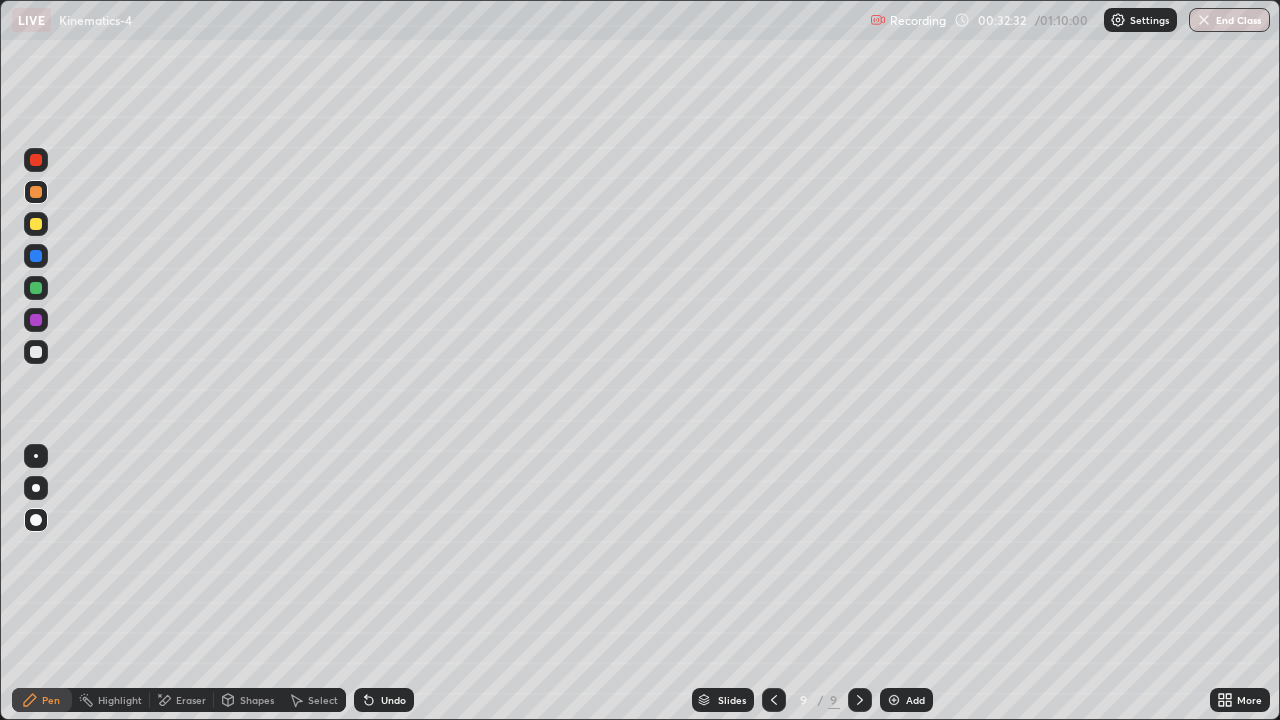 click at bounding box center [36, 224] 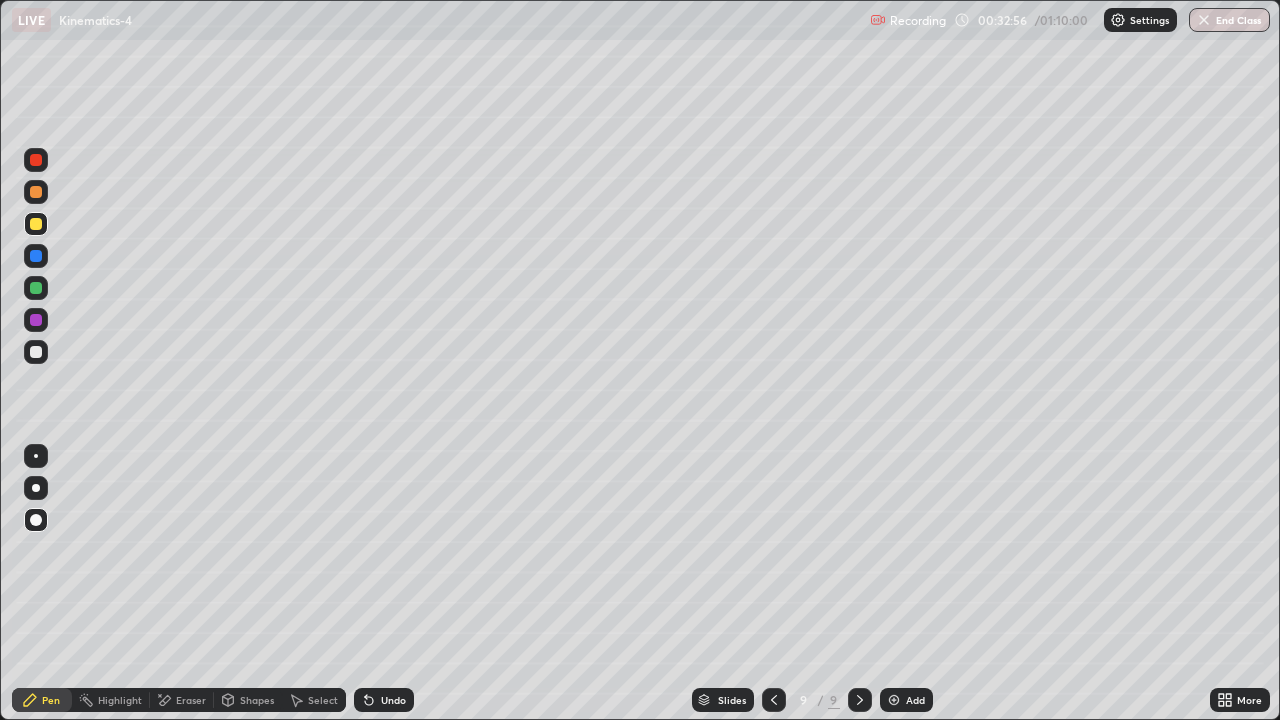 click at bounding box center (36, 352) 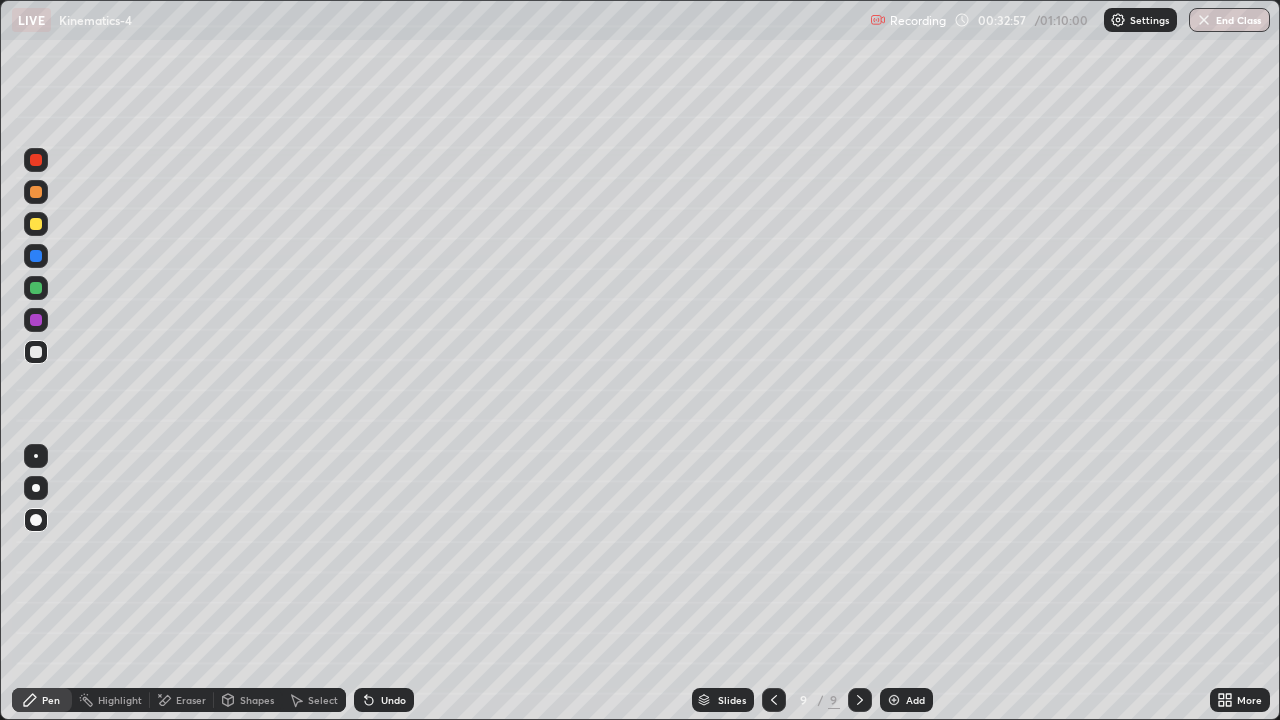 click on "Shapes" at bounding box center [257, 700] 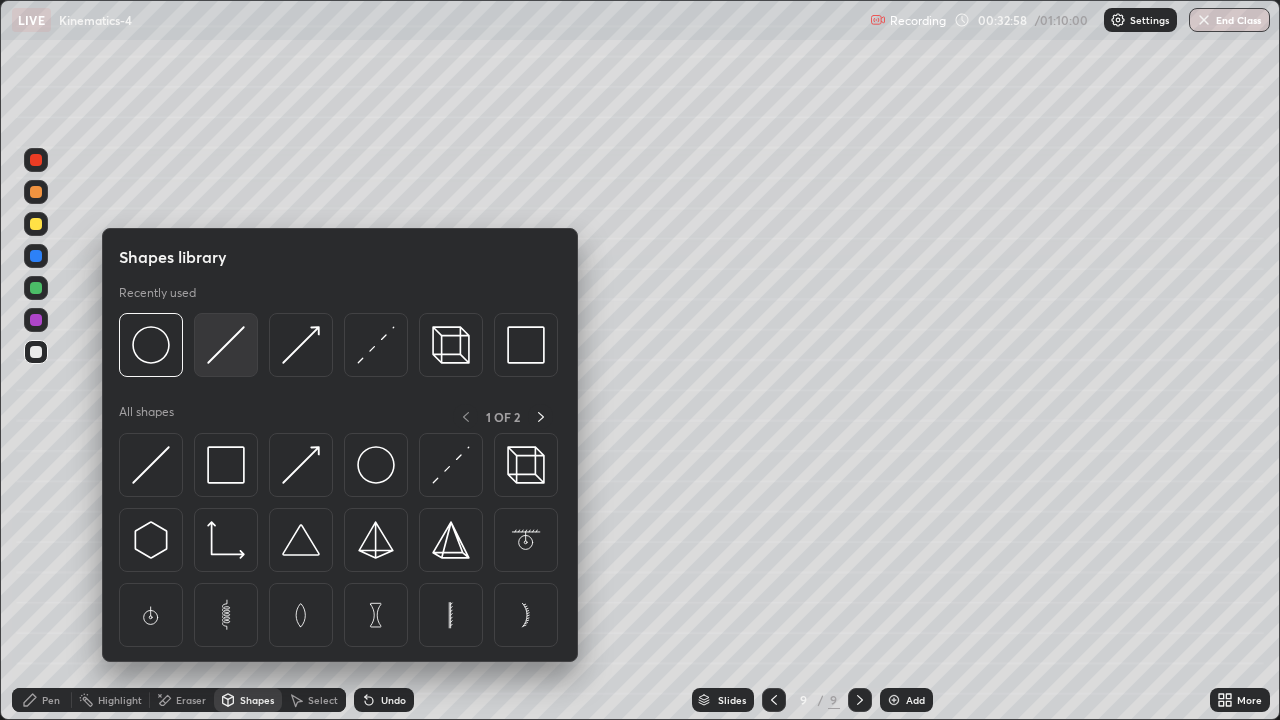 click at bounding box center [226, 345] 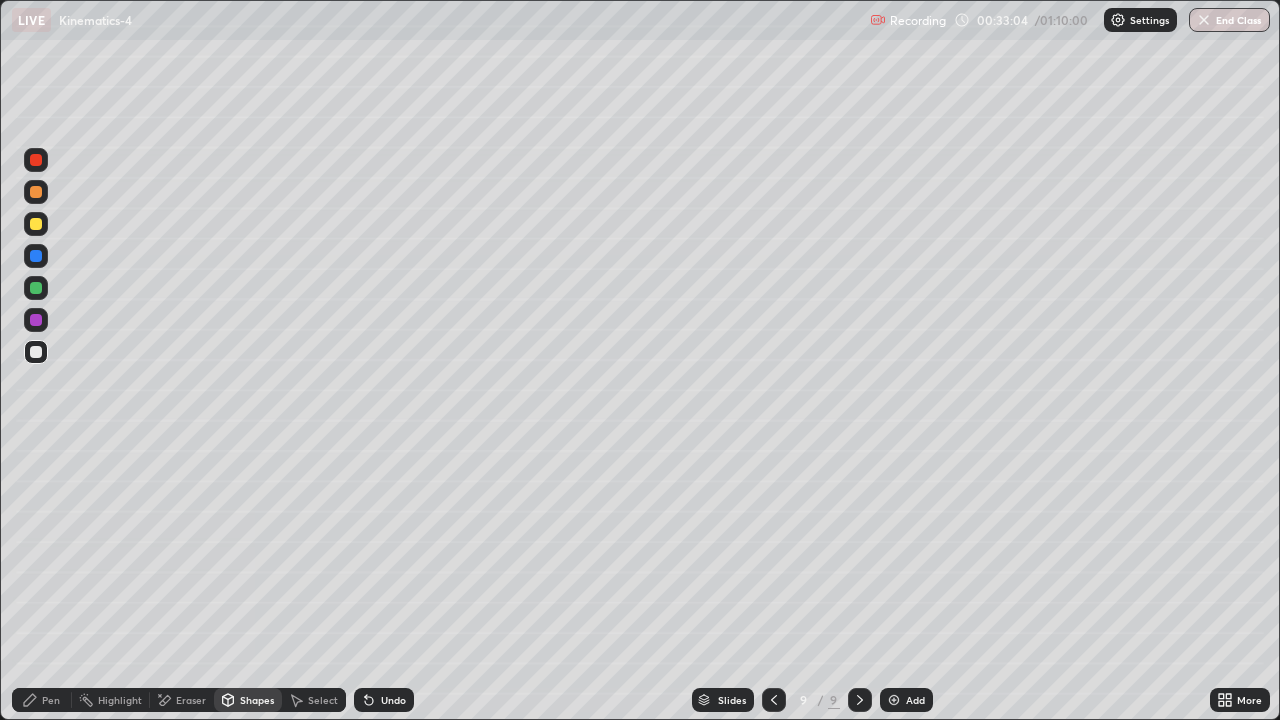 click on "Pen" at bounding box center (51, 700) 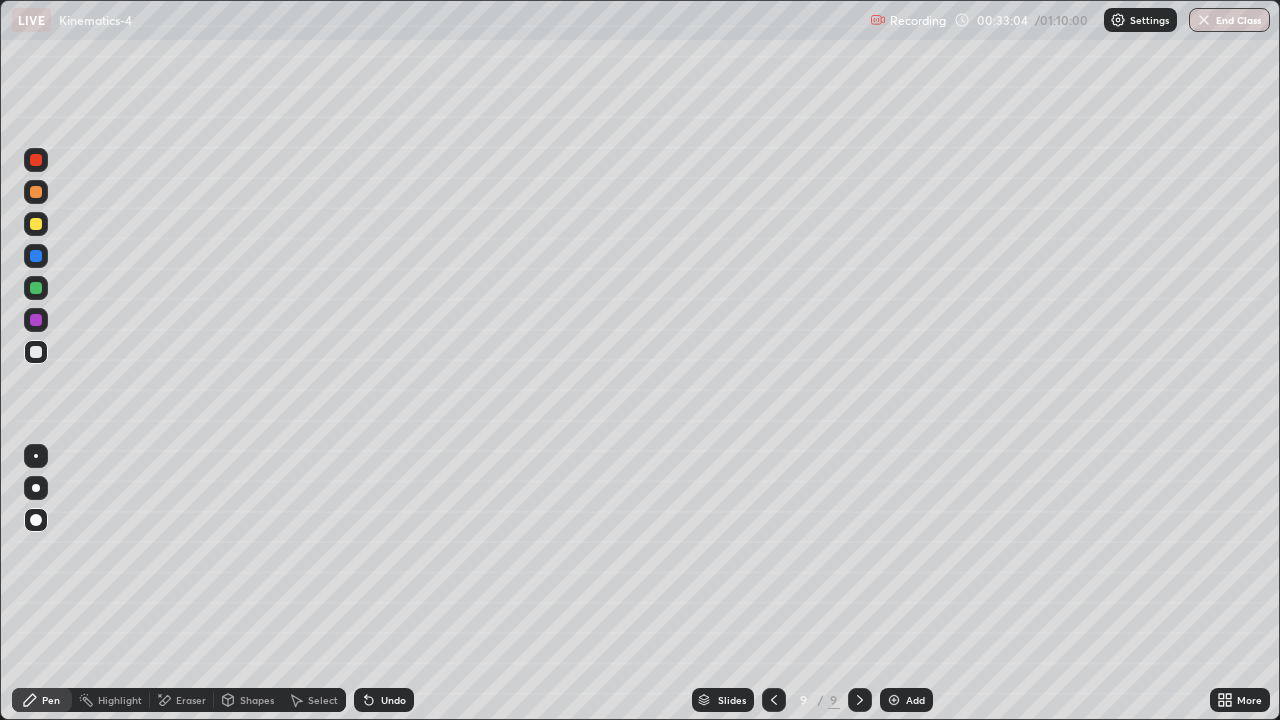 click at bounding box center (36, 192) 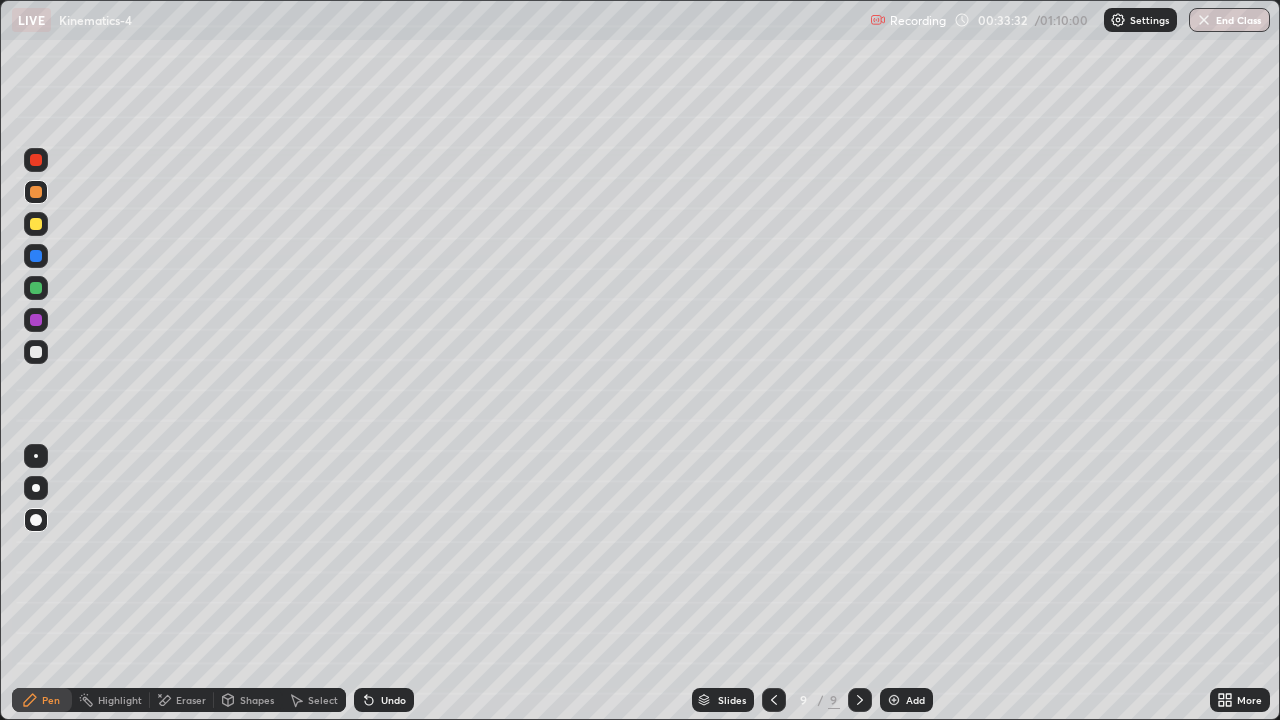 click at bounding box center [36, 224] 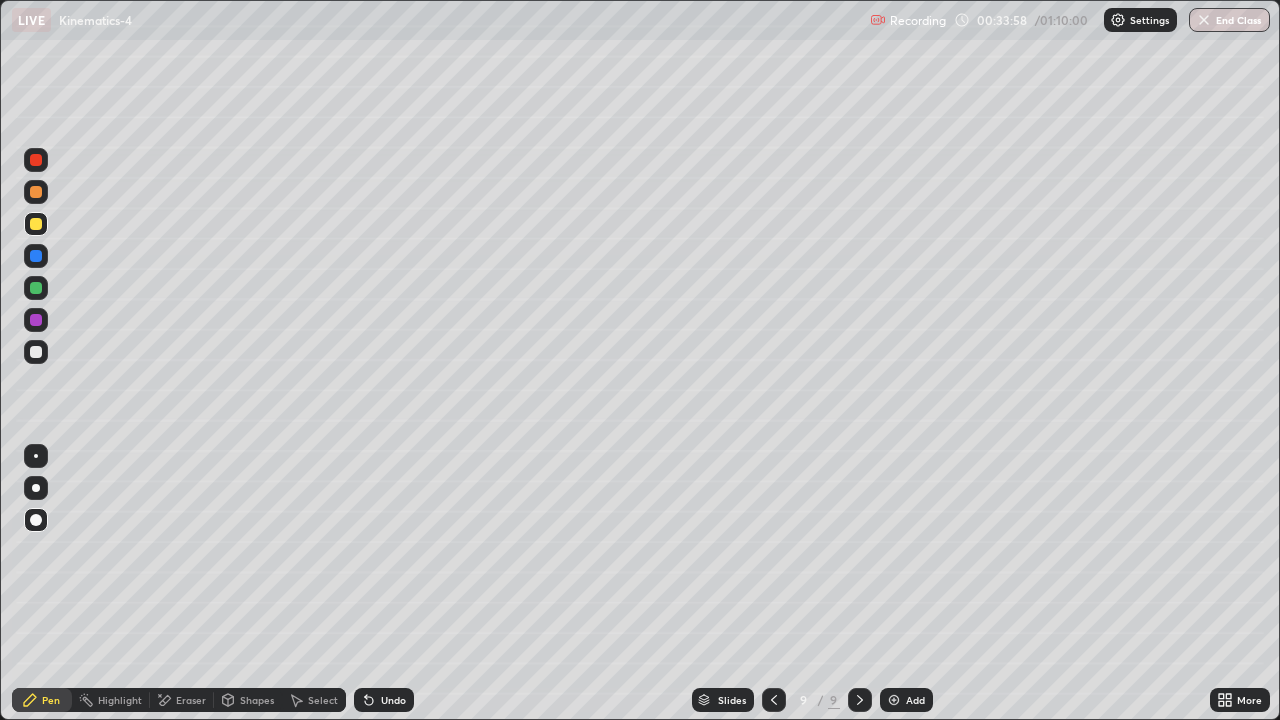 click at bounding box center [36, 192] 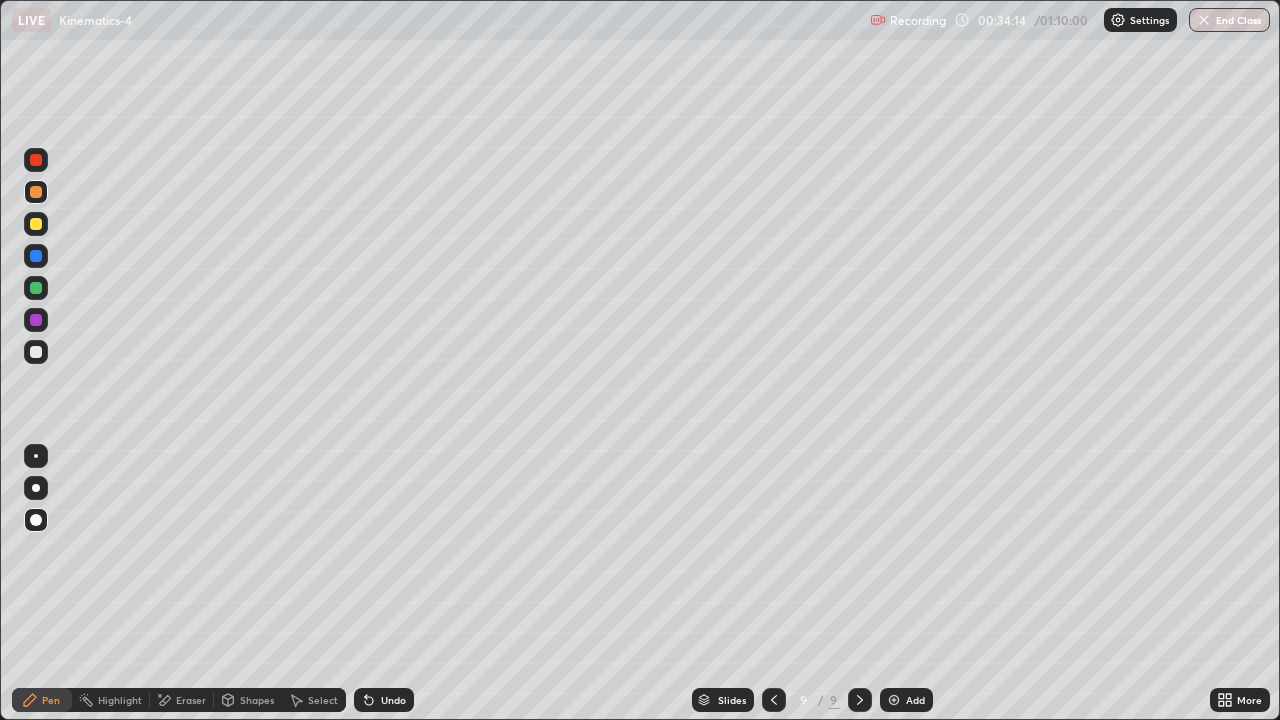 click at bounding box center (36, 224) 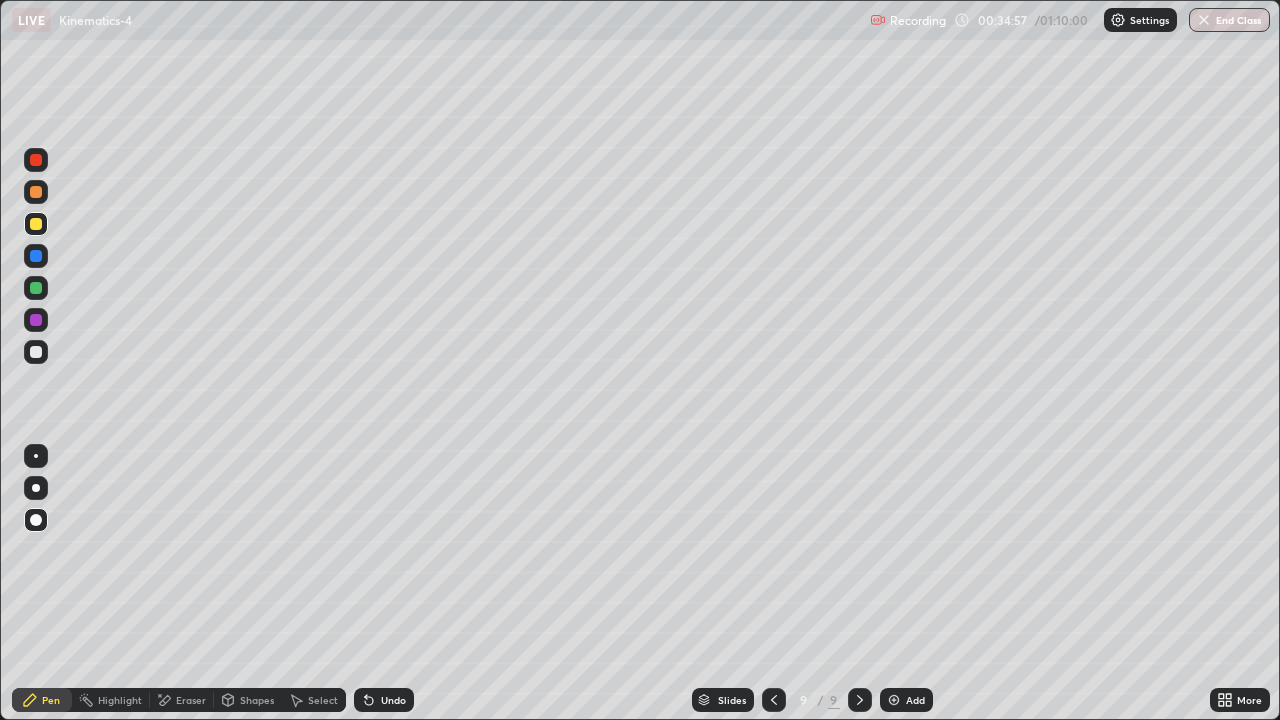 click at bounding box center (36, 192) 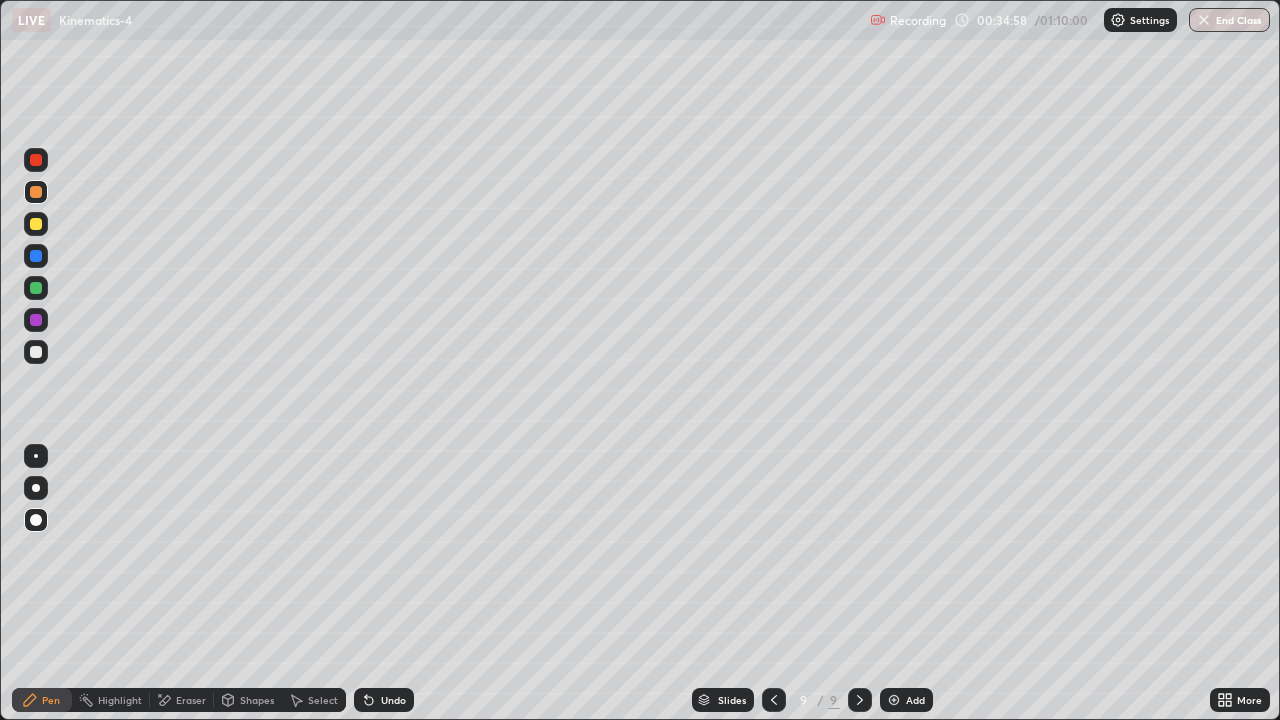 click at bounding box center (36, 256) 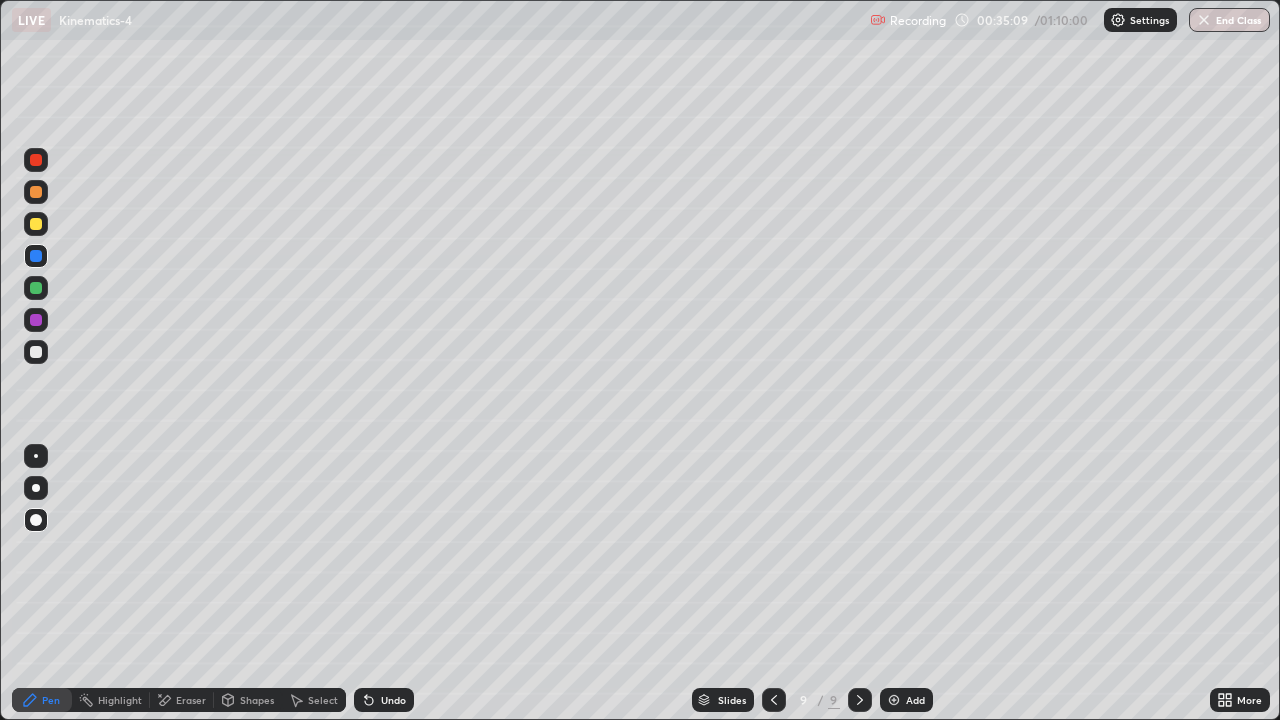 click at bounding box center (36, 352) 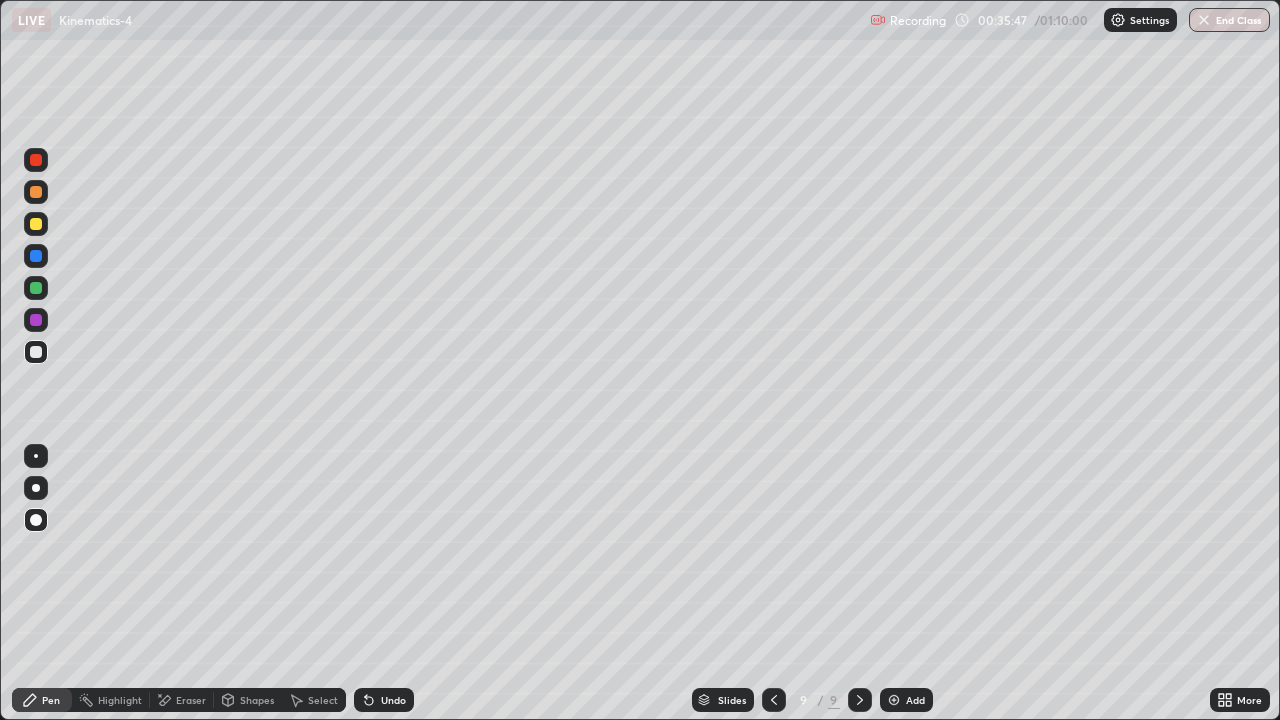 click at bounding box center [36, 192] 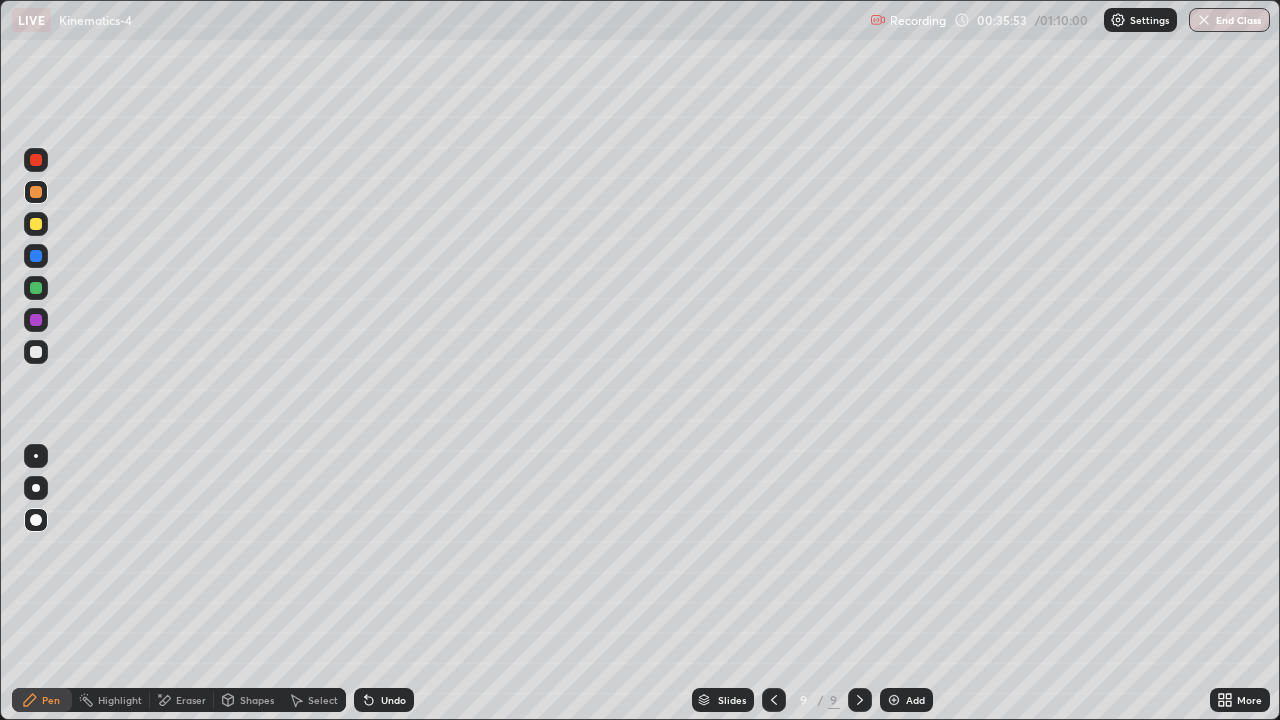 click on "Undo" at bounding box center (393, 700) 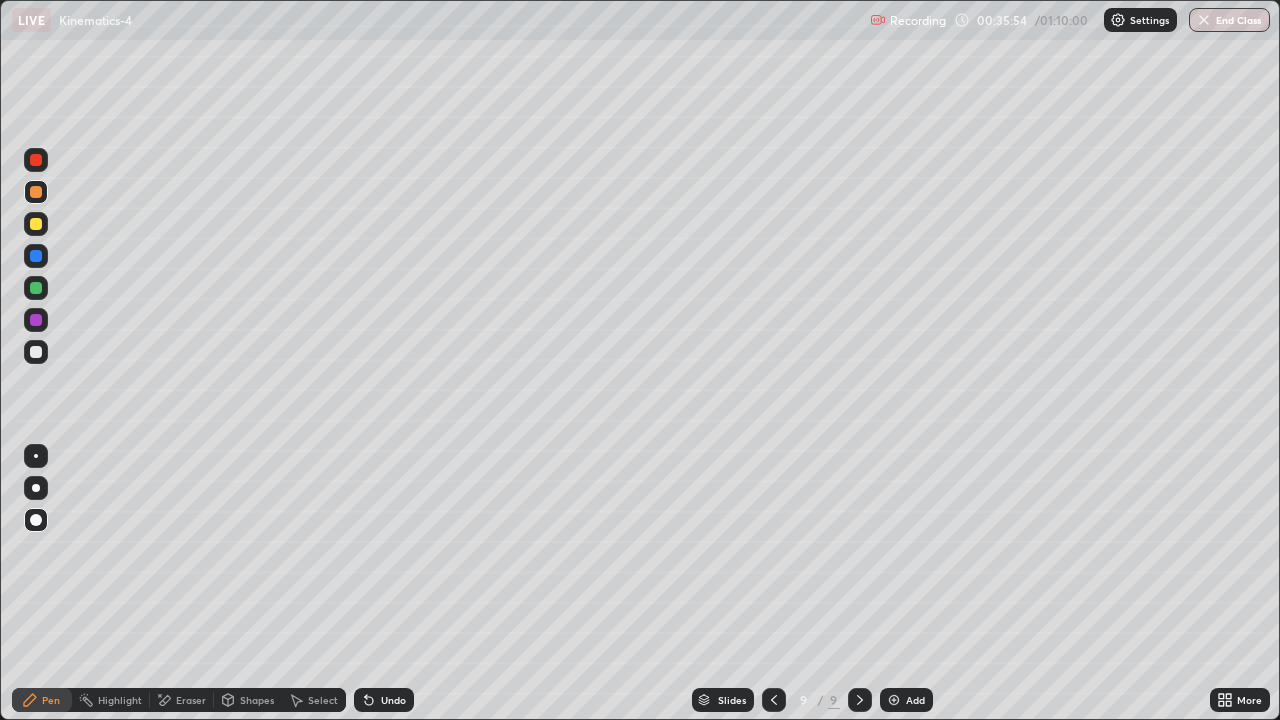 click on "Undo" at bounding box center [384, 700] 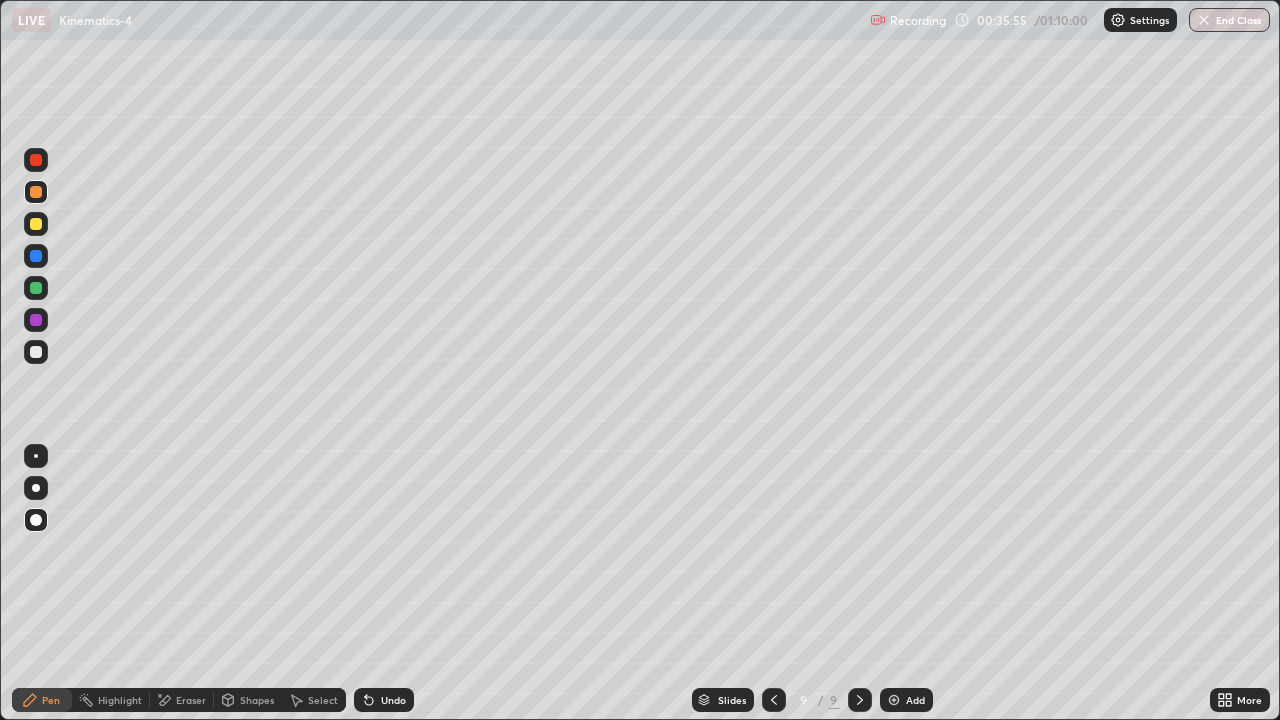 click on "Undo" at bounding box center [384, 700] 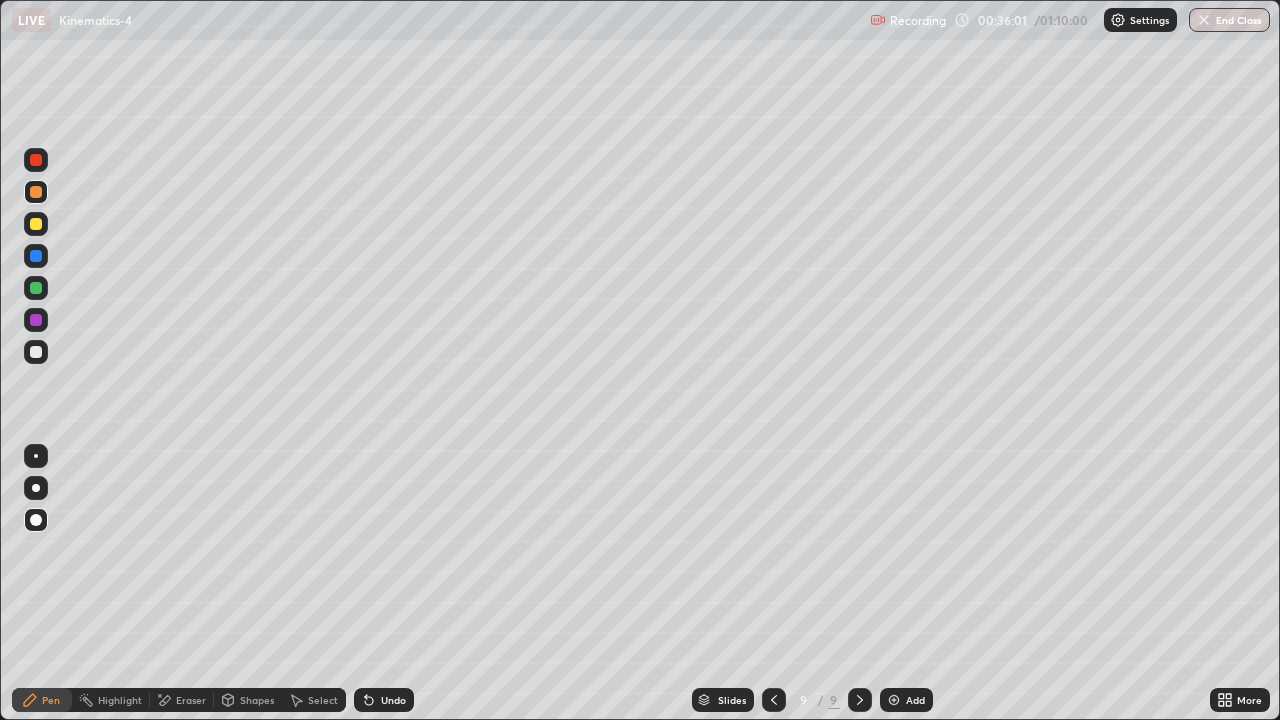 click on "Undo" at bounding box center [393, 700] 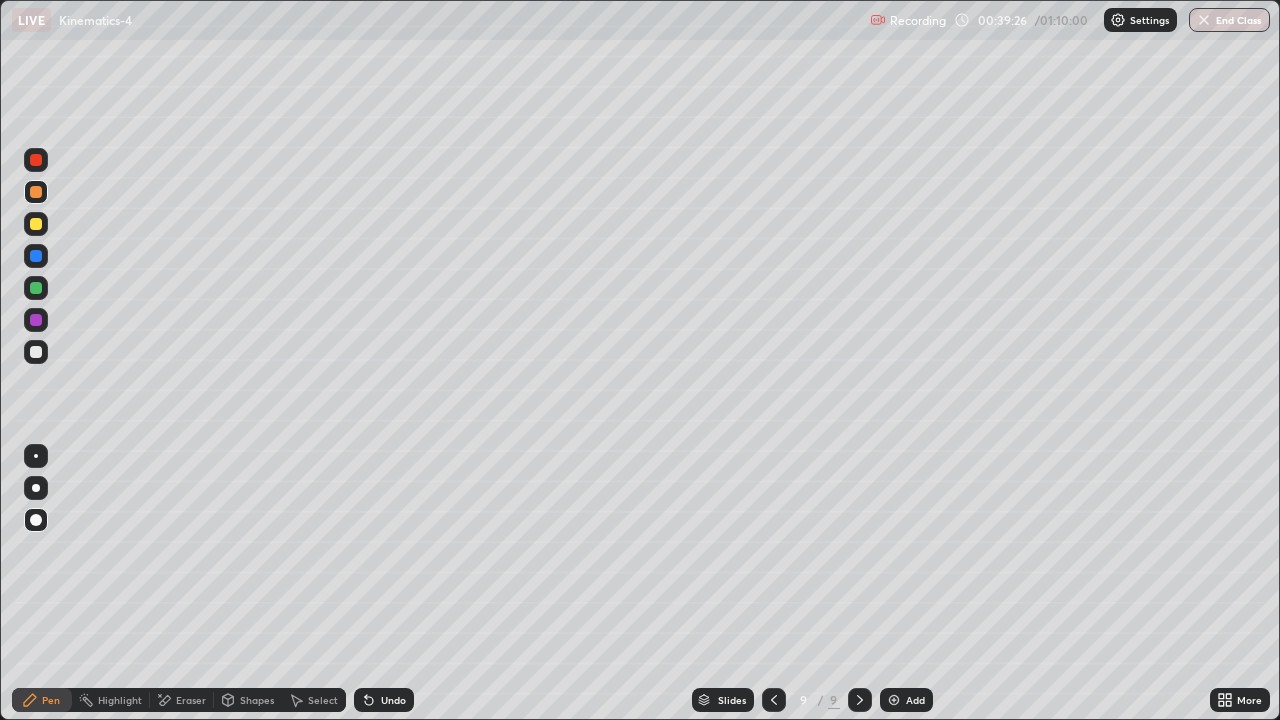 click on "Add" at bounding box center (915, 700) 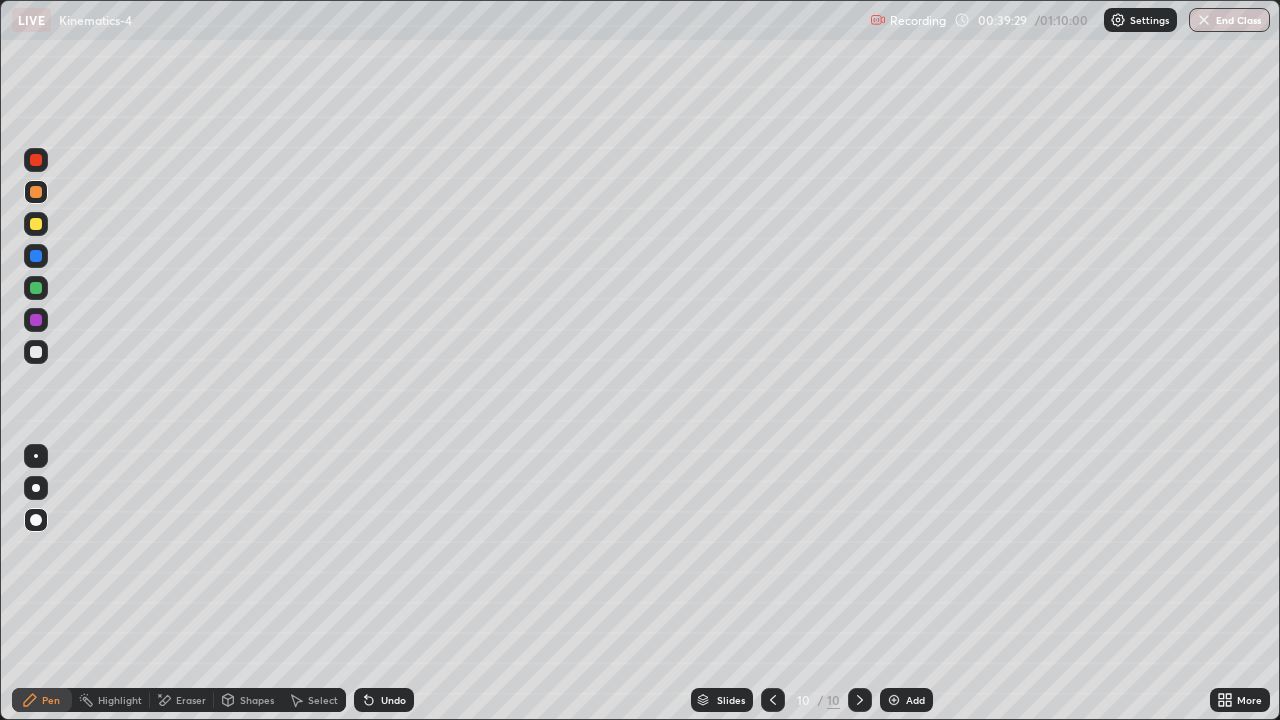 click at bounding box center (36, 224) 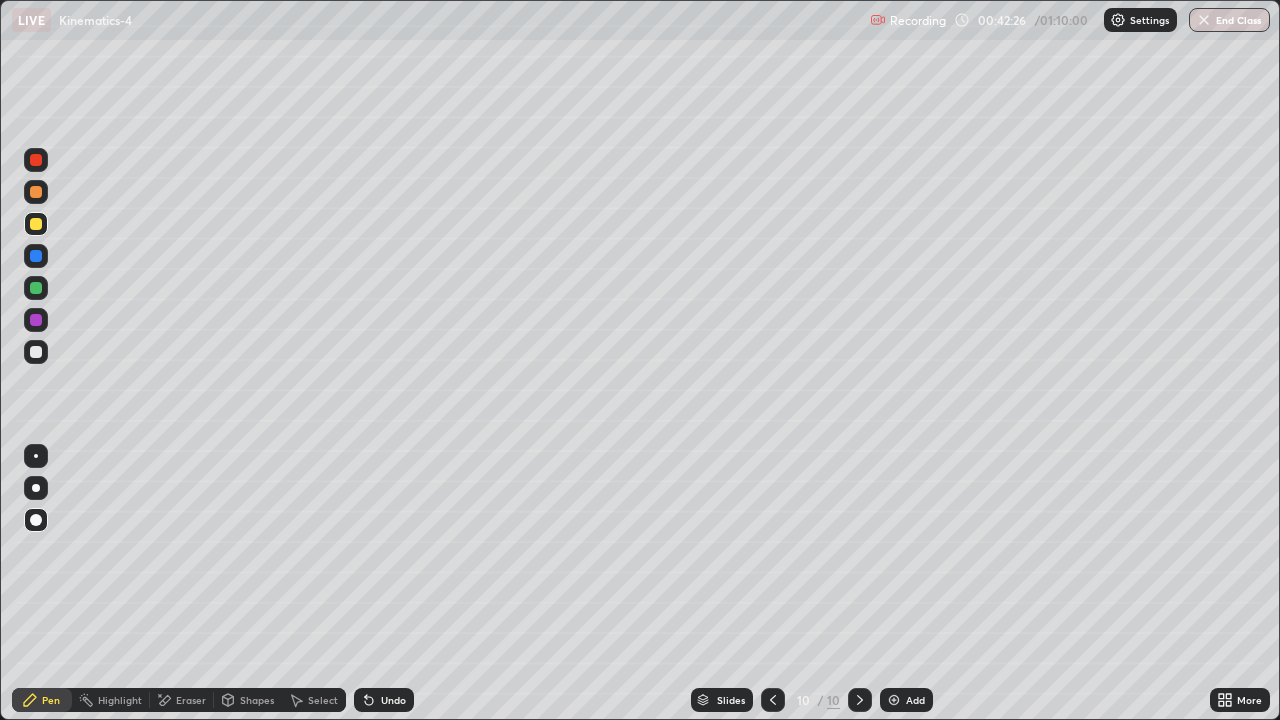 click at bounding box center (36, 352) 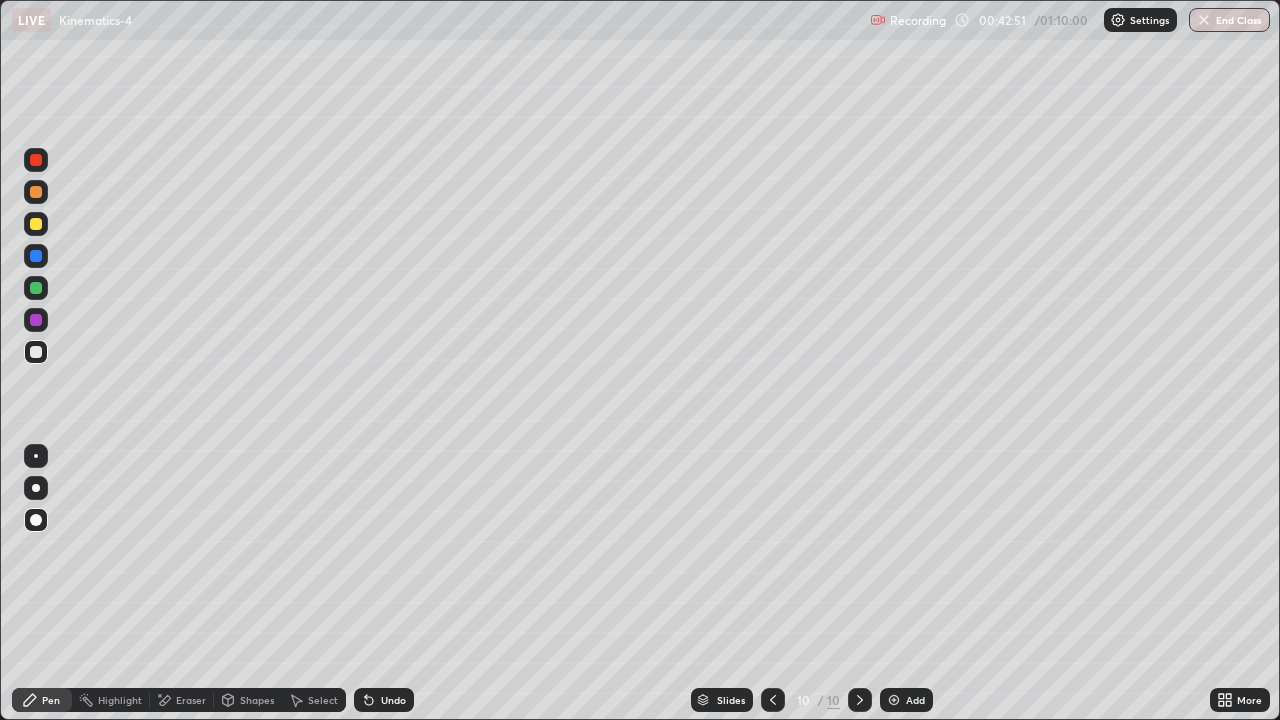 click on "Undo" at bounding box center [393, 700] 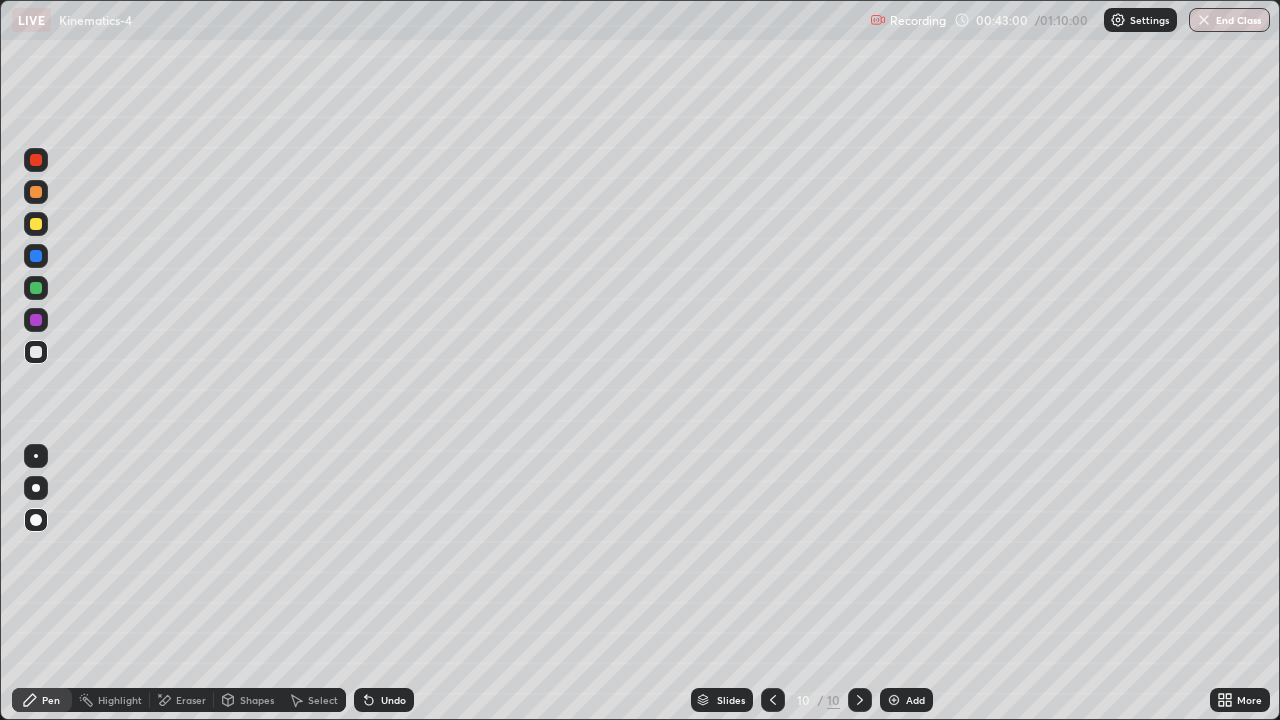 click at bounding box center [36, 192] 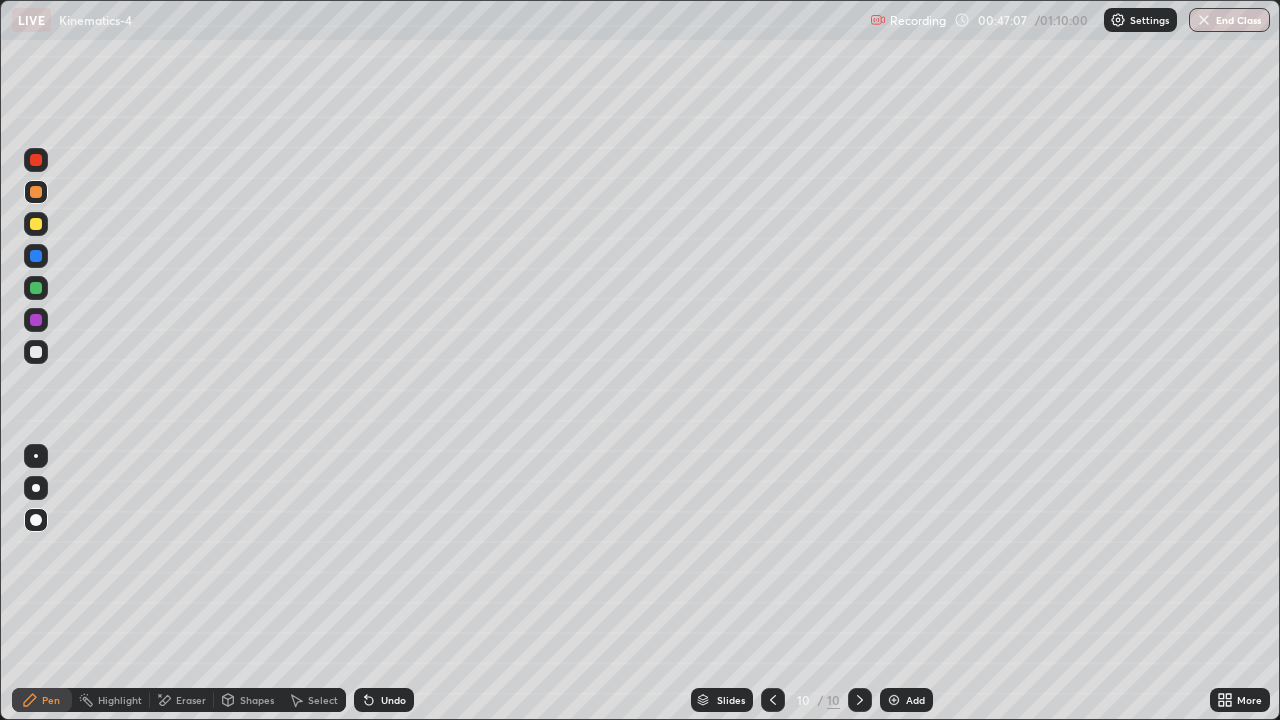 click on "Eraser" at bounding box center (191, 700) 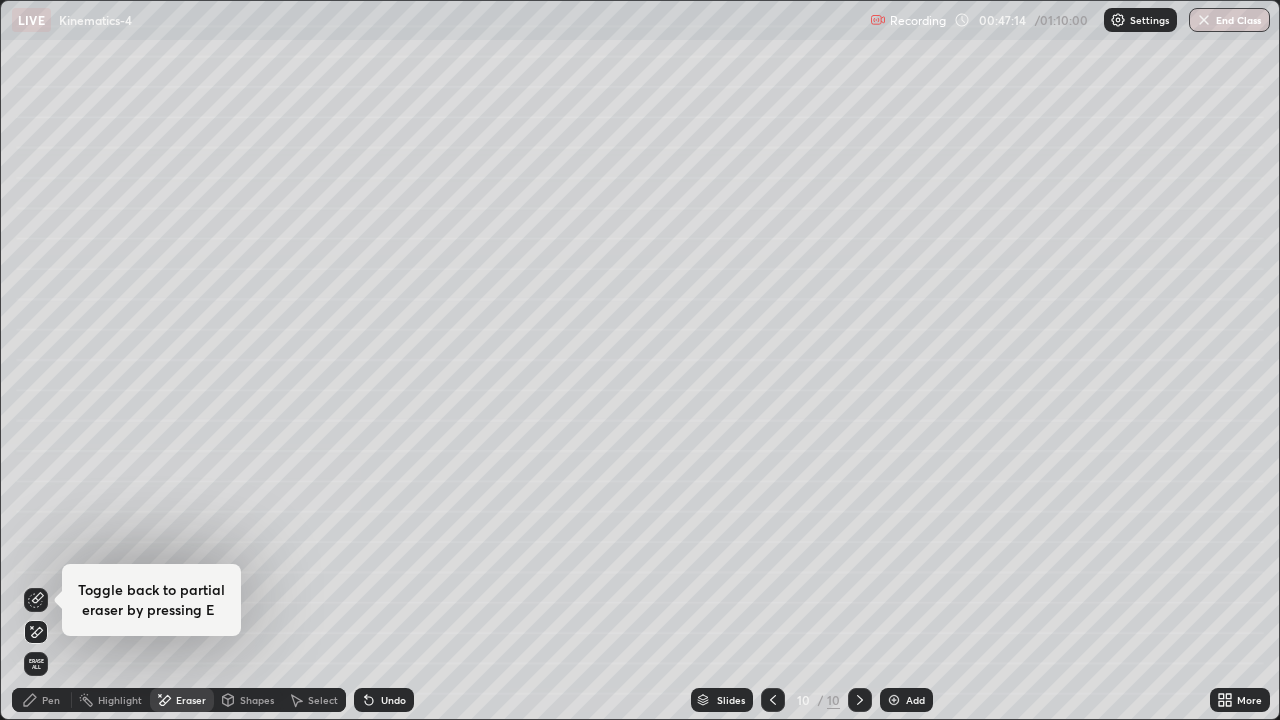 click on "Pen" at bounding box center (42, 700) 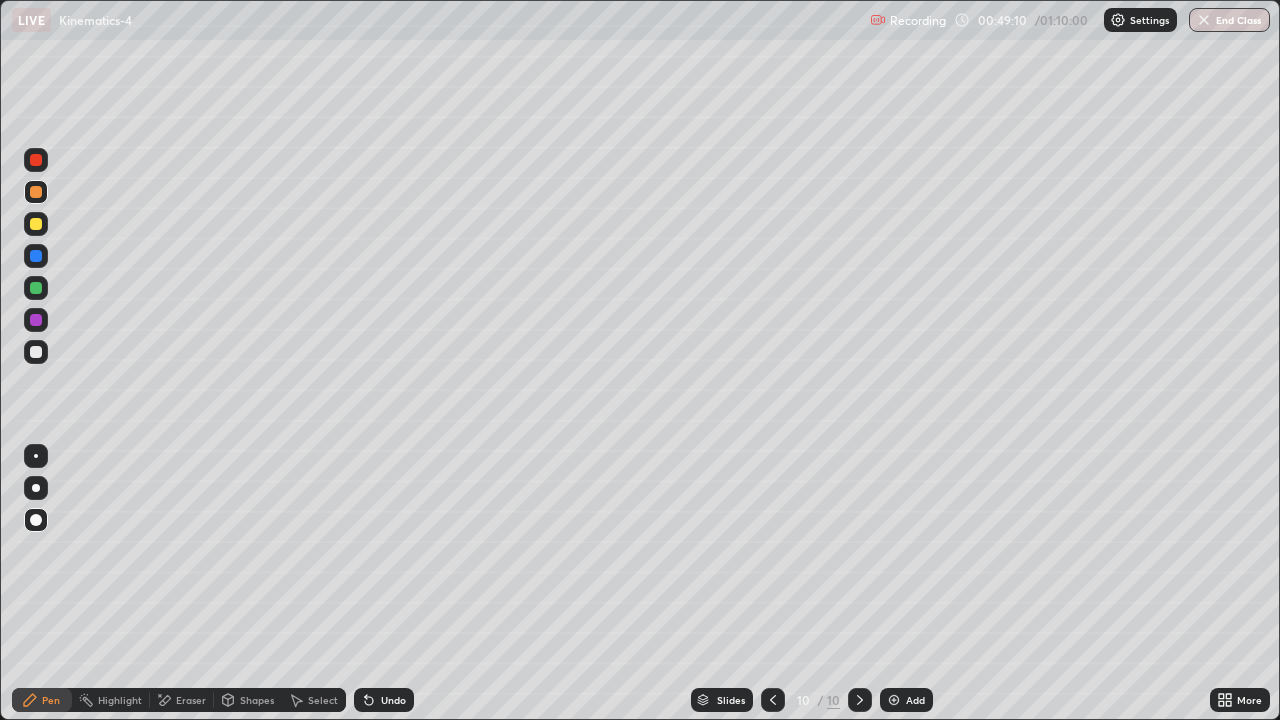click on "Add" at bounding box center [906, 700] 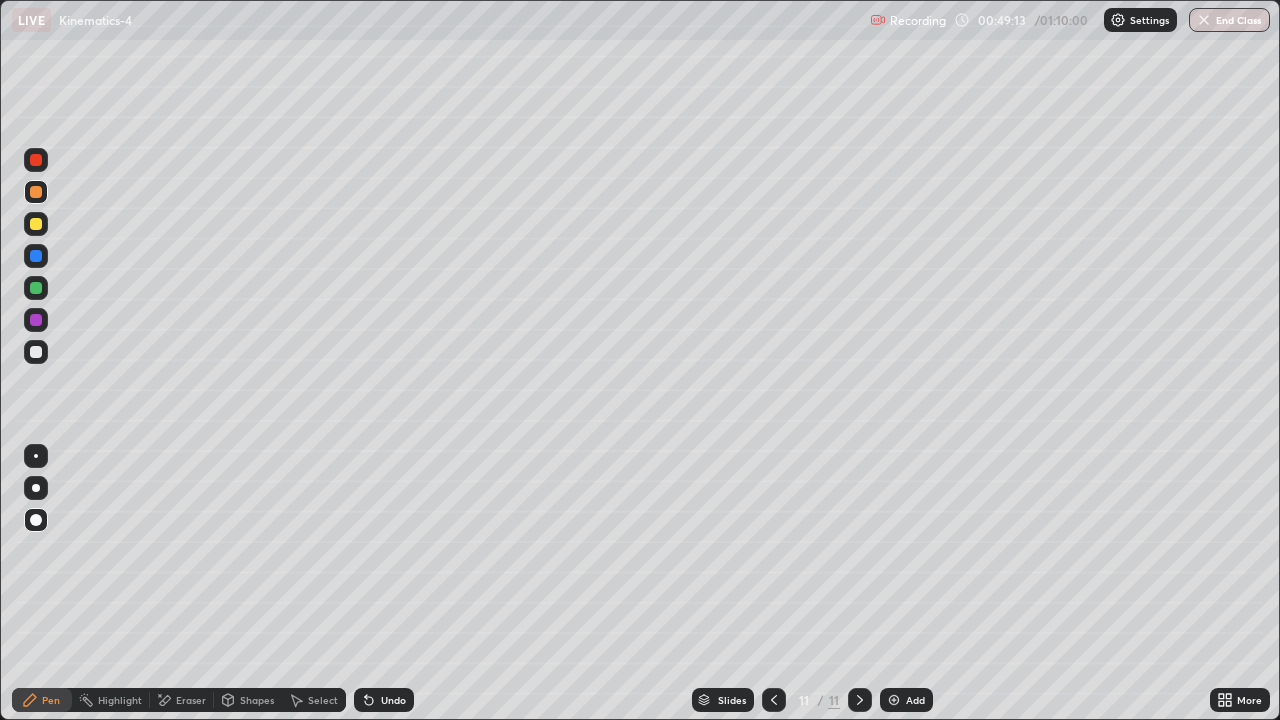 click at bounding box center [36, 224] 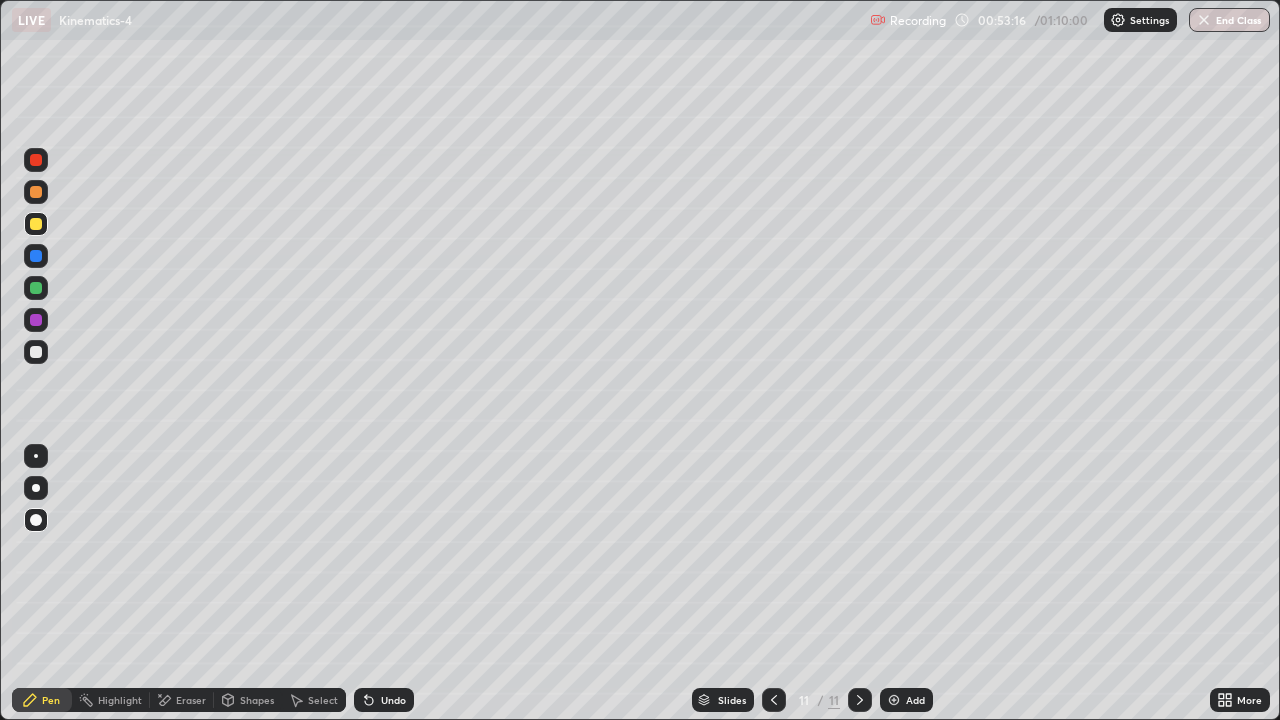 click at bounding box center (36, 352) 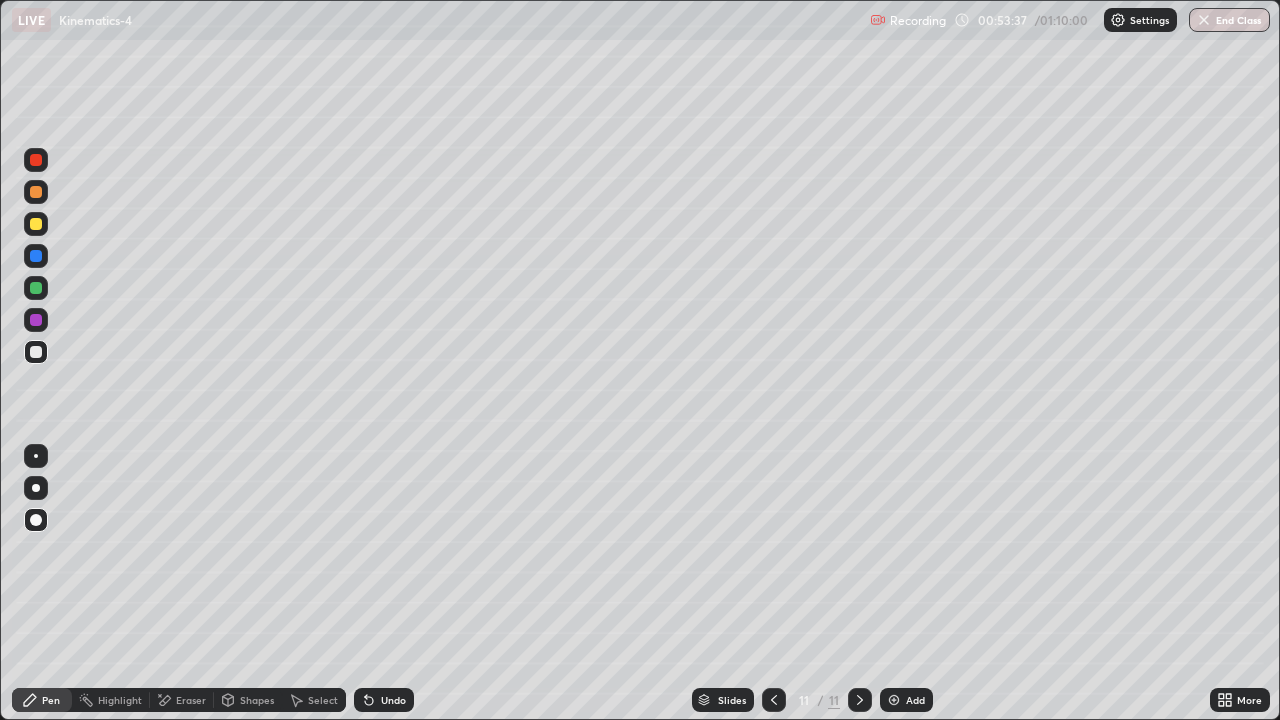 click on "Shapes" at bounding box center [248, 700] 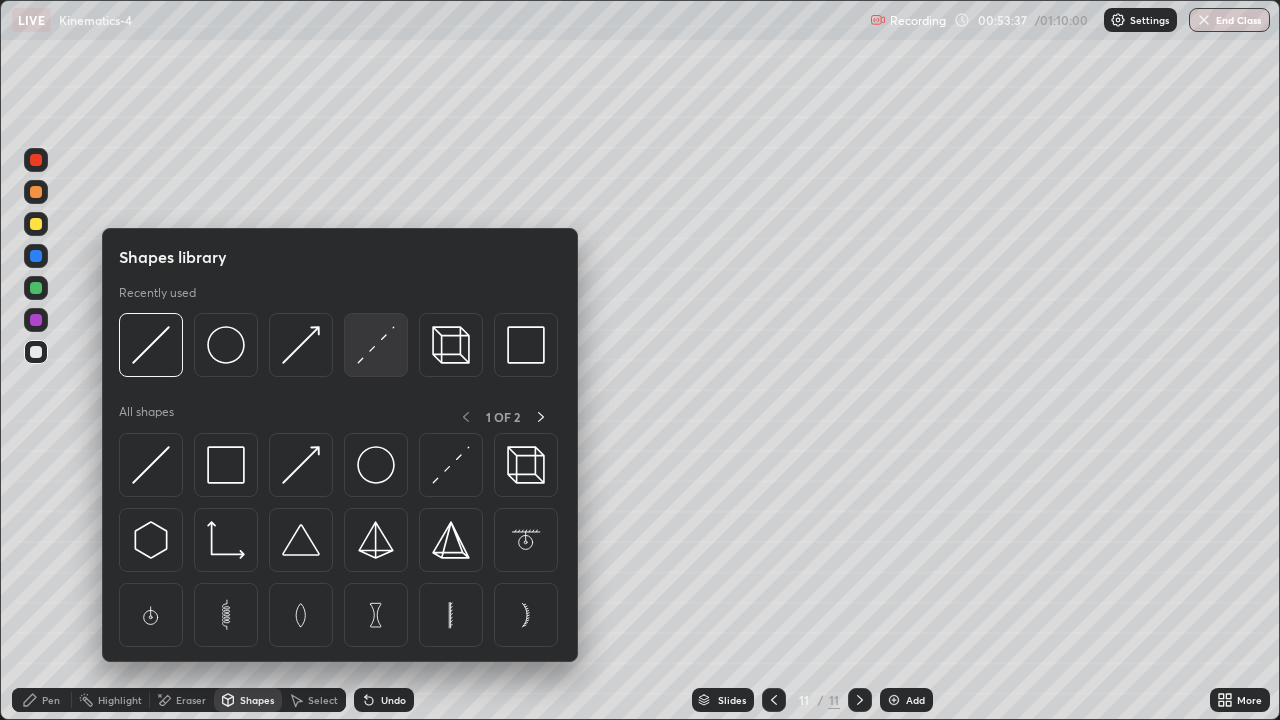 click at bounding box center [376, 345] 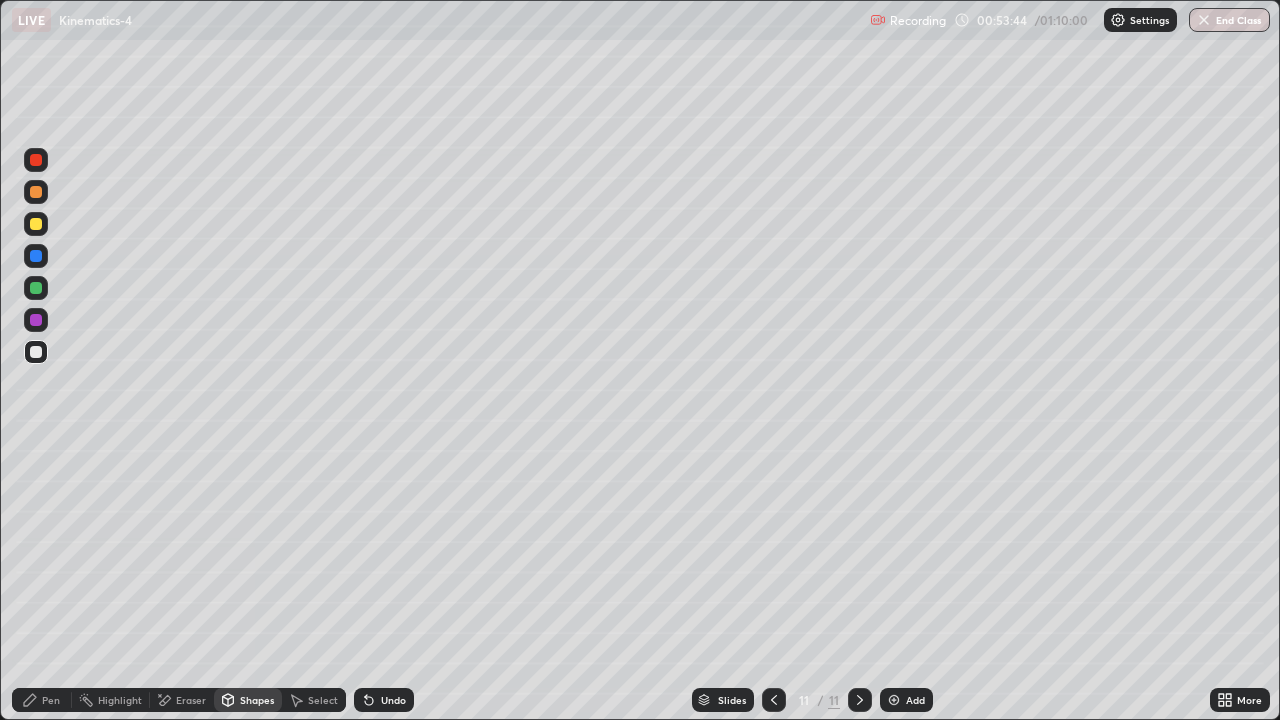 click at bounding box center (36, 192) 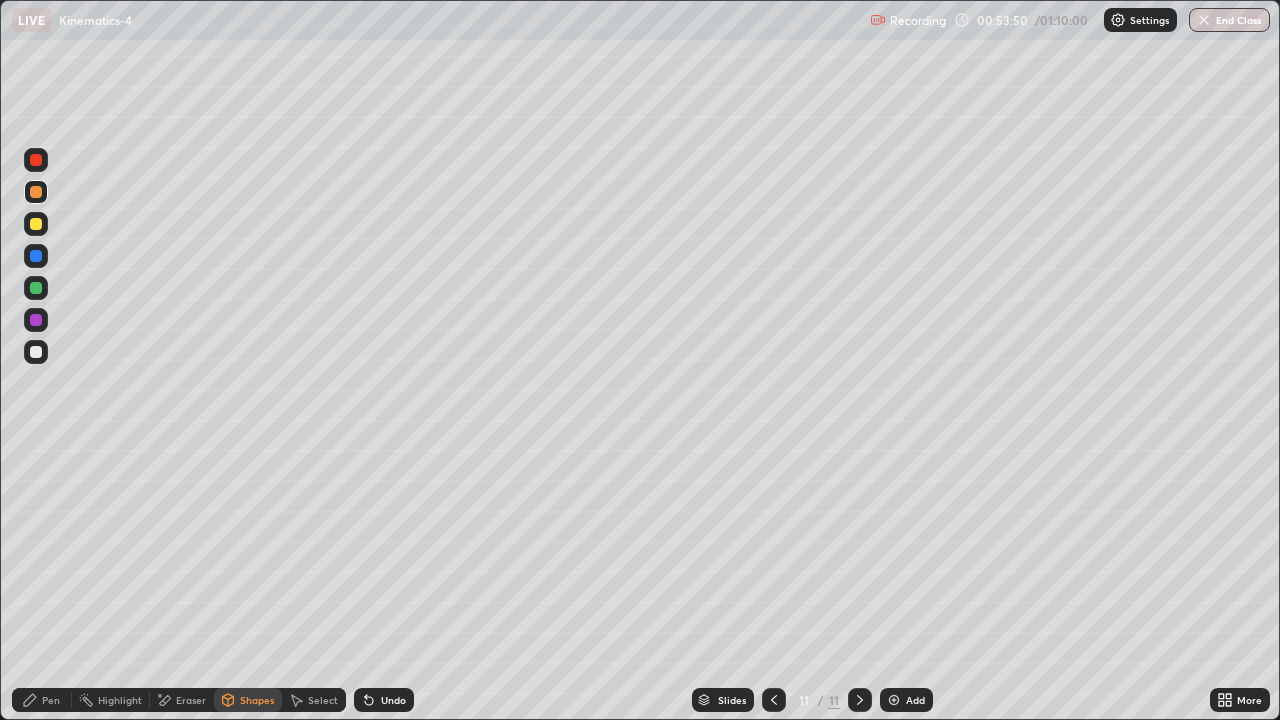 click on "Undo" at bounding box center [393, 700] 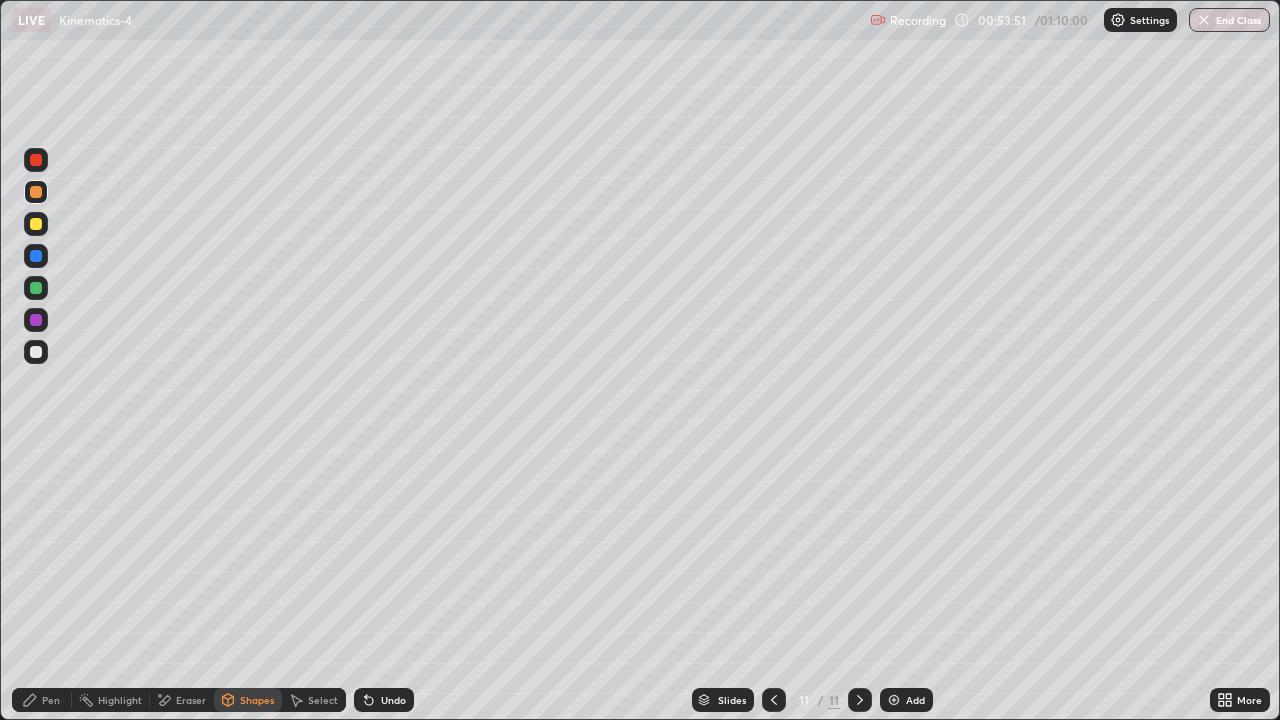 click on "Pen" at bounding box center (51, 700) 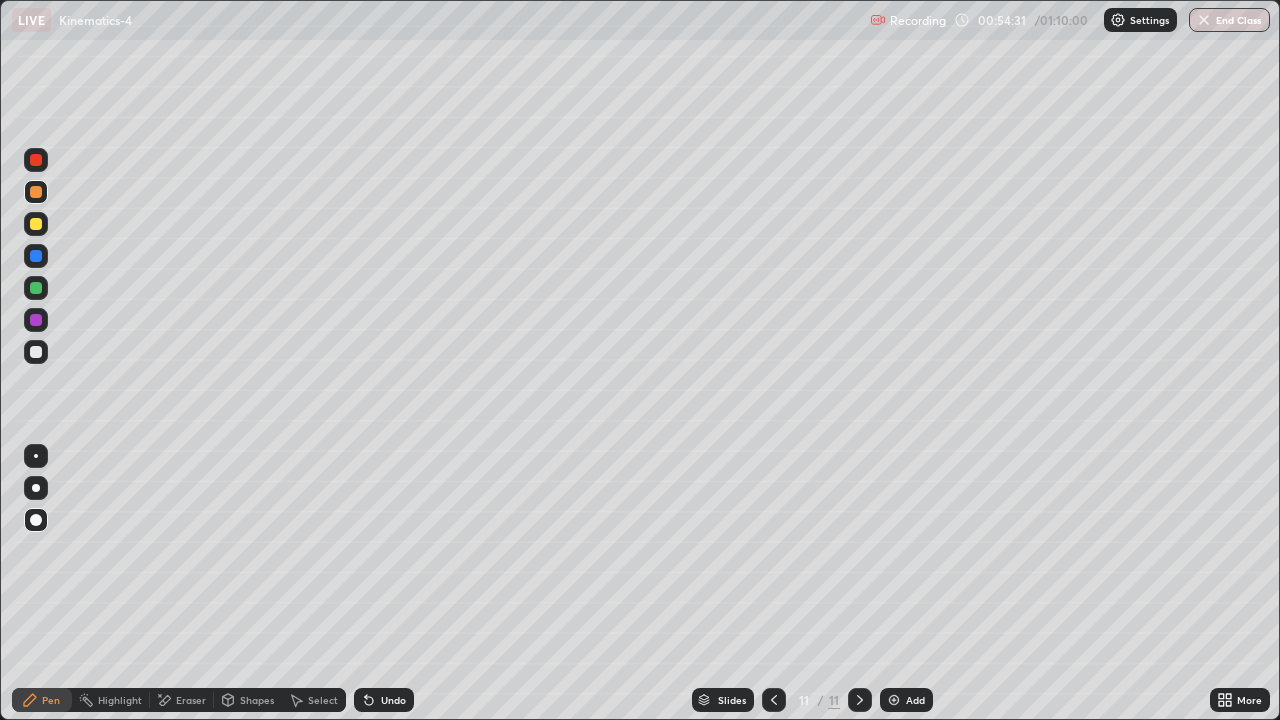 click on "Eraser" at bounding box center (191, 700) 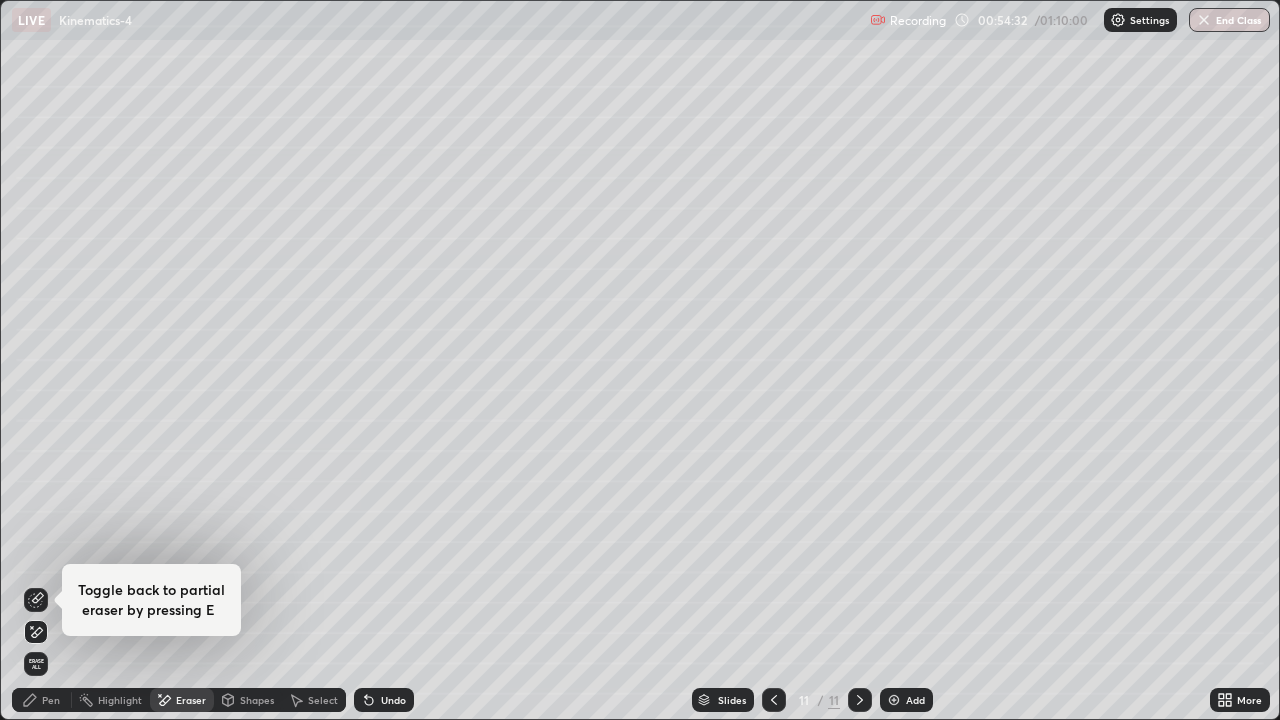 click on "Toggle back to partial
eraser by pressing E Erase all" at bounding box center (36, 360) 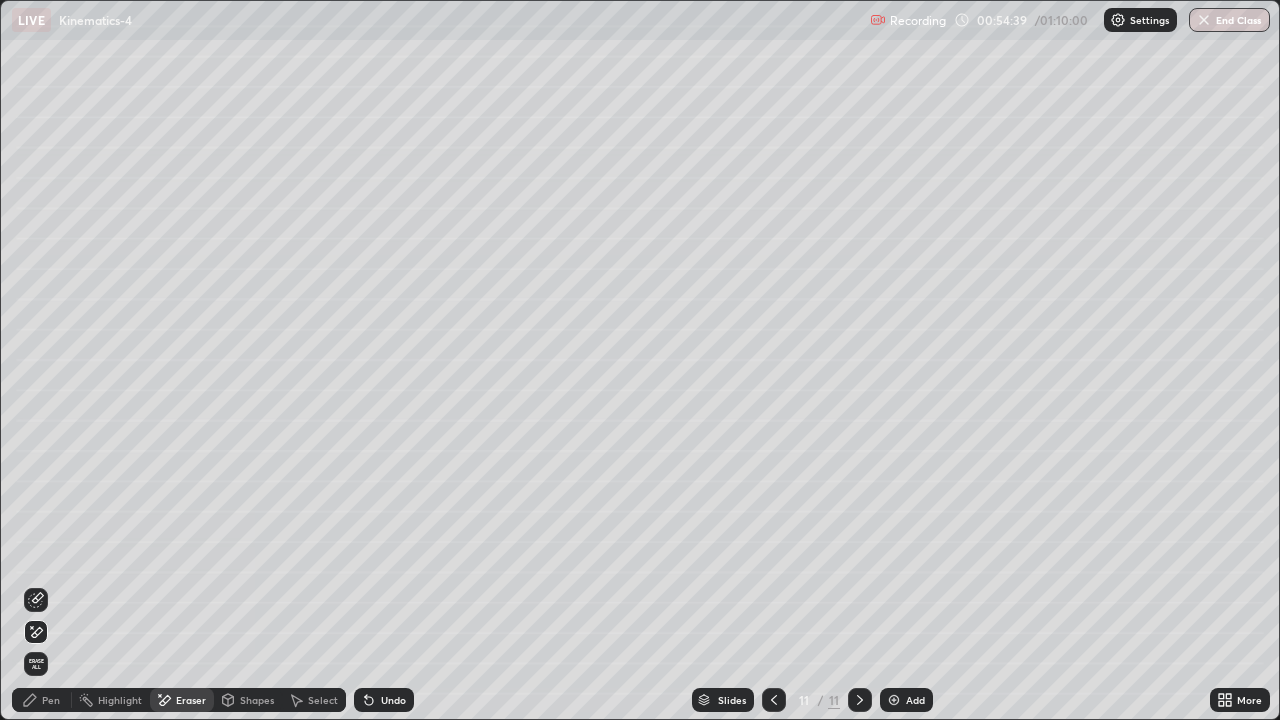 click on "Pen" at bounding box center [51, 700] 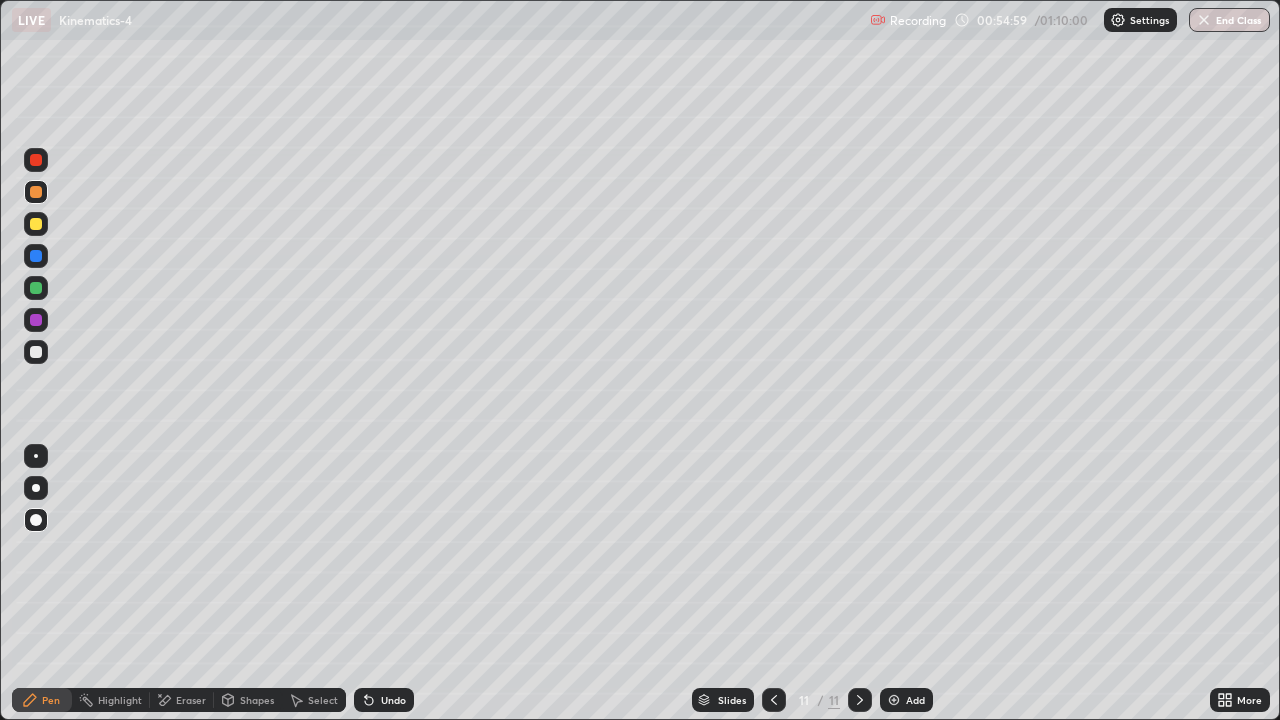 click on "Eraser" at bounding box center [191, 700] 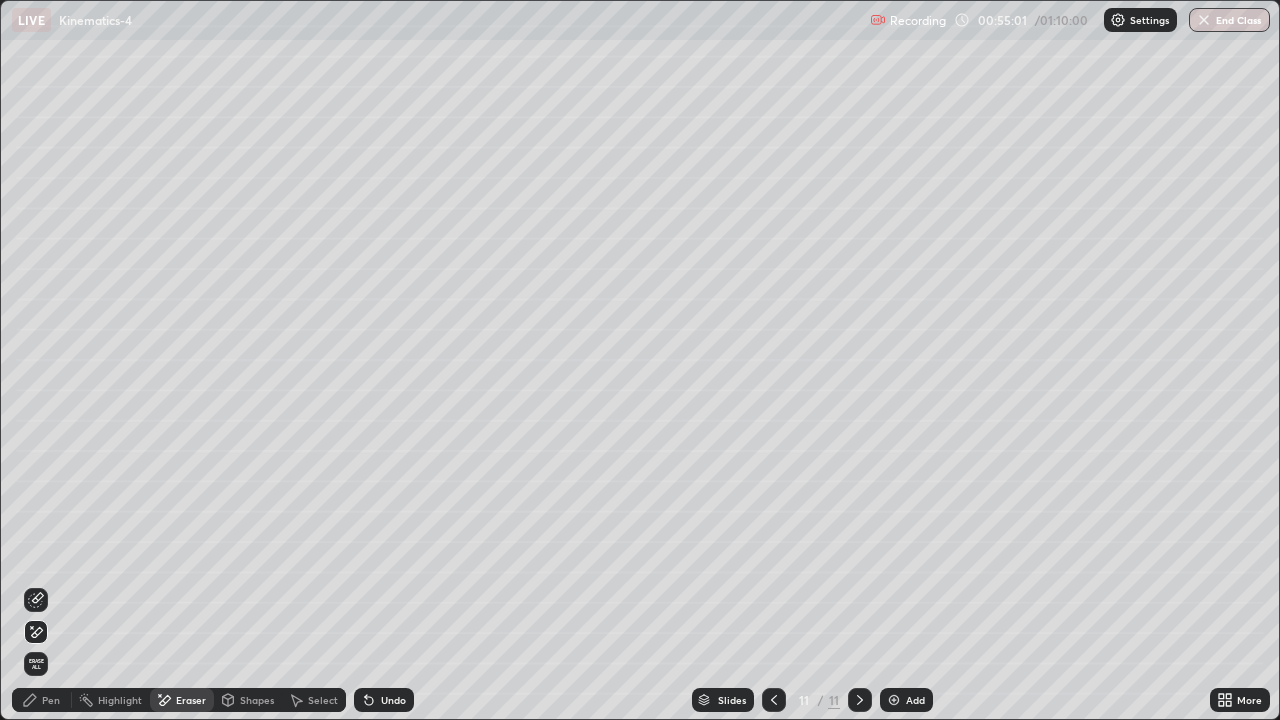 click on "Pen" at bounding box center [51, 700] 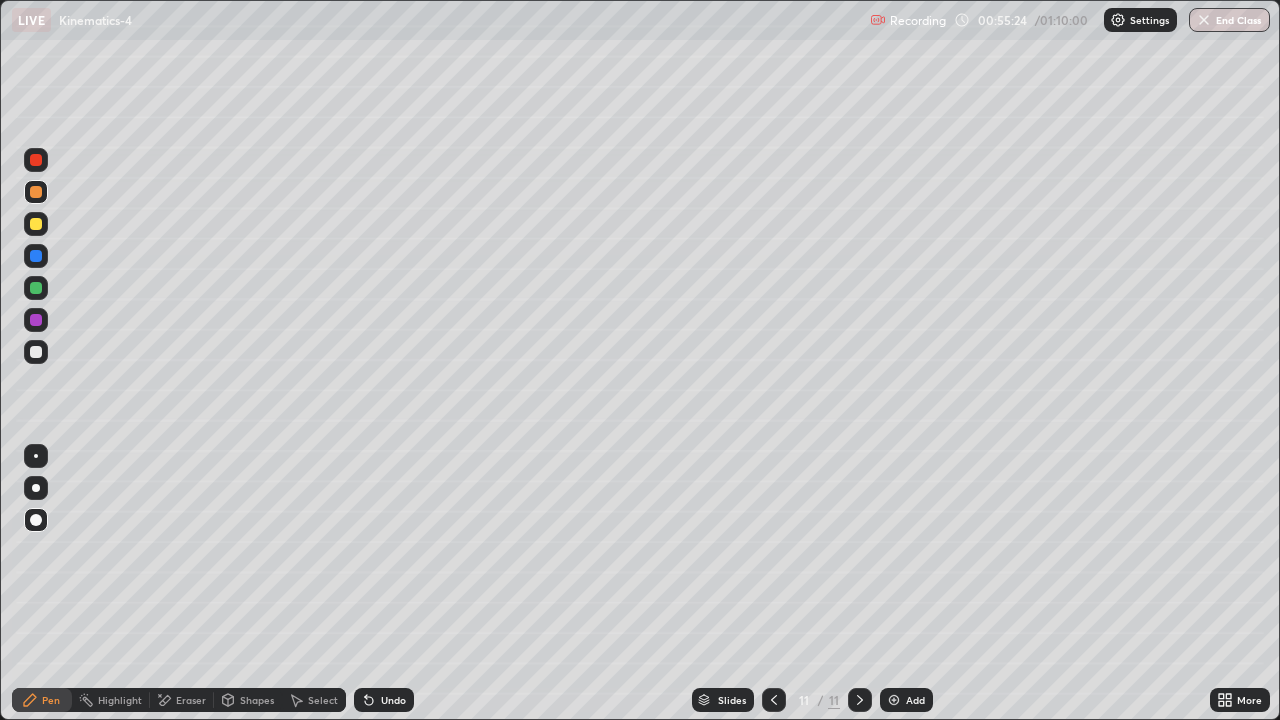 click on "Eraser" at bounding box center [191, 700] 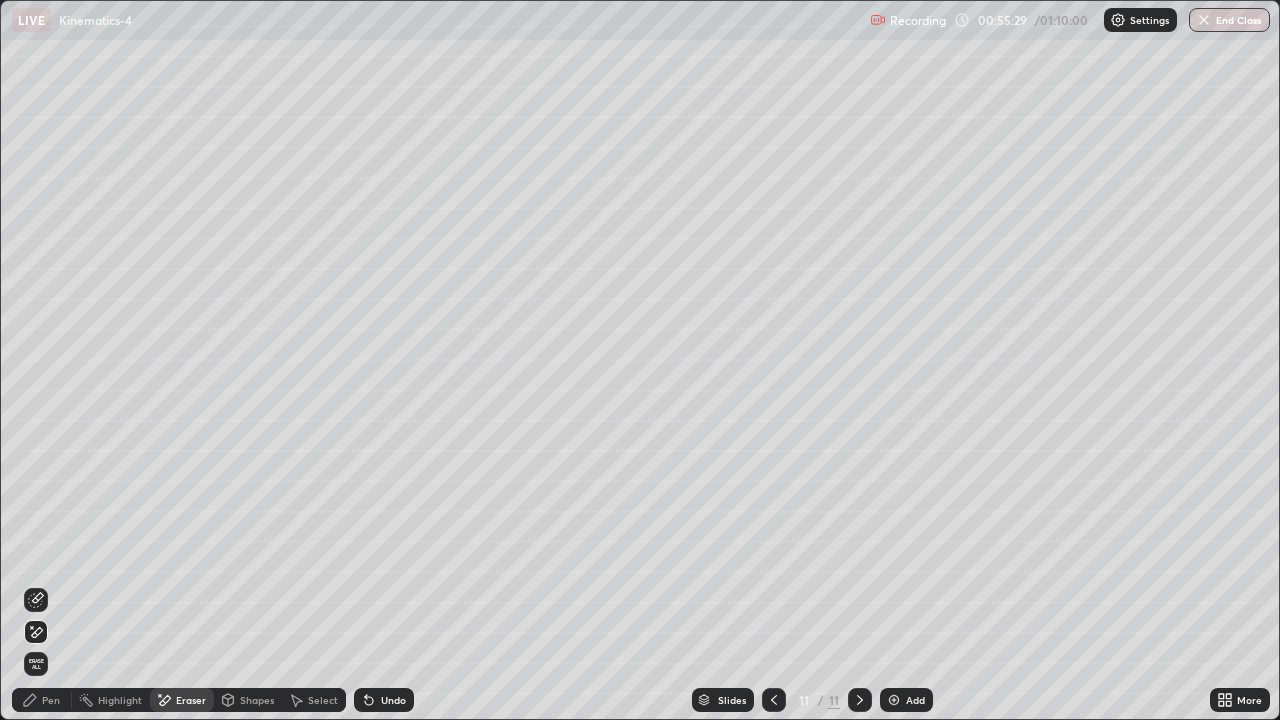 click on "Pen" at bounding box center [51, 700] 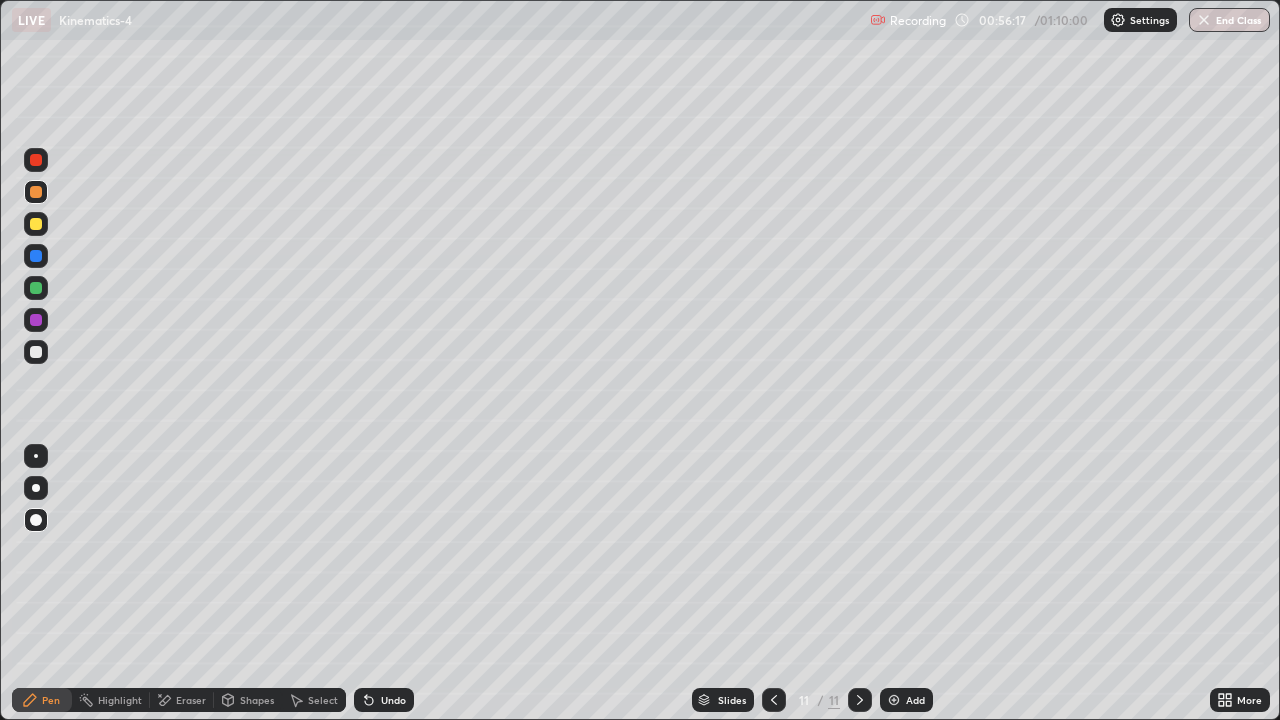 click at bounding box center (36, 352) 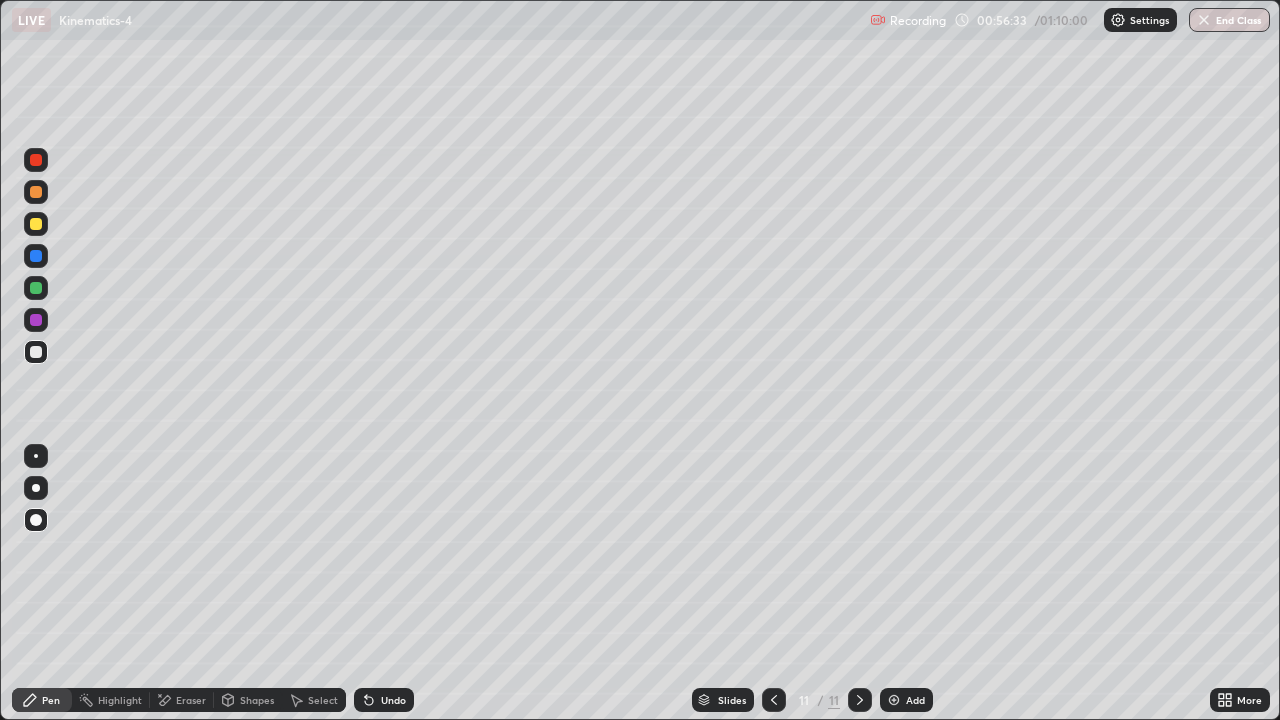 click at bounding box center (36, 224) 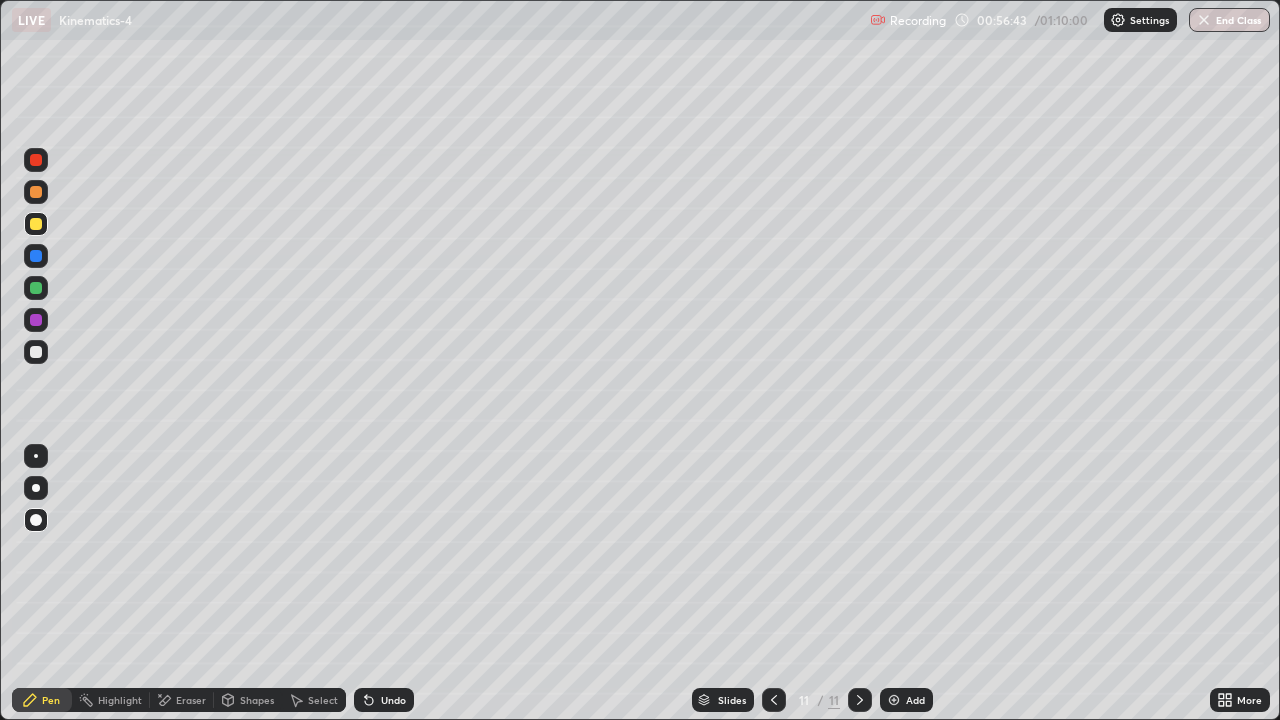 click 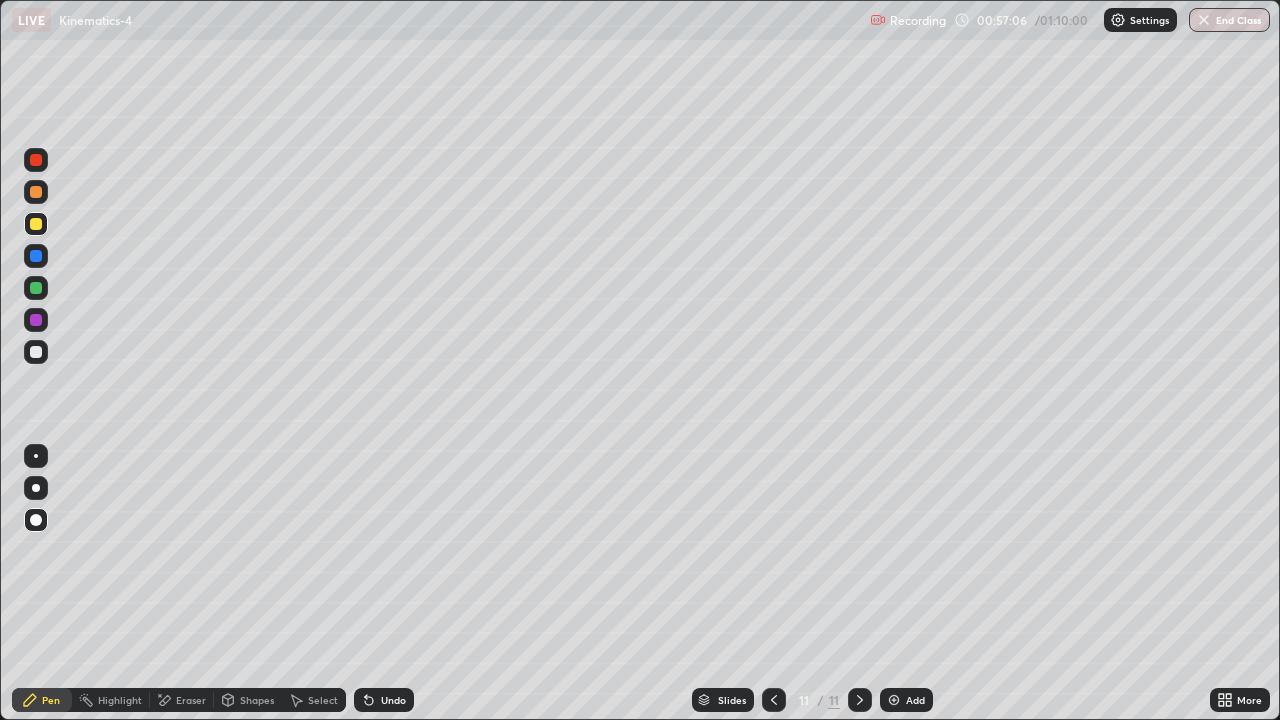 click on "Add" at bounding box center (915, 700) 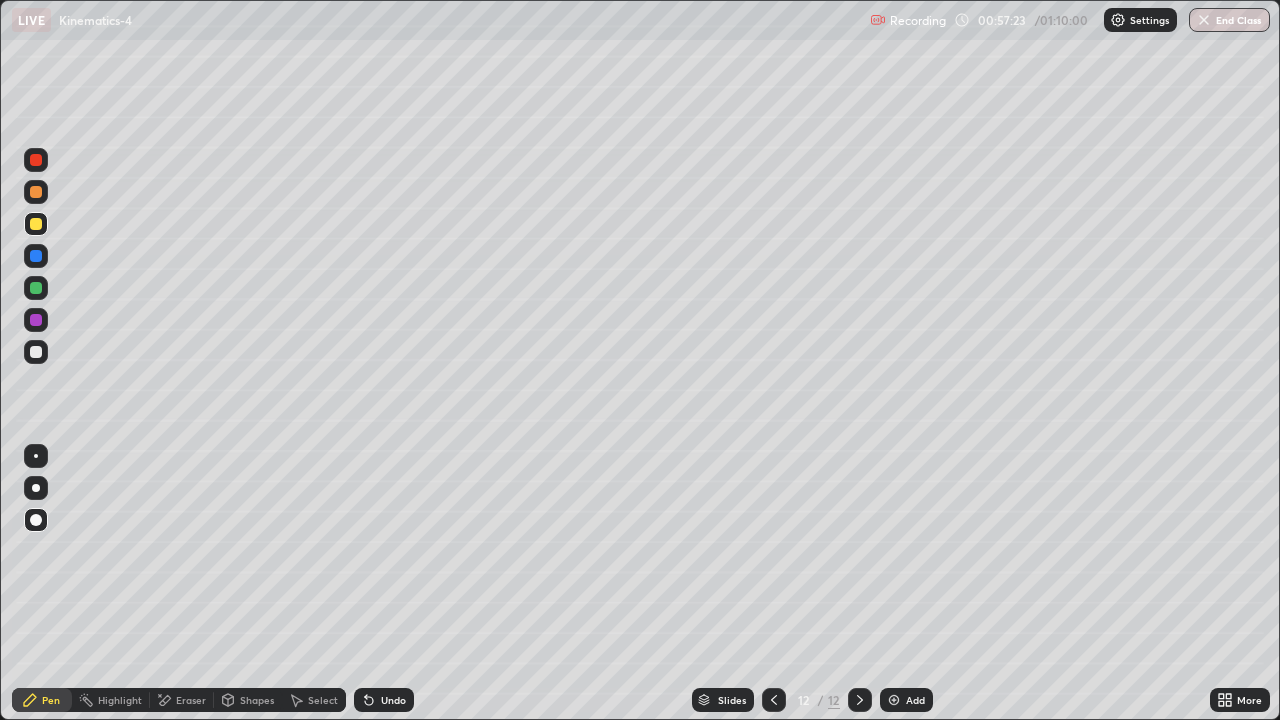 click on "Undo" at bounding box center [393, 700] 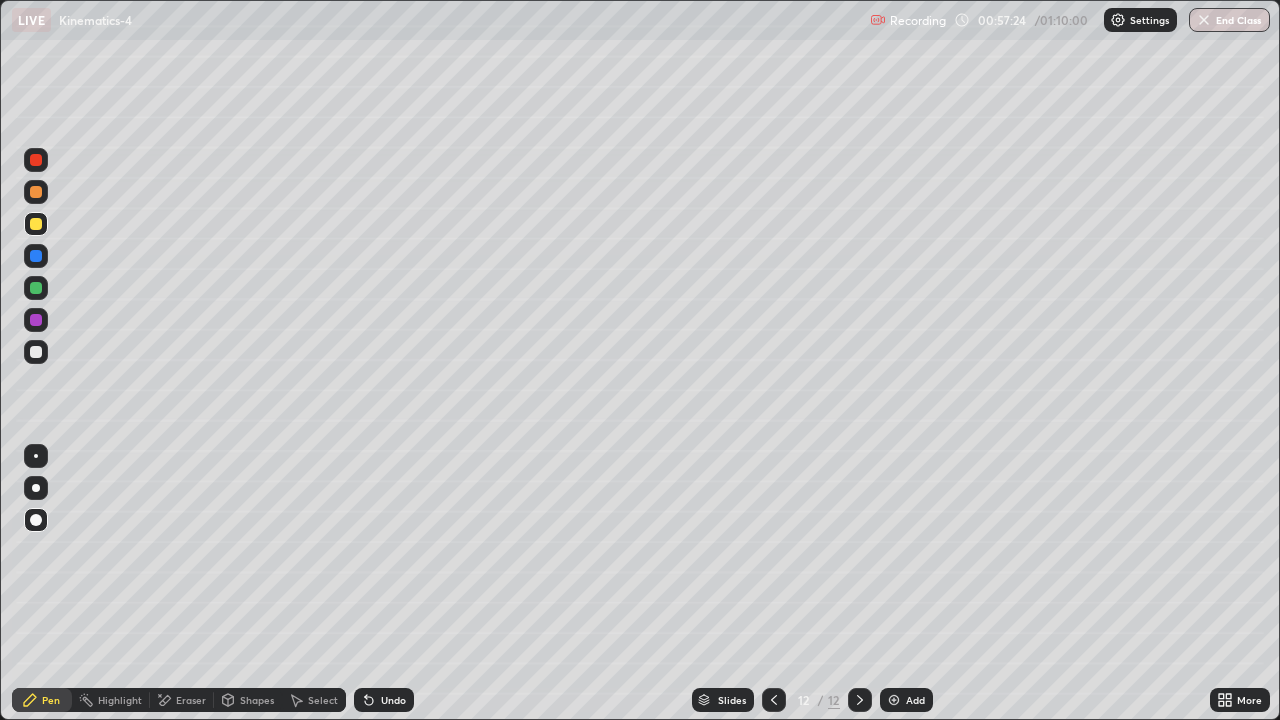 click on "Undo" at bounding box center (393, 700) 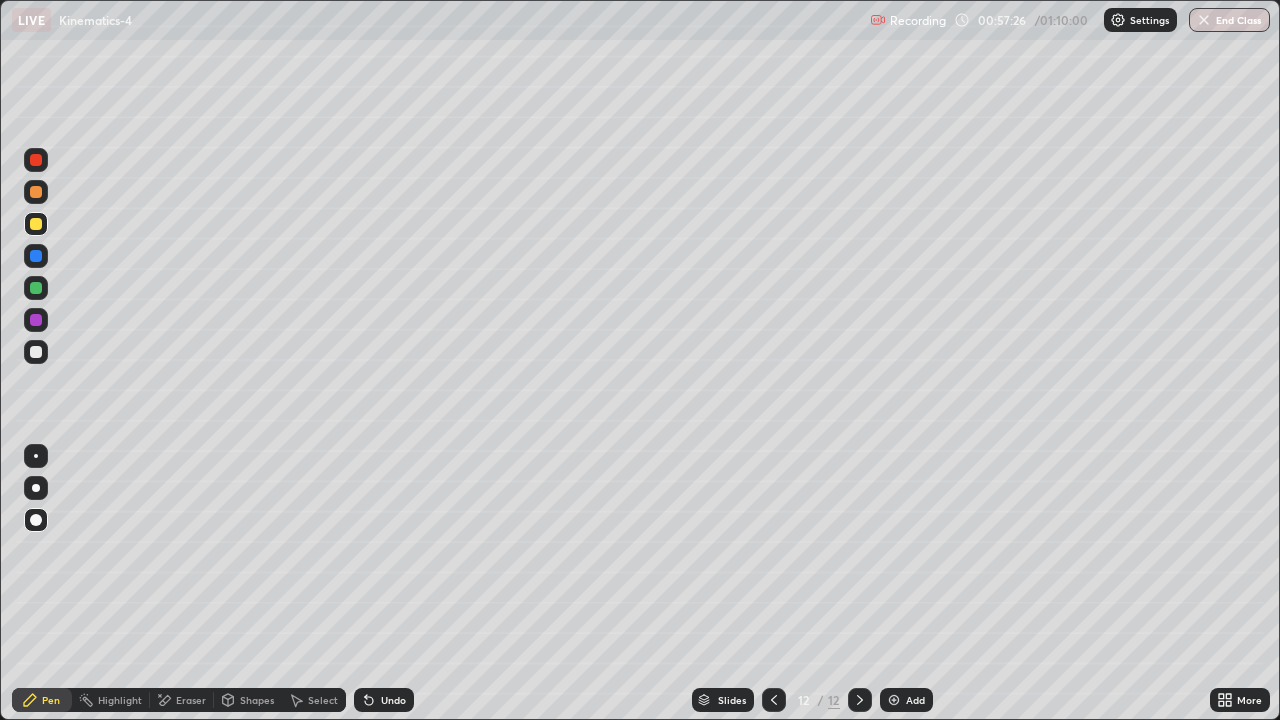 click at bounding box center [36, 352] 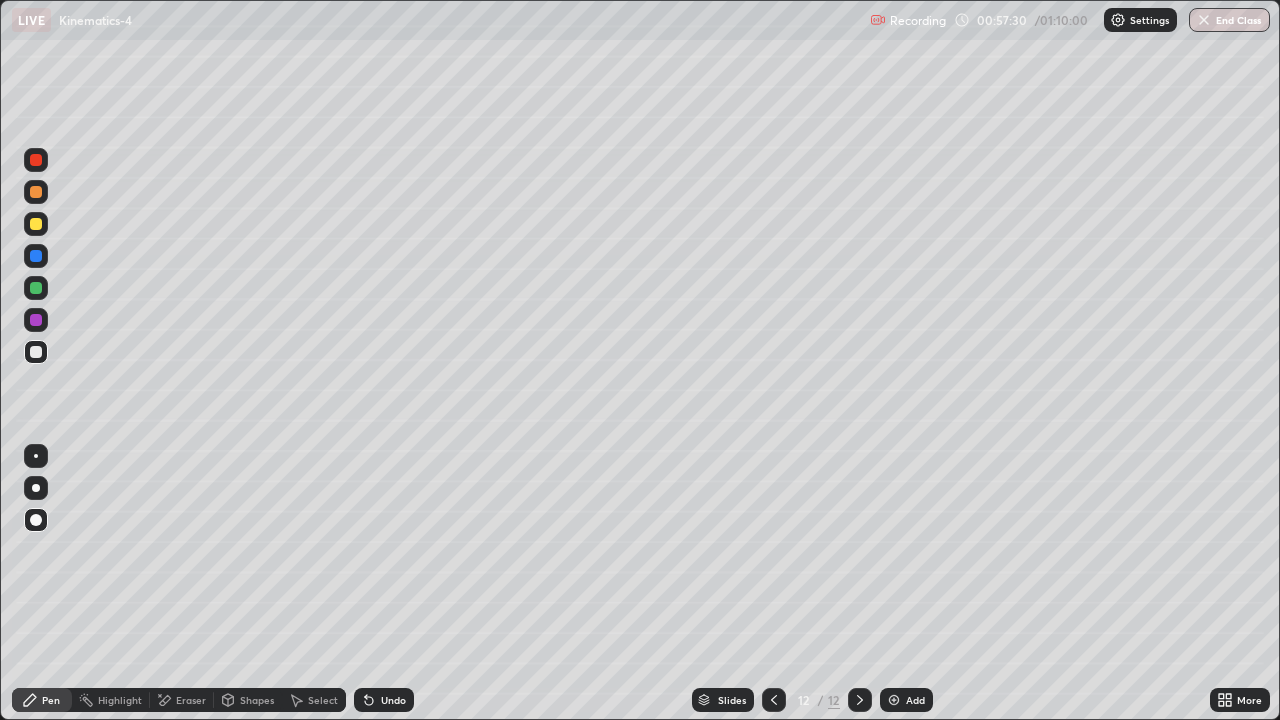 click at bounding box center [36, 192] 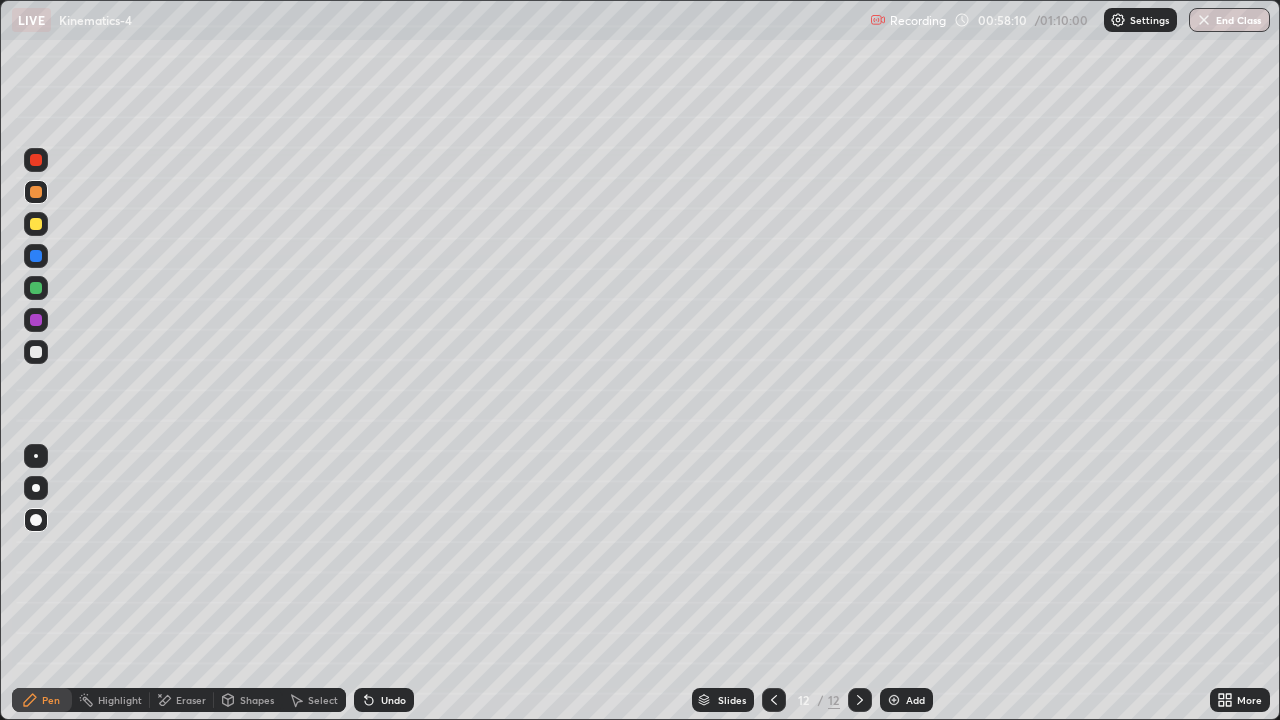 click at bounding box center [36, 352] 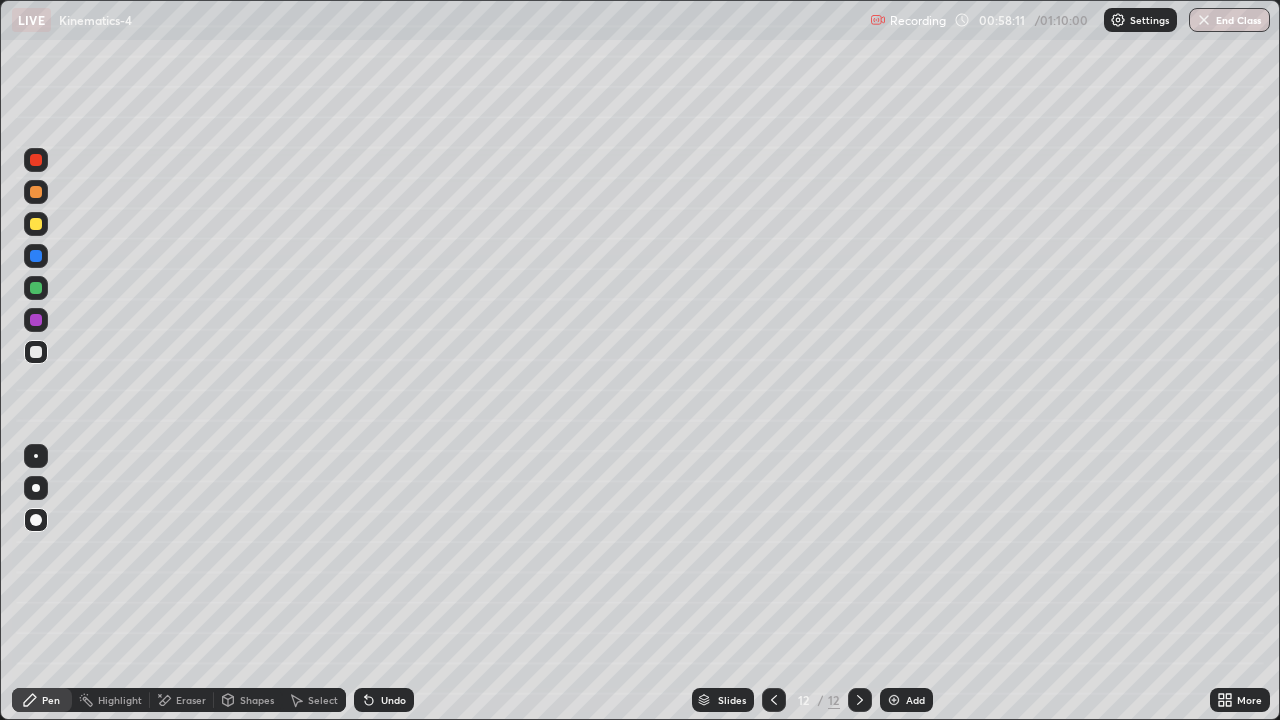 click on "Shapes" at bounding box center (257, 700) 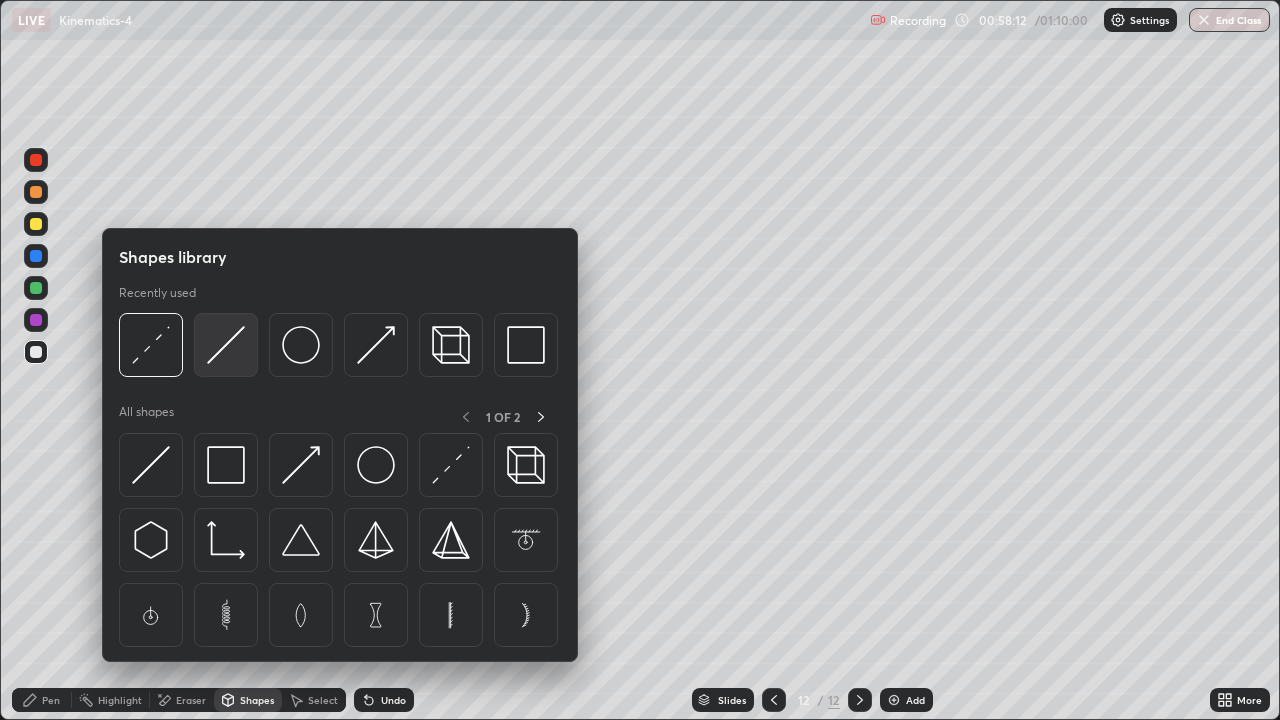 click at bounding box center [226, 345] 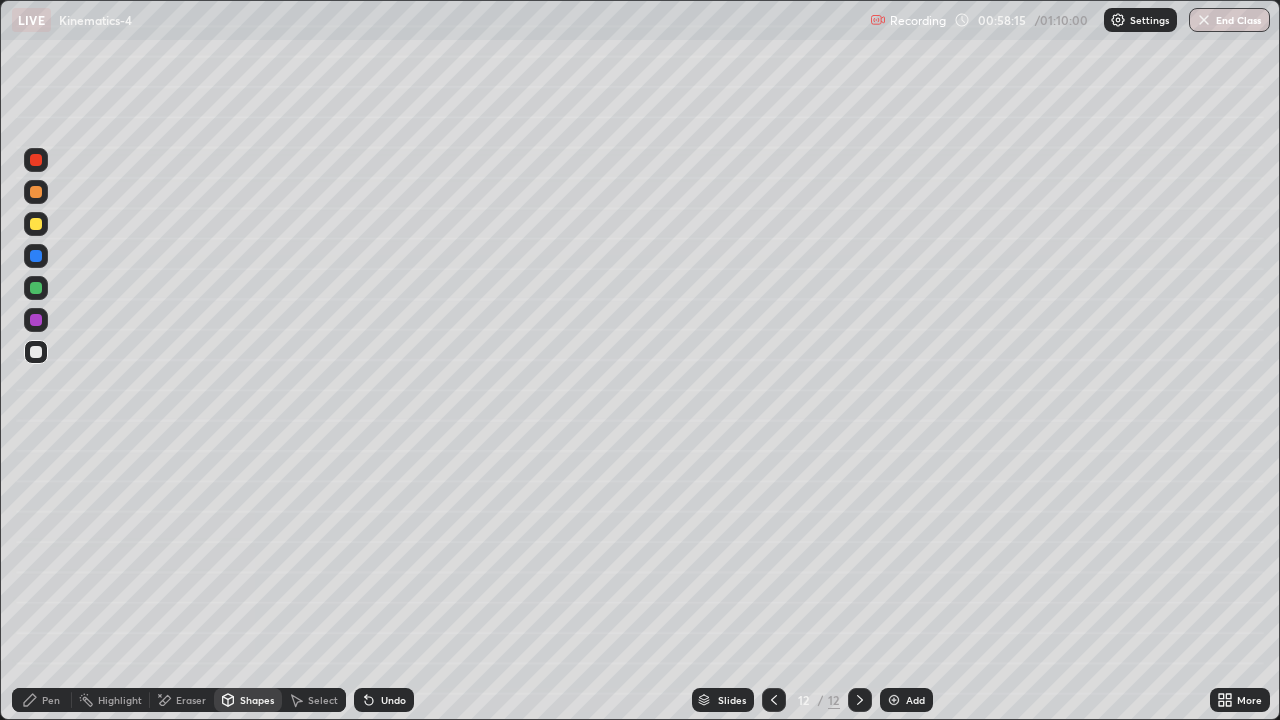 click on "Pen" at bounding box center [51, 700] 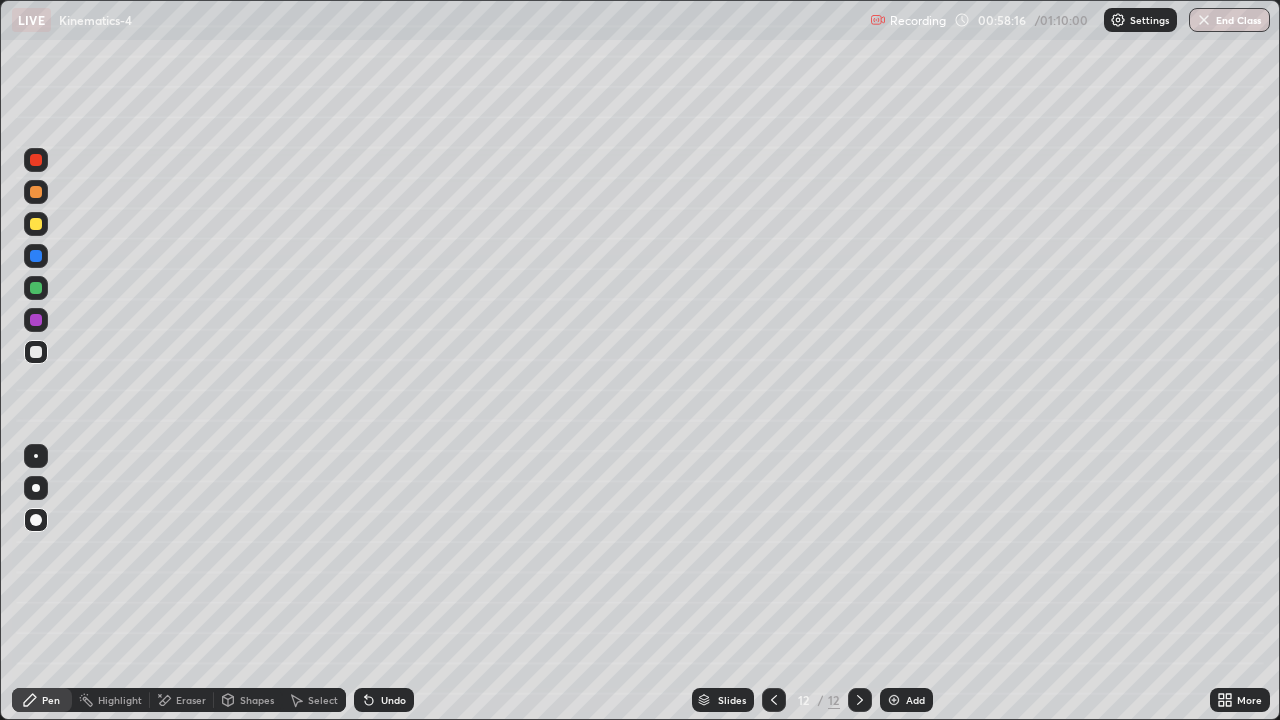 click at bounding box center [36, 224] 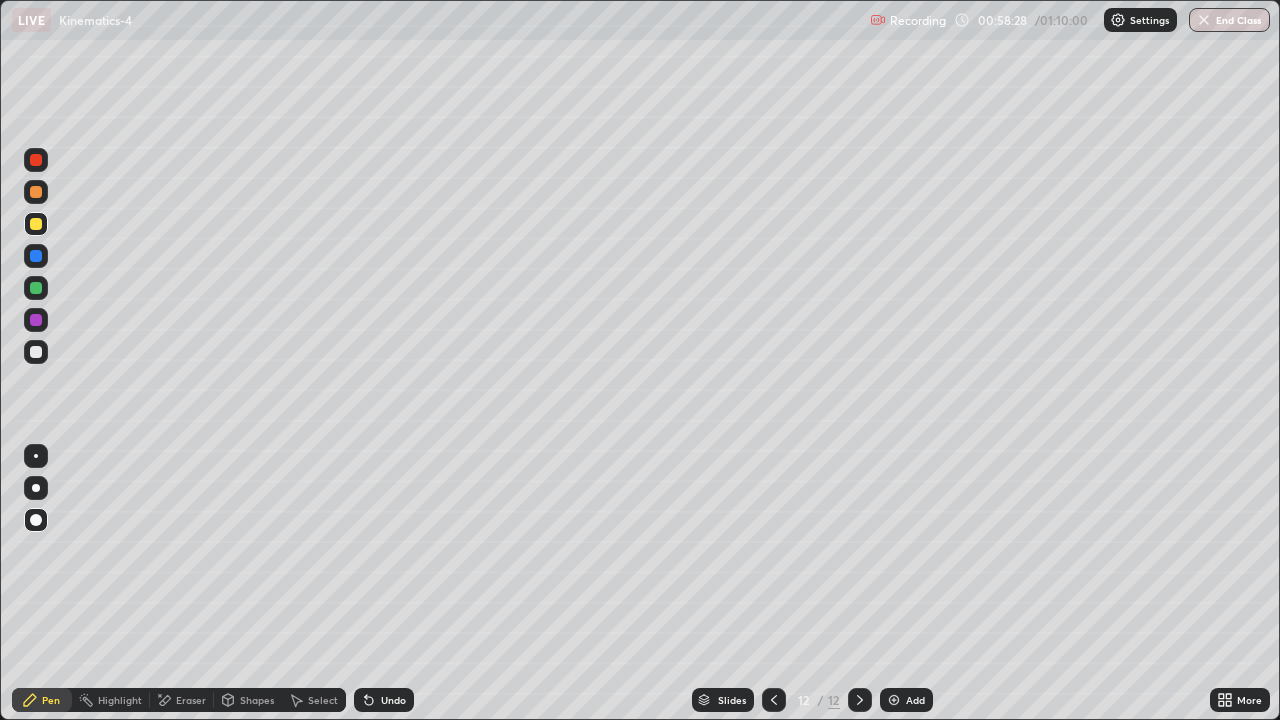 click at bounding box center [36, 352] 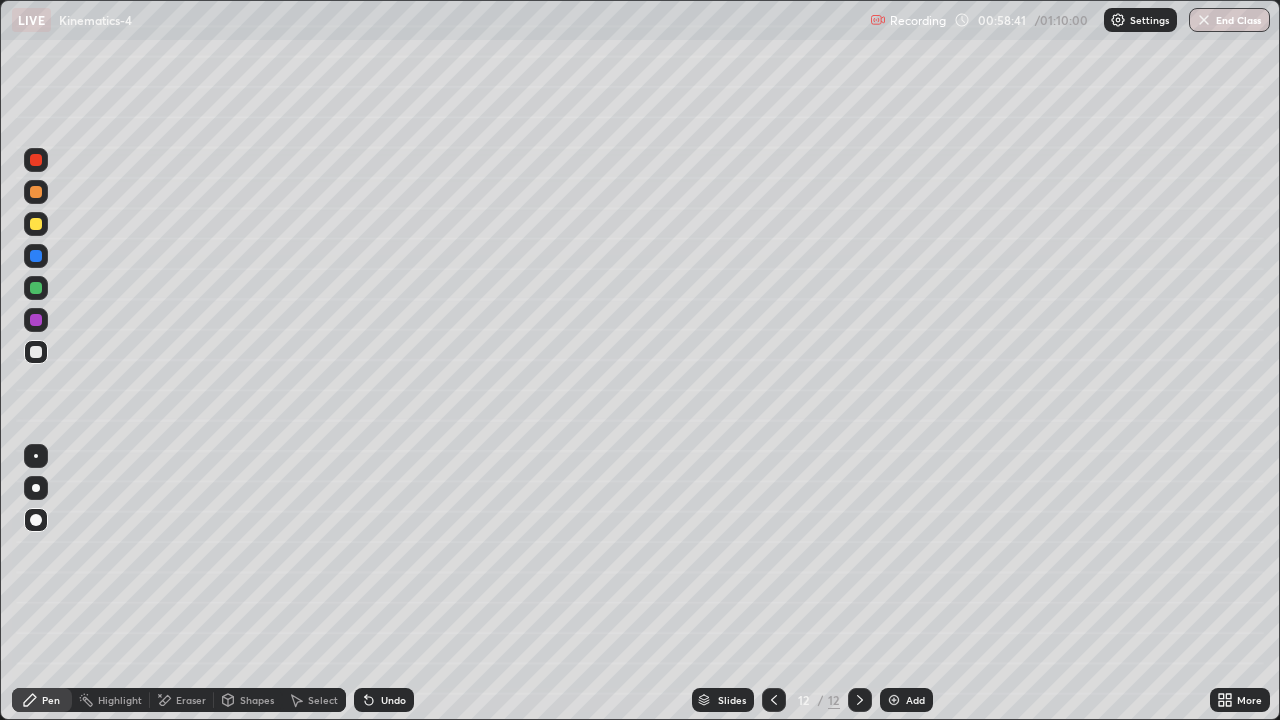 click at bounding box center (36, 192) 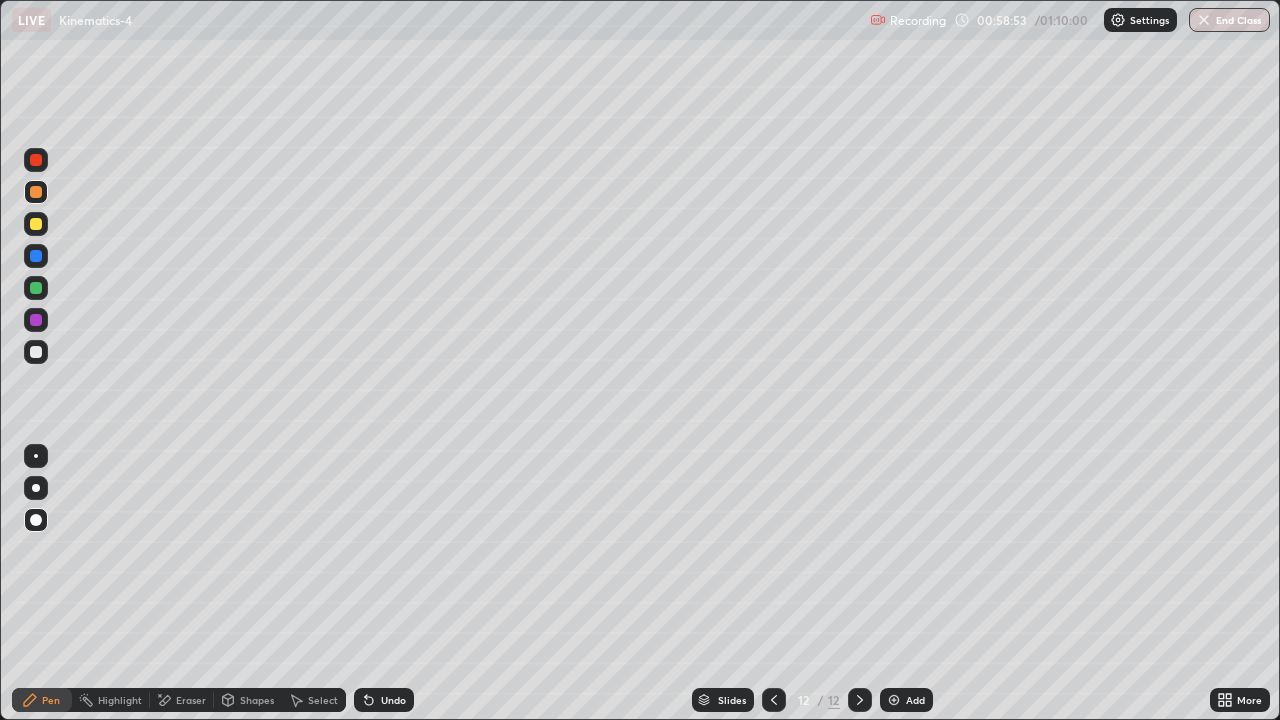 click at bounding box center (36, 352) 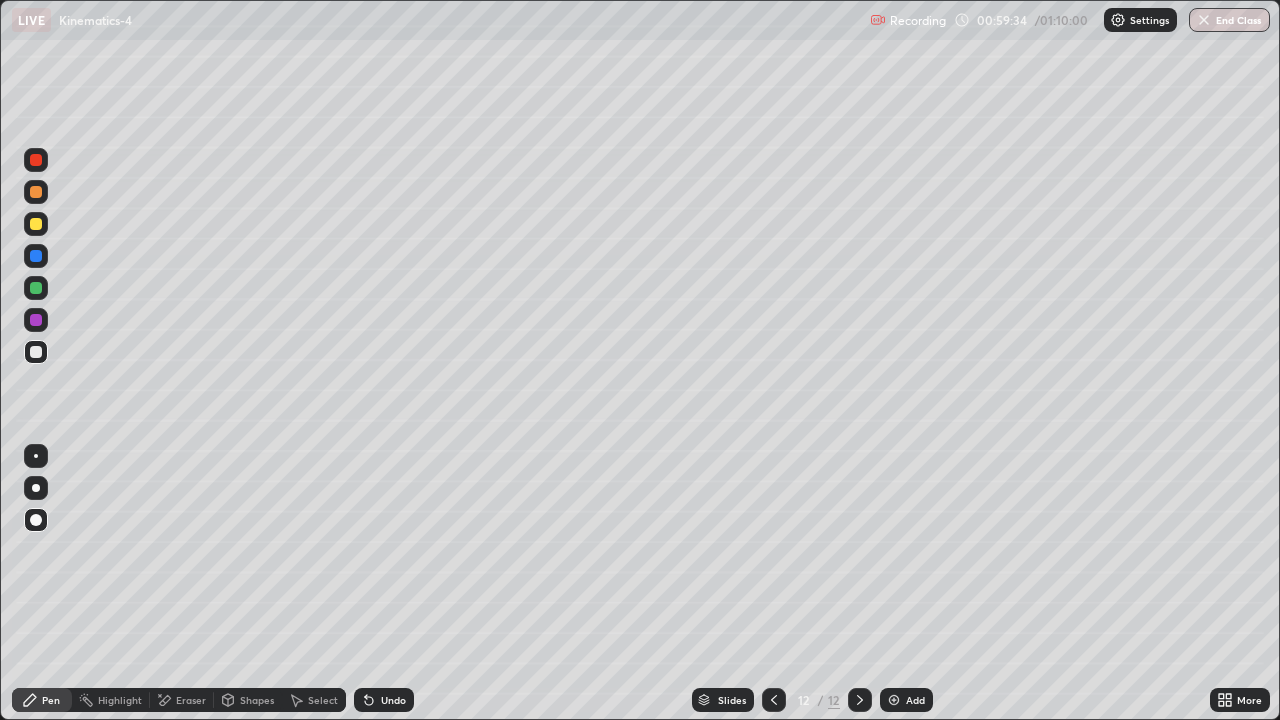 click at bounding box center (36, 192) 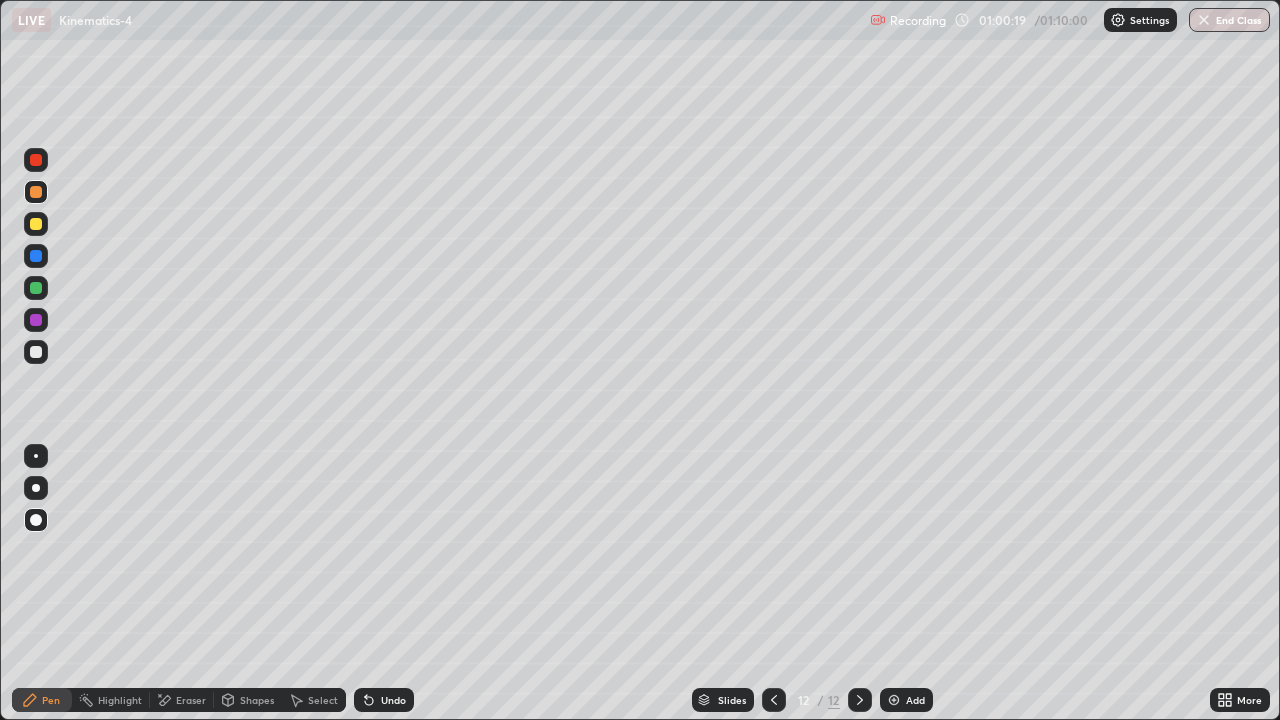 click at bounding box center [36, 352] 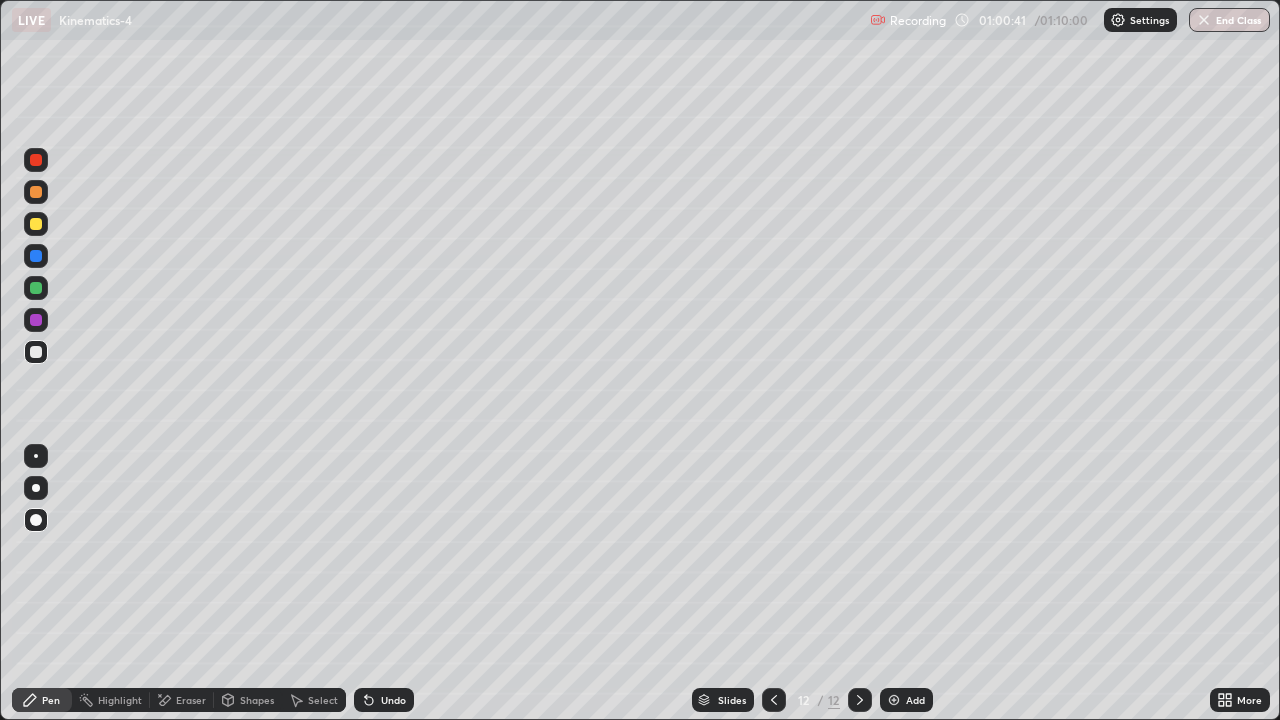 click at bounding box center [36, 224] 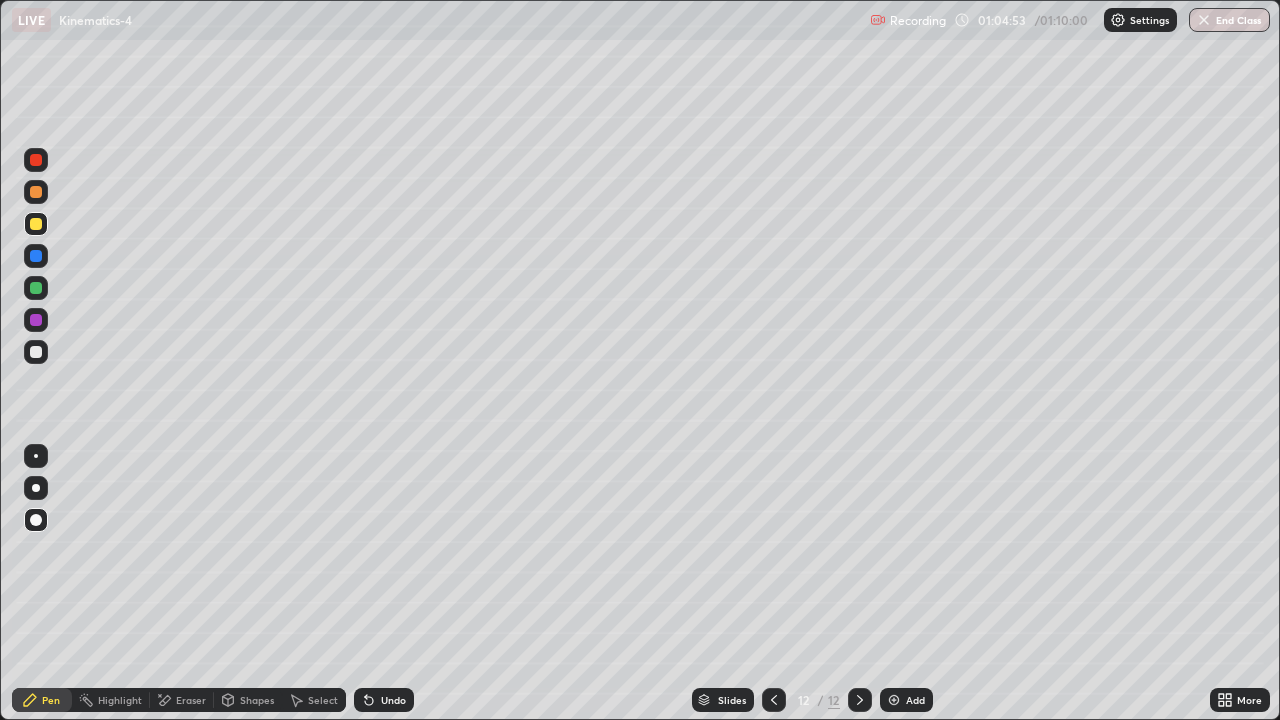 click on "Add" at bounding box center [906, 700] 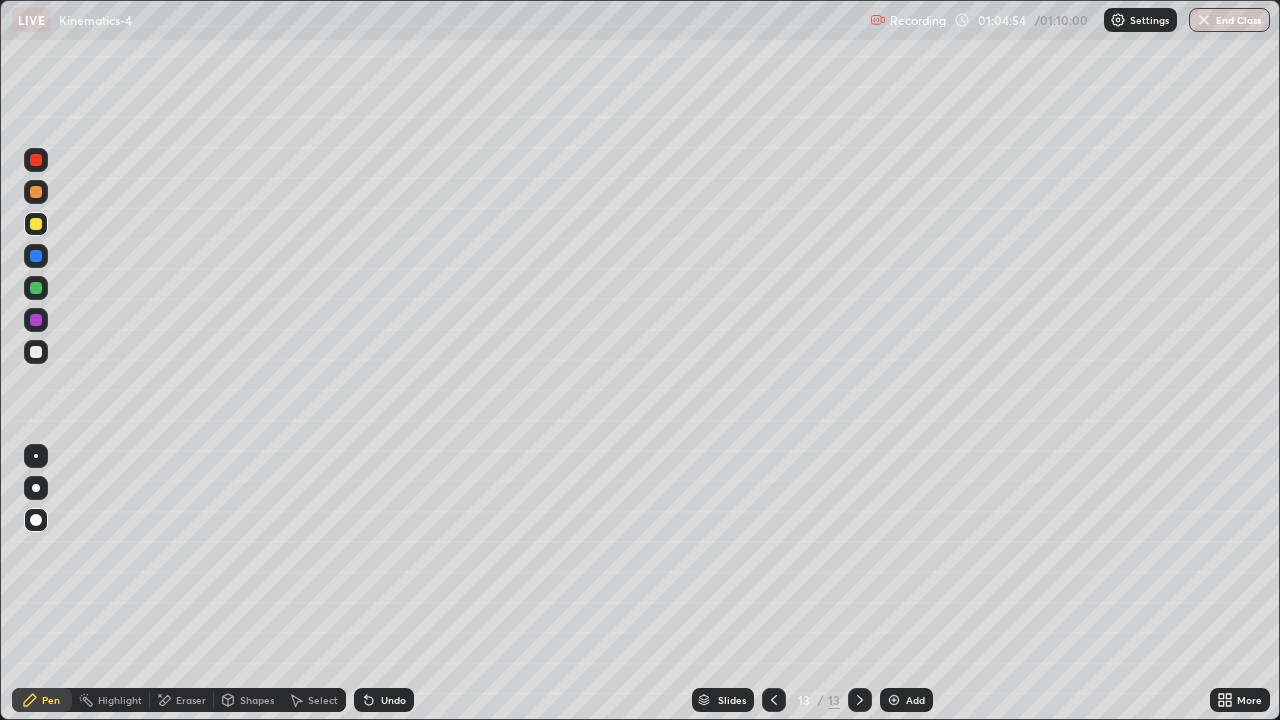 click at bounding box center [36, 192] 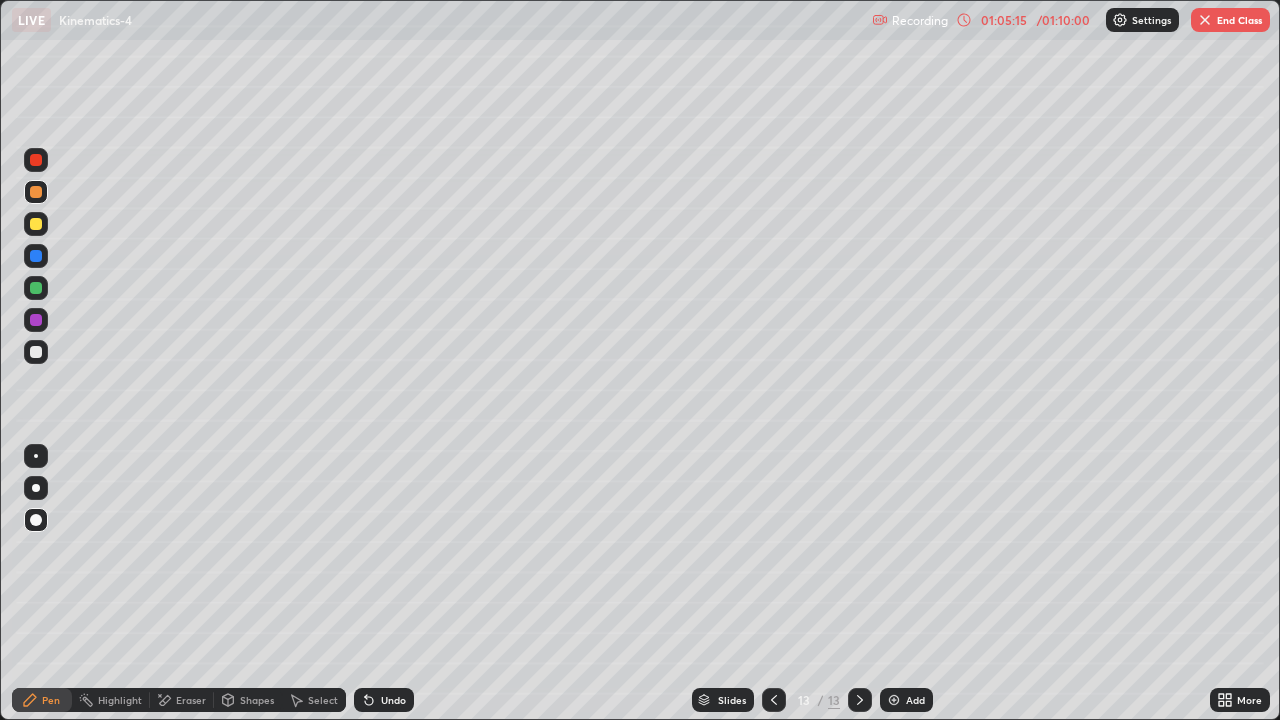 click at bounding box center [36, 224] 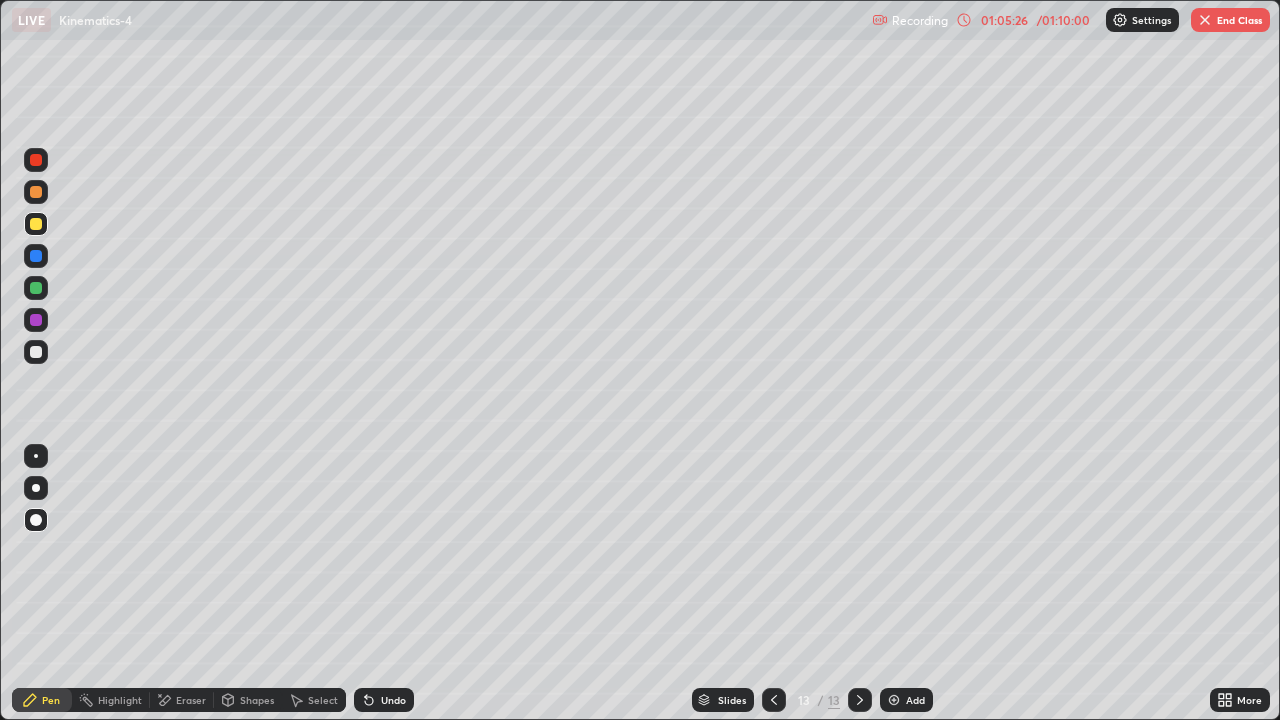 click at bounding box center (36, 192) 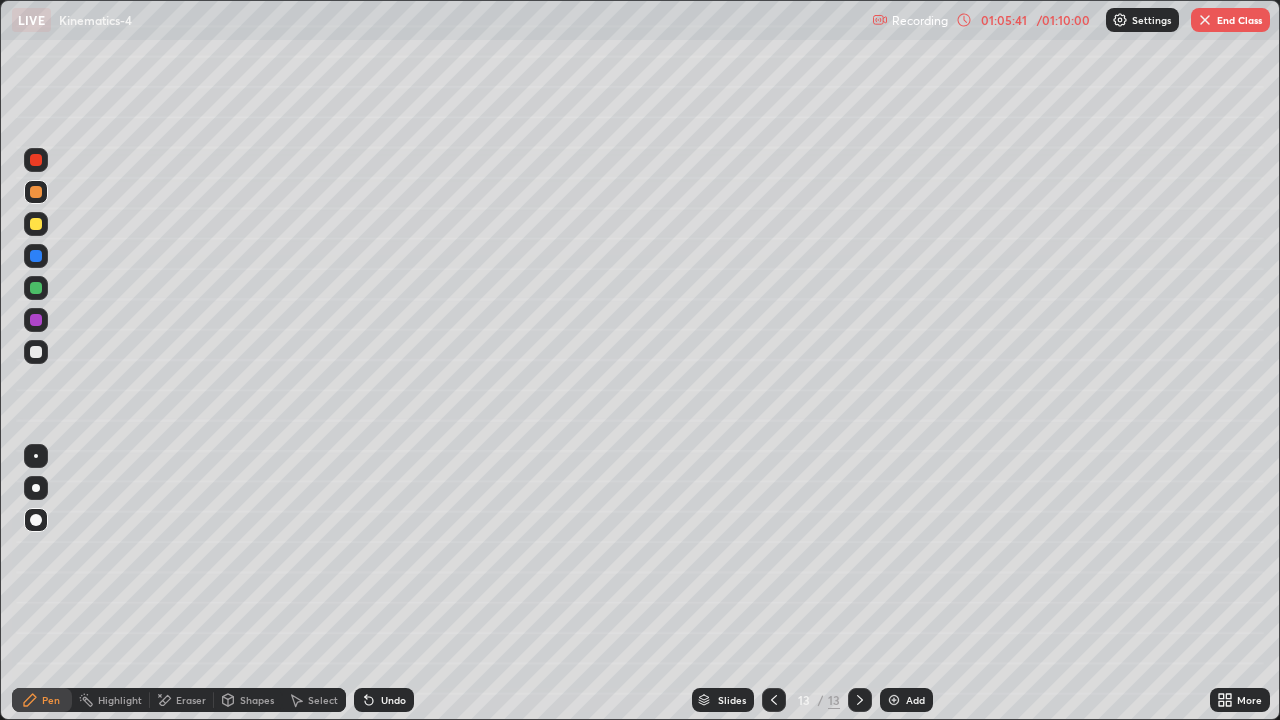 click at bounding box center [36, 224] 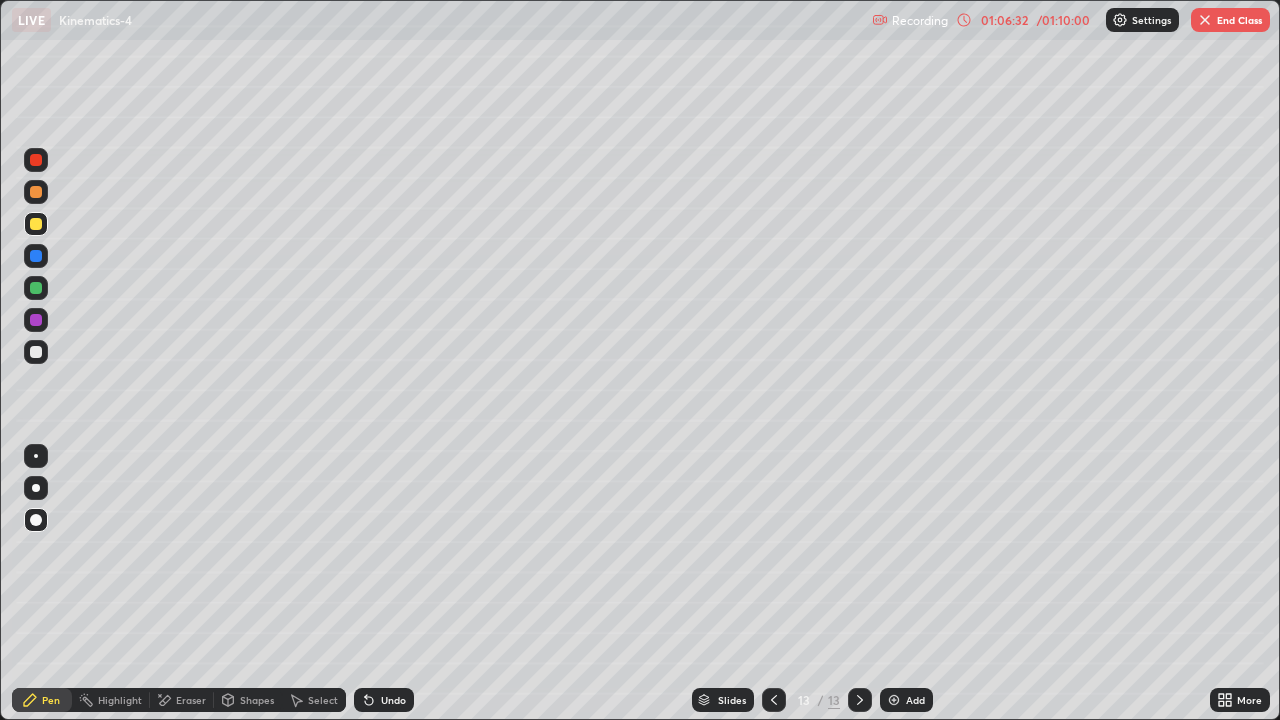 click on "Undo" at bounding box center [393, 700] 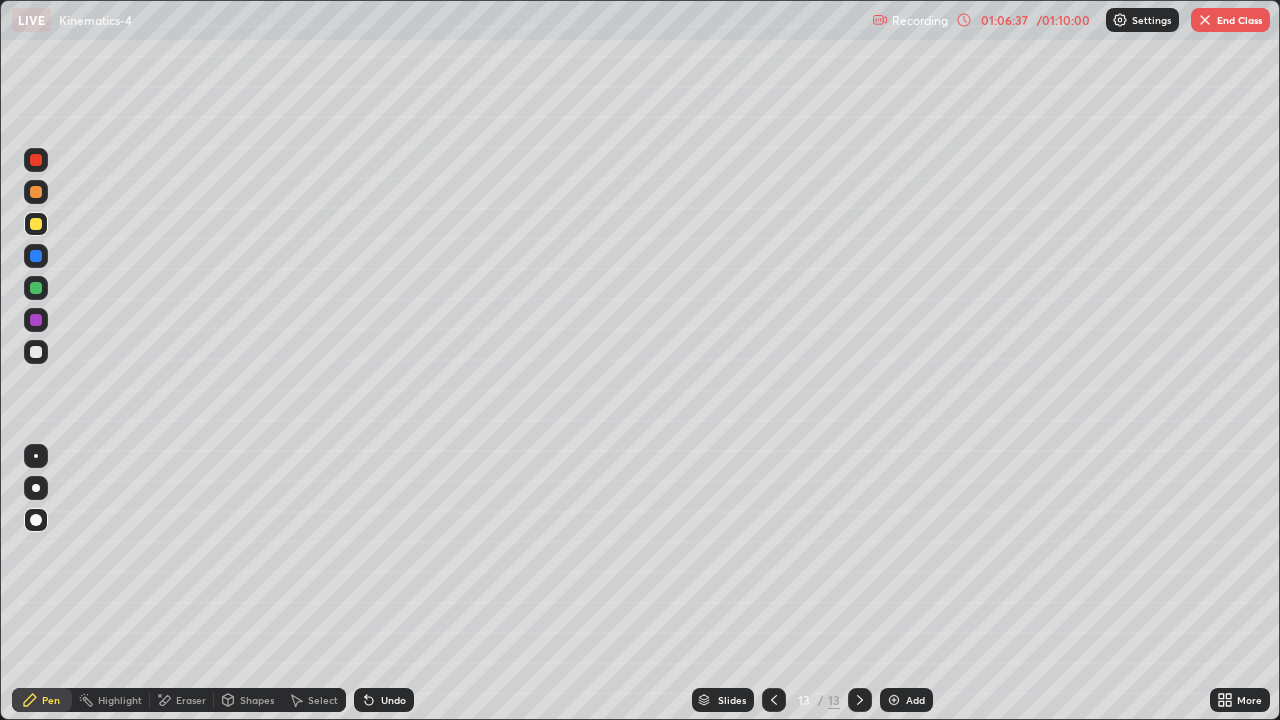 click at bounding box center (36, 352) 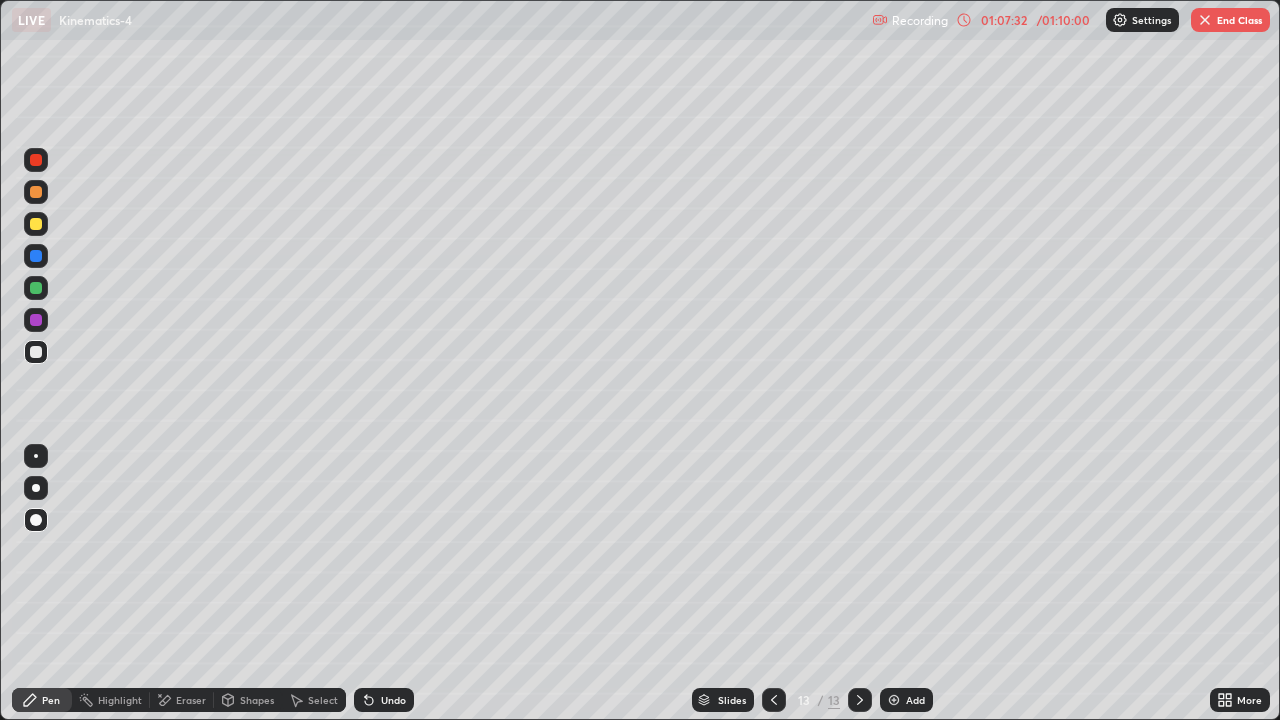 click on "End Class" at bounding box center [1230, 20] 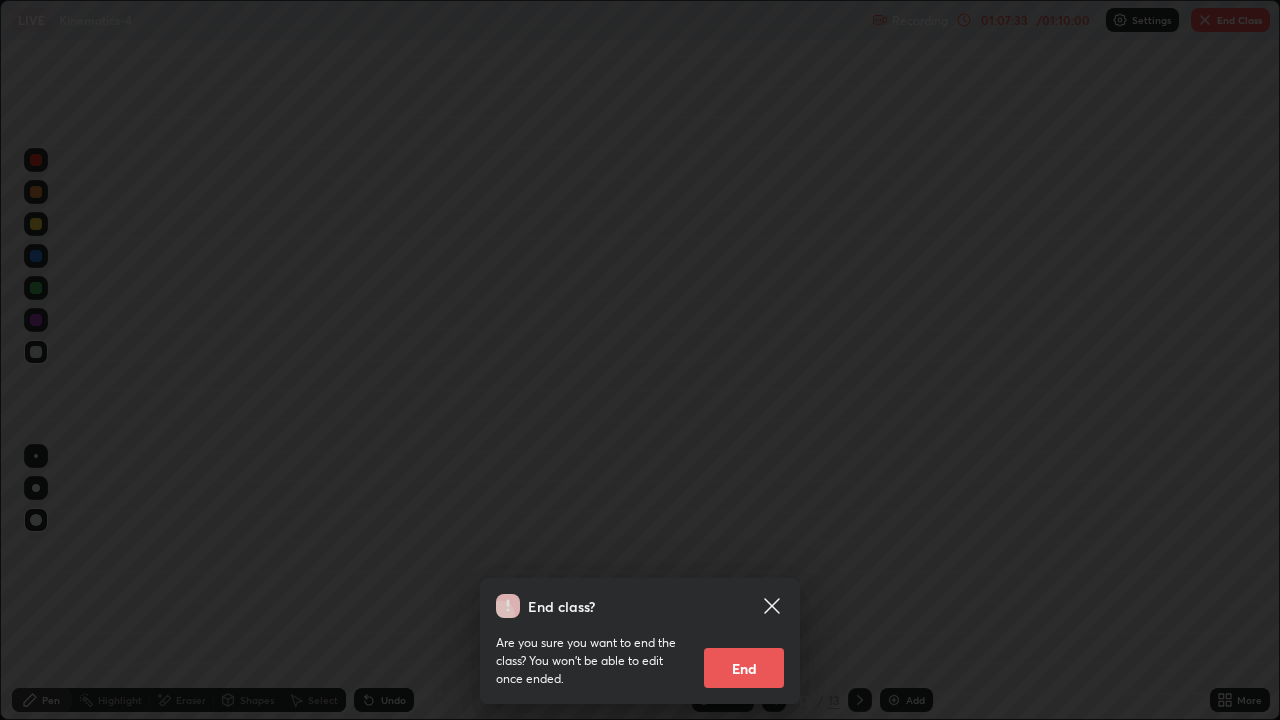 click on "End" at bounding box center [744, 668] 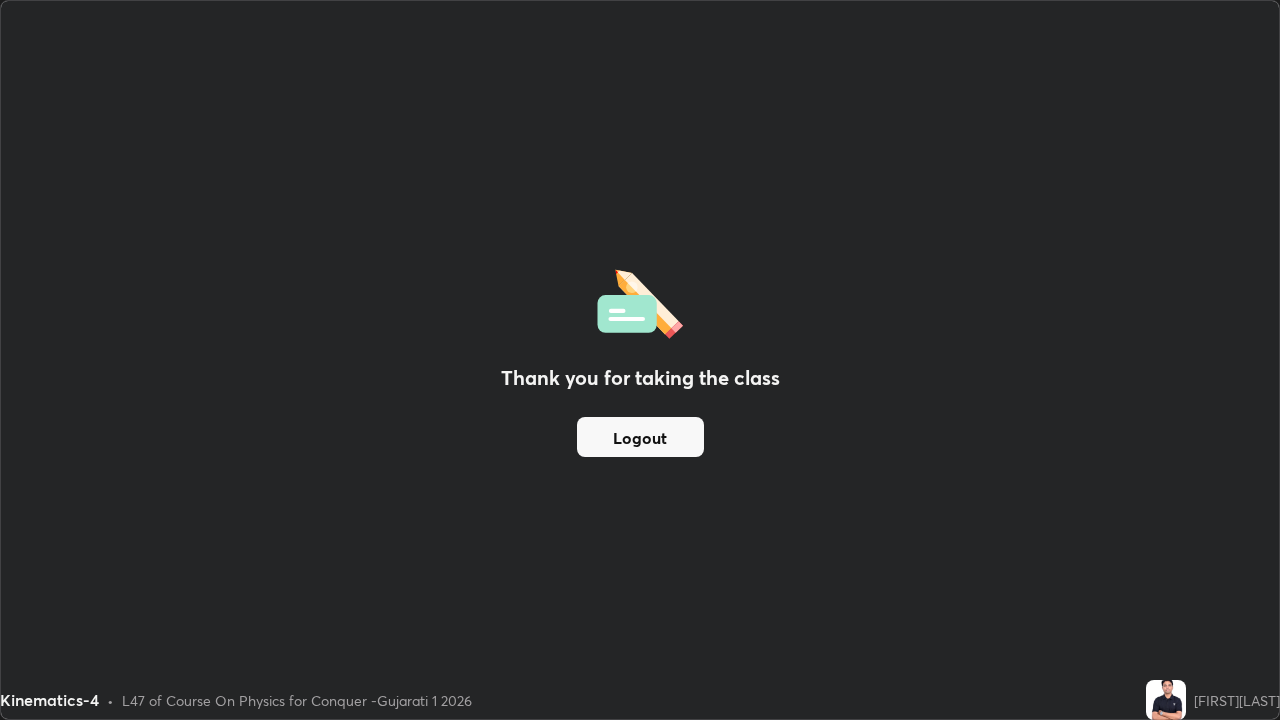 click on "Logout" at bounding box center [640, 437] 